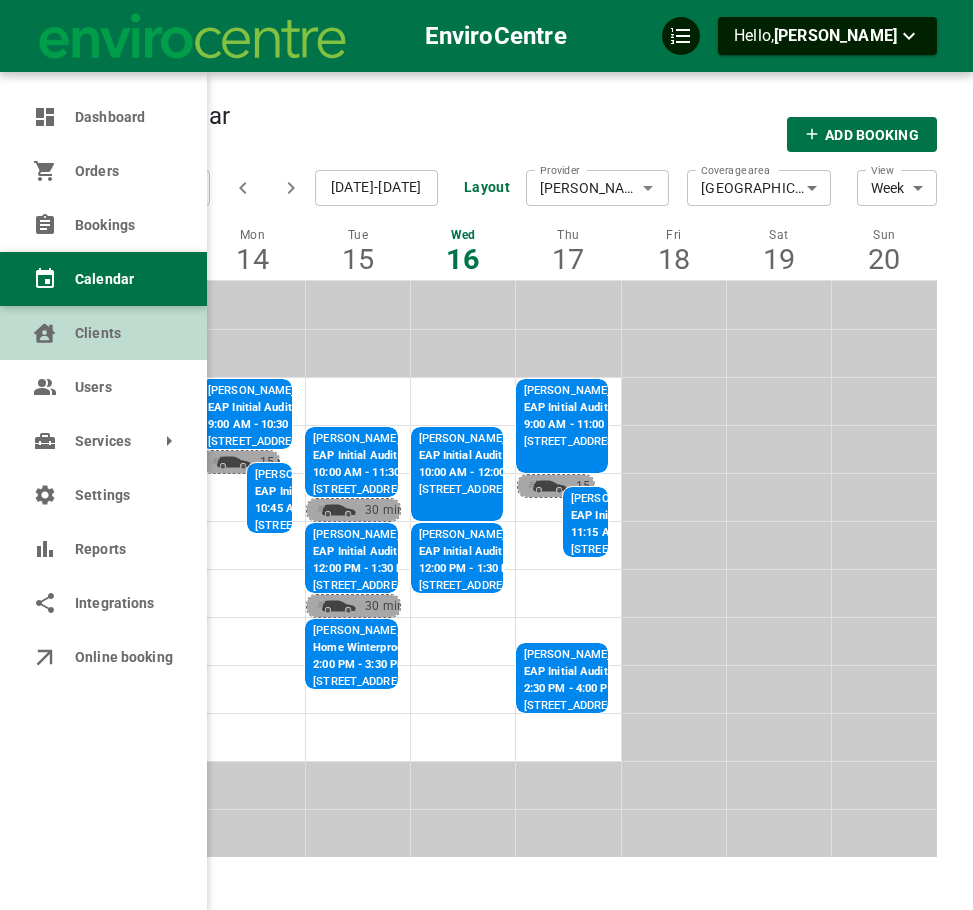 scroll, scrollTop: 0, scrollLeft: 0, axis: both 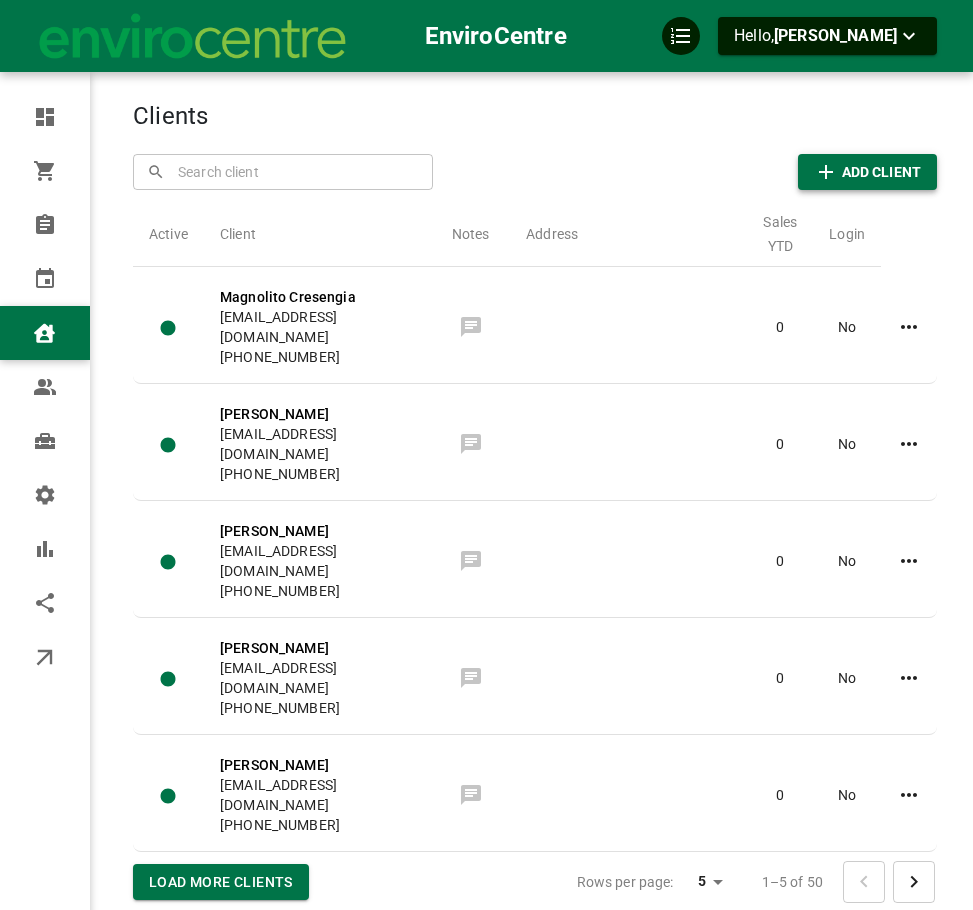 click on "Add Client" at bounding box center [867, 172] 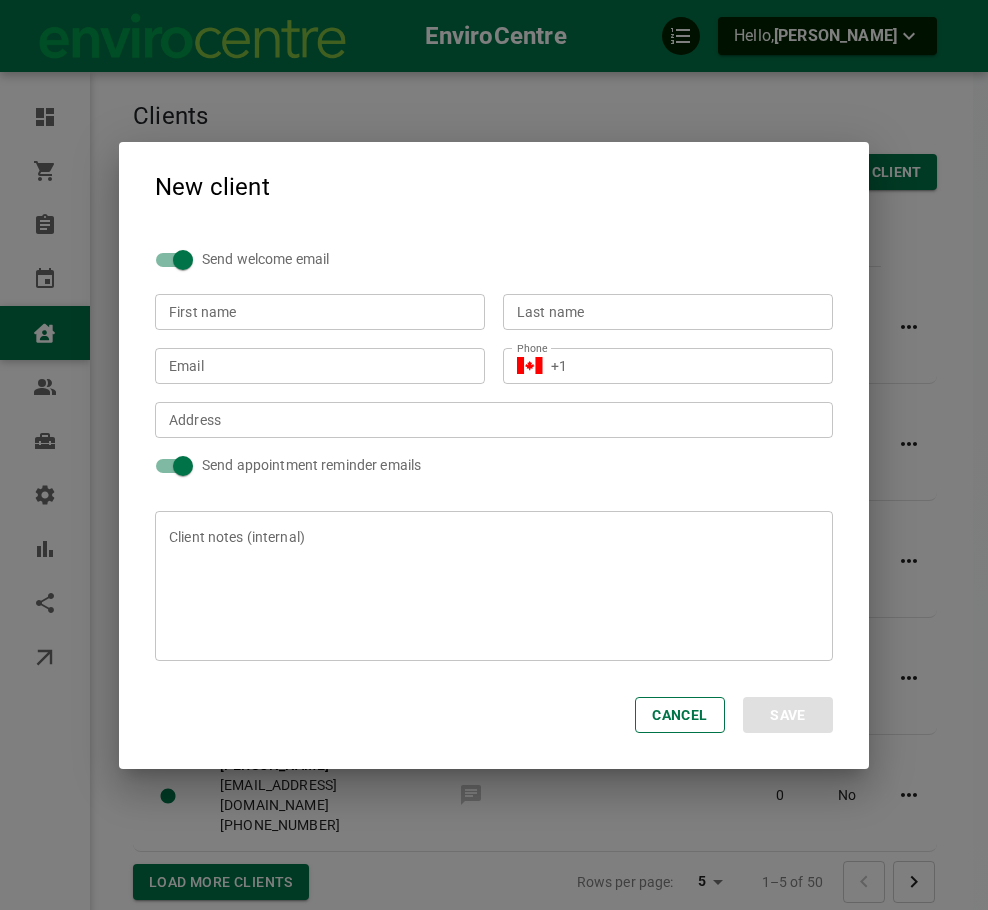 click on "New client" at bounding box center [494, 187] 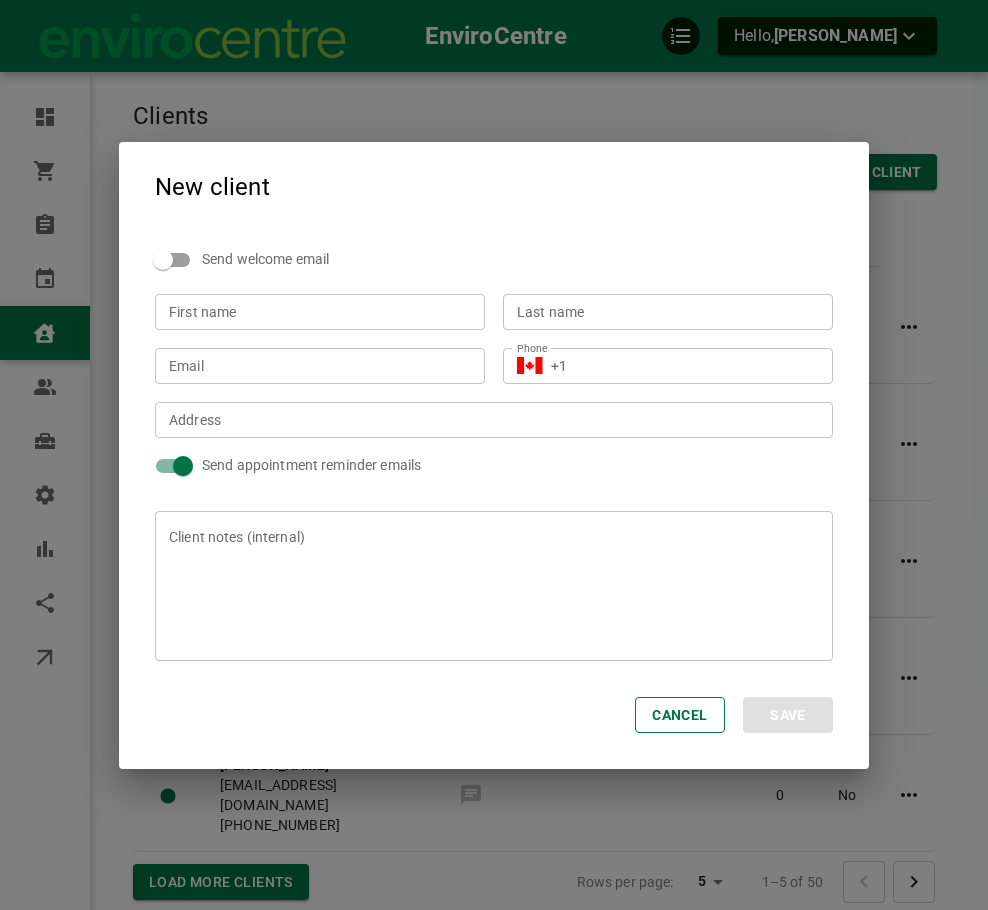 click on "First name" at bounding box center (320, 311) 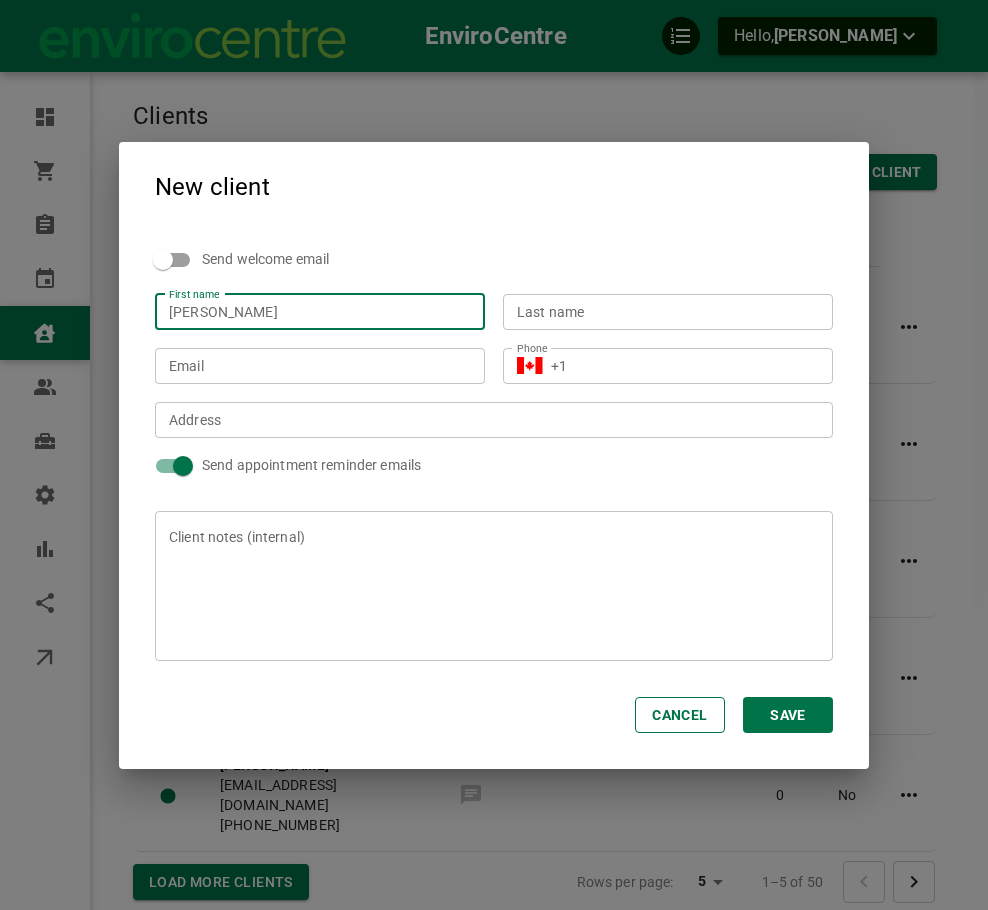 drag, startPoint x: 213, startPoint y: 316, endPoint x: 520, endPoint y: 331, distance: 307.36624 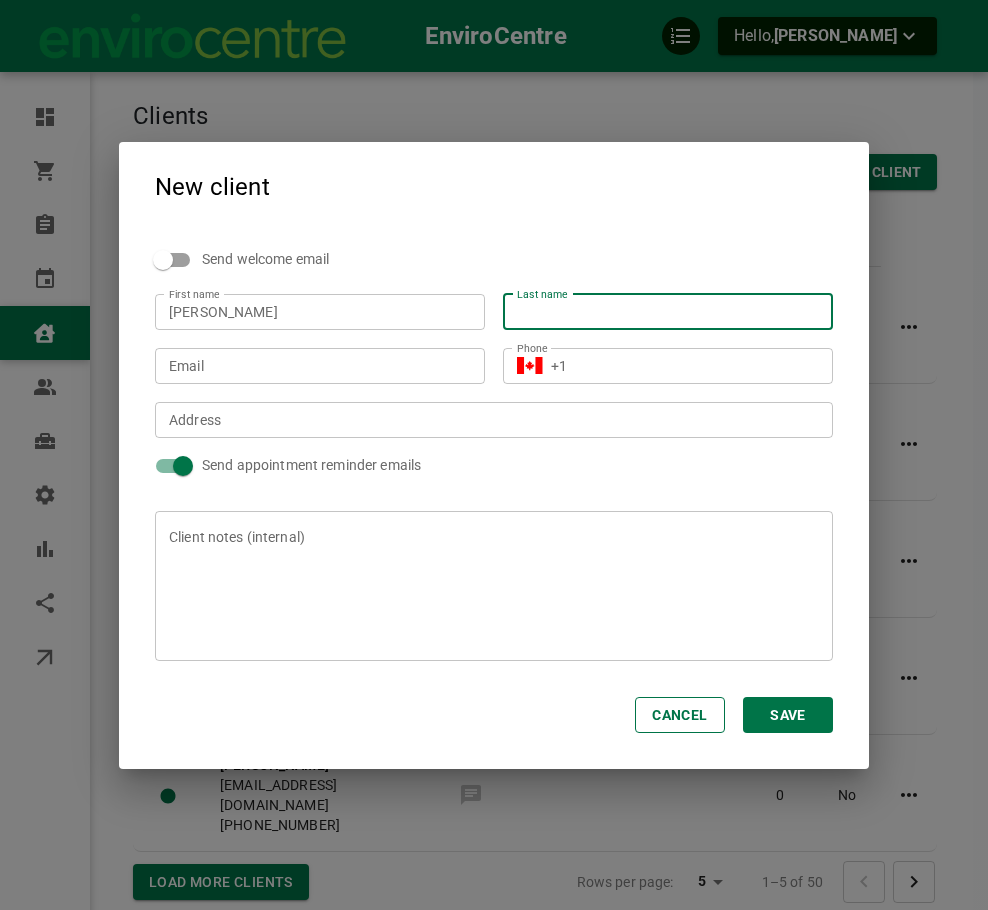 paste on "[PERSON_NAME]" 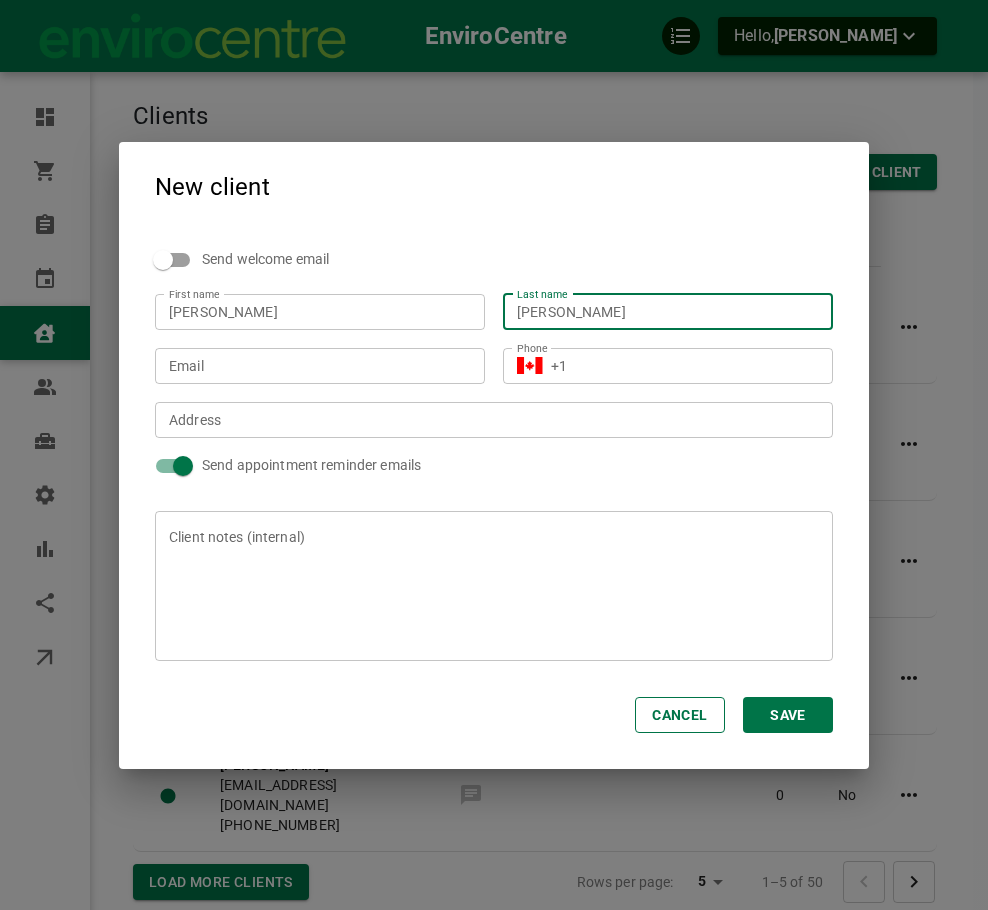 drag, startPoint x: 567, startPoint y: 303, endPoint x: 100, endPoint y: 291, distance: 467.15414 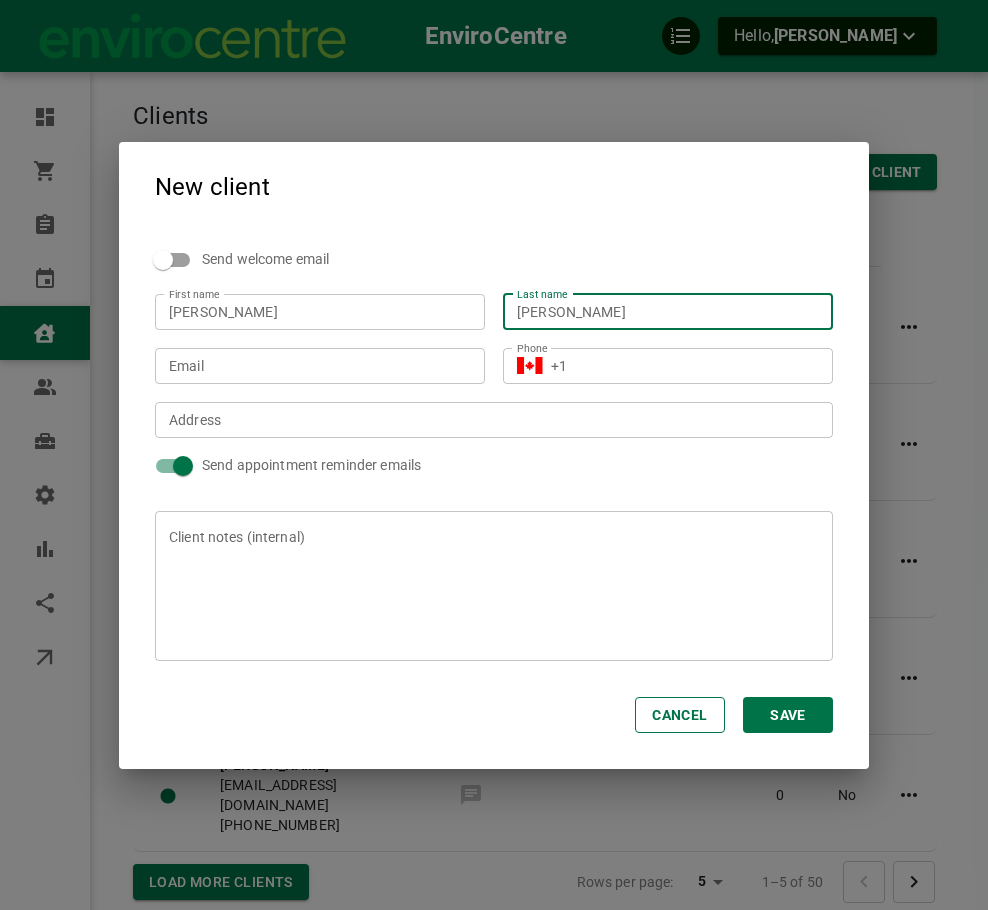 type on "[PERSON_NAME]" 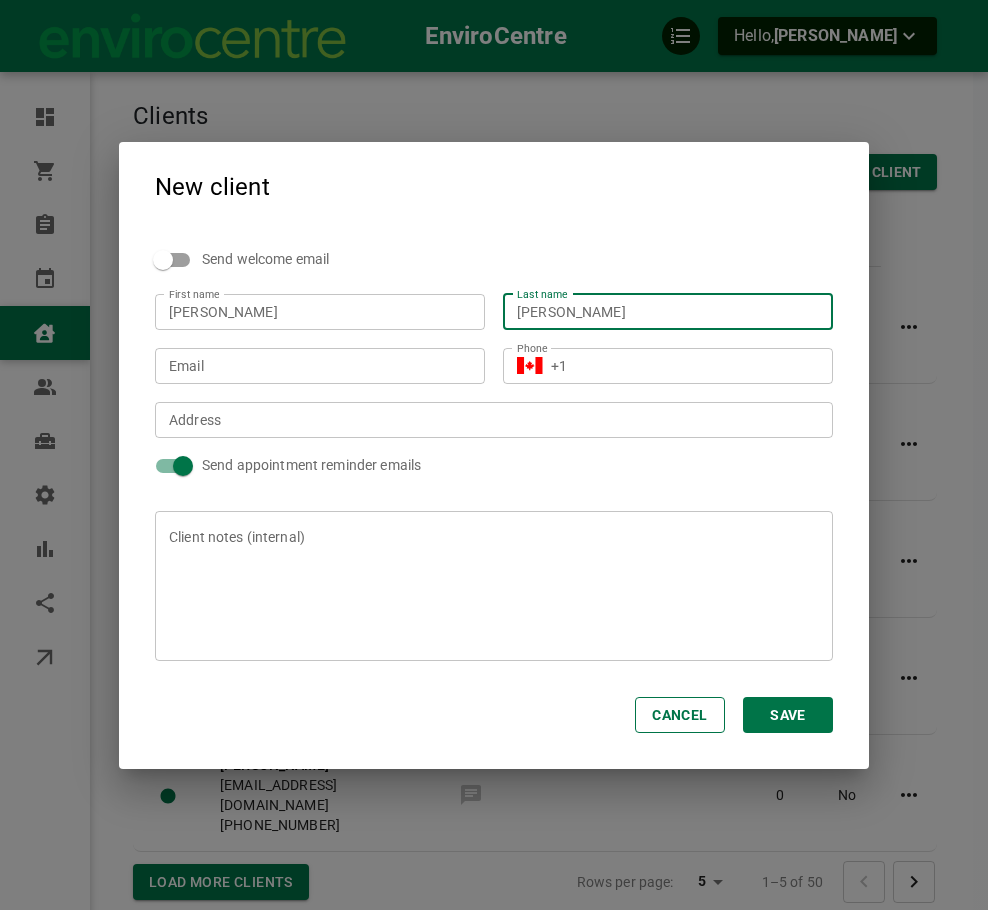 click on "Email" at bounding box center (320, 366) 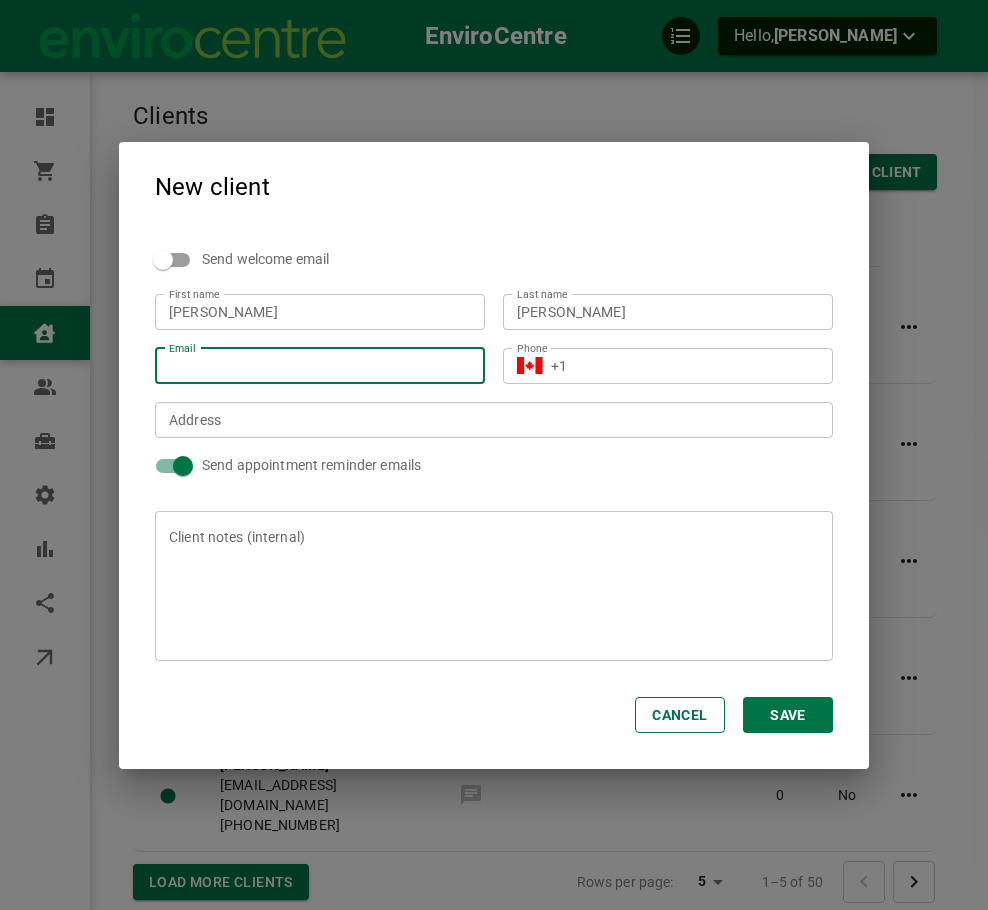 paste on "[EMAIL_ADDRESS][DOMAIN_NAME]" 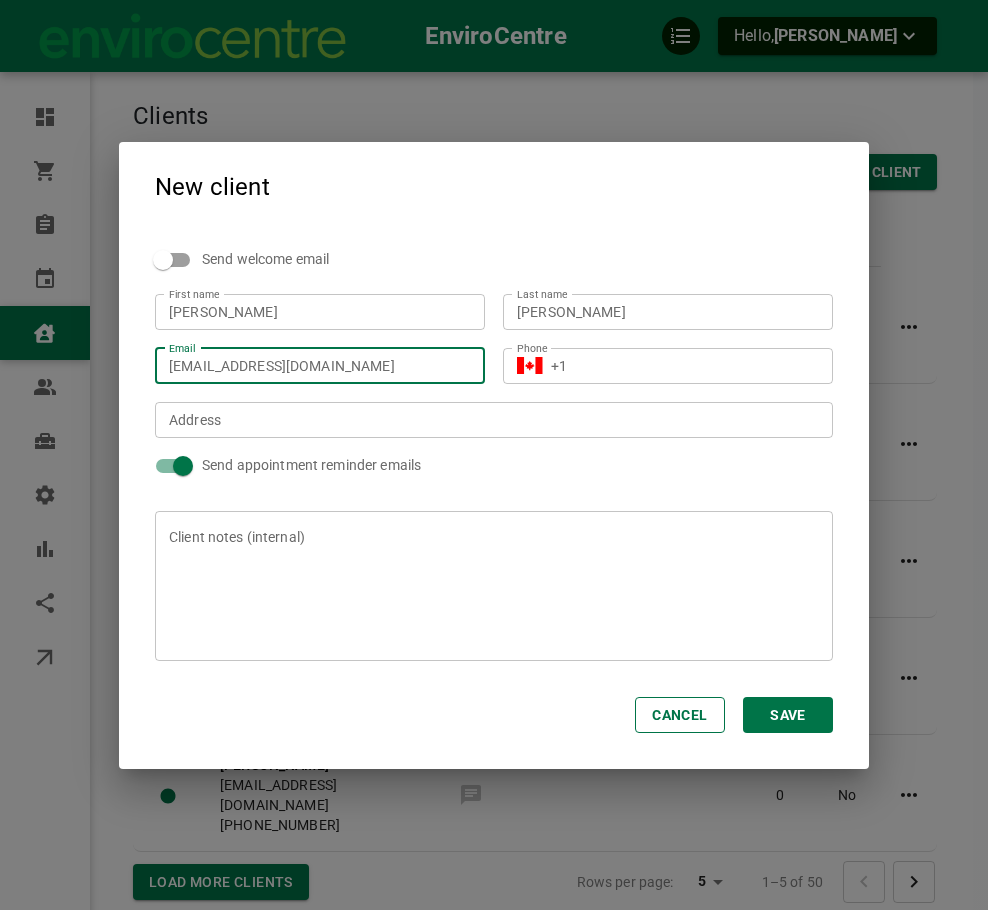 type on "[EMAIL_ADDRESS][DOMAIN_NAME]" 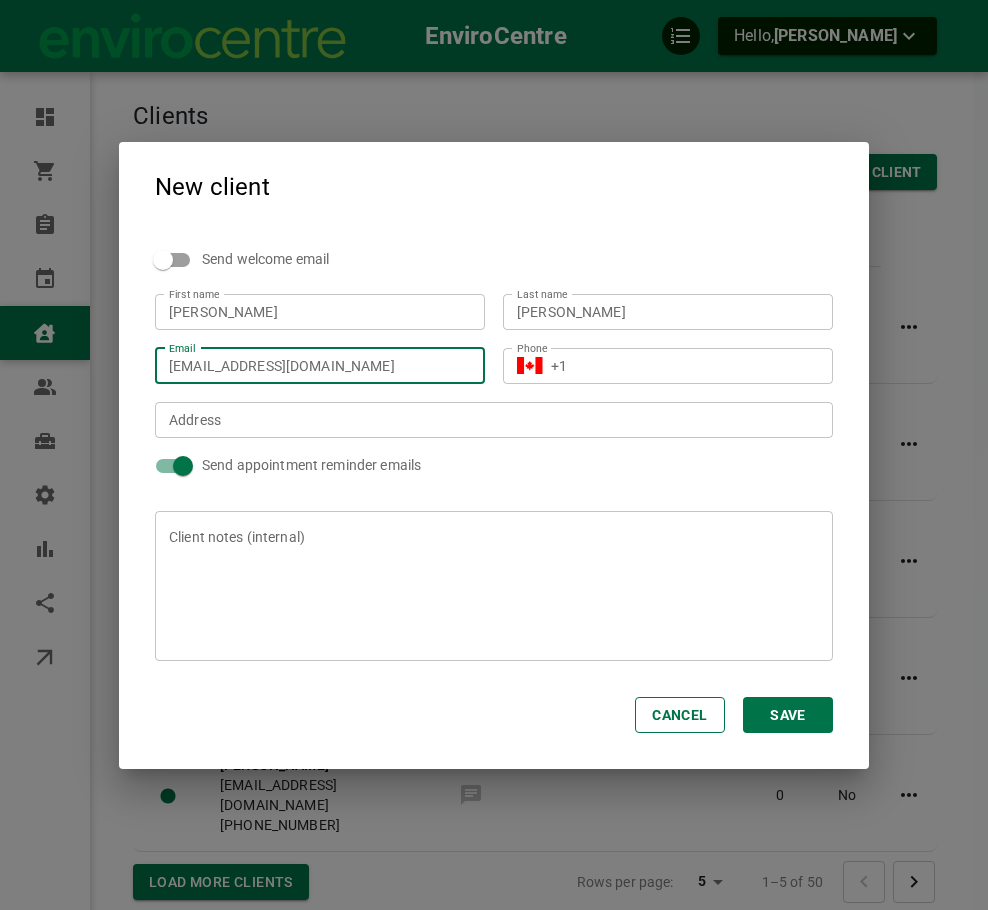 click on "+1" at bounding box center [685, 365] 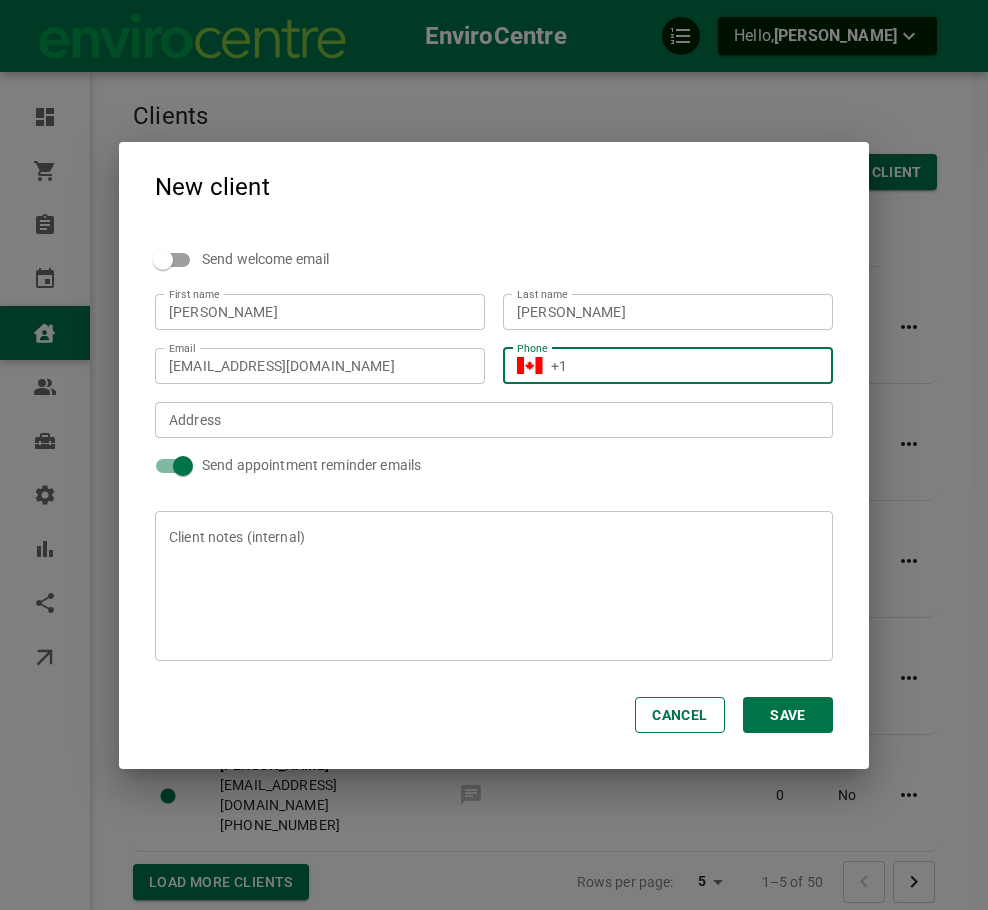 paste on "[PHONE_NUMBER]" 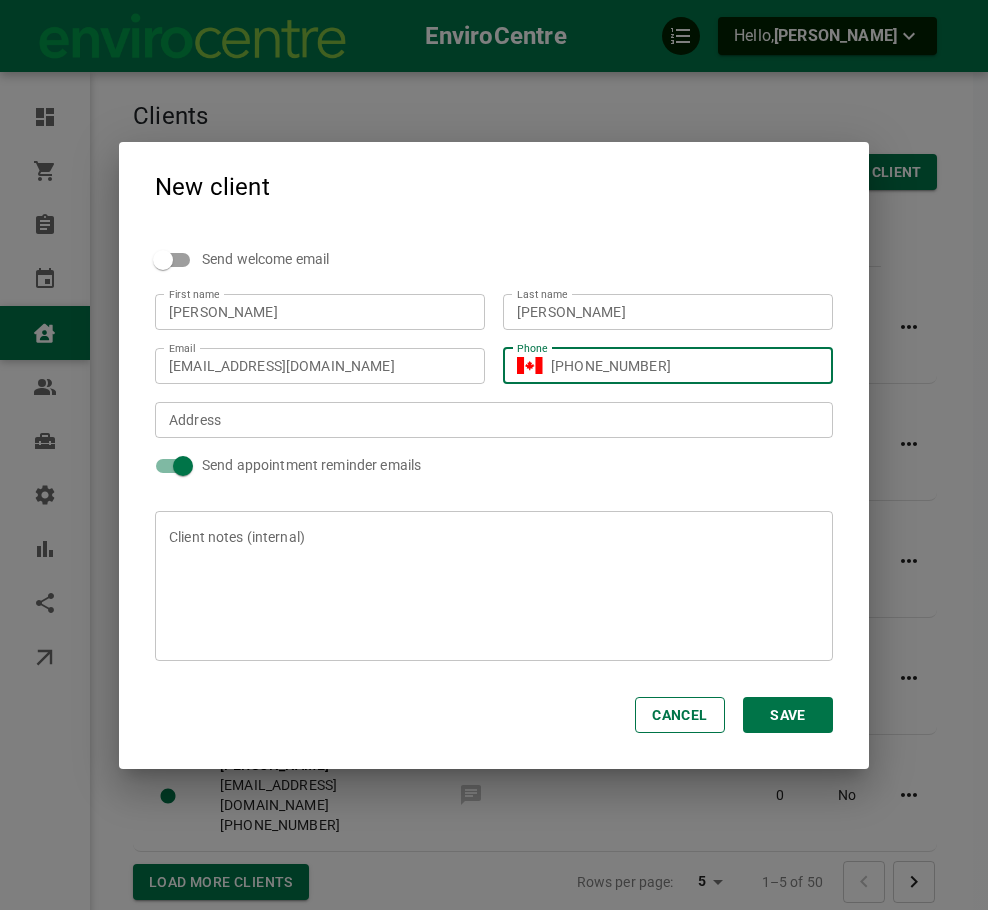 type on "[PHONE_NUMBER]" 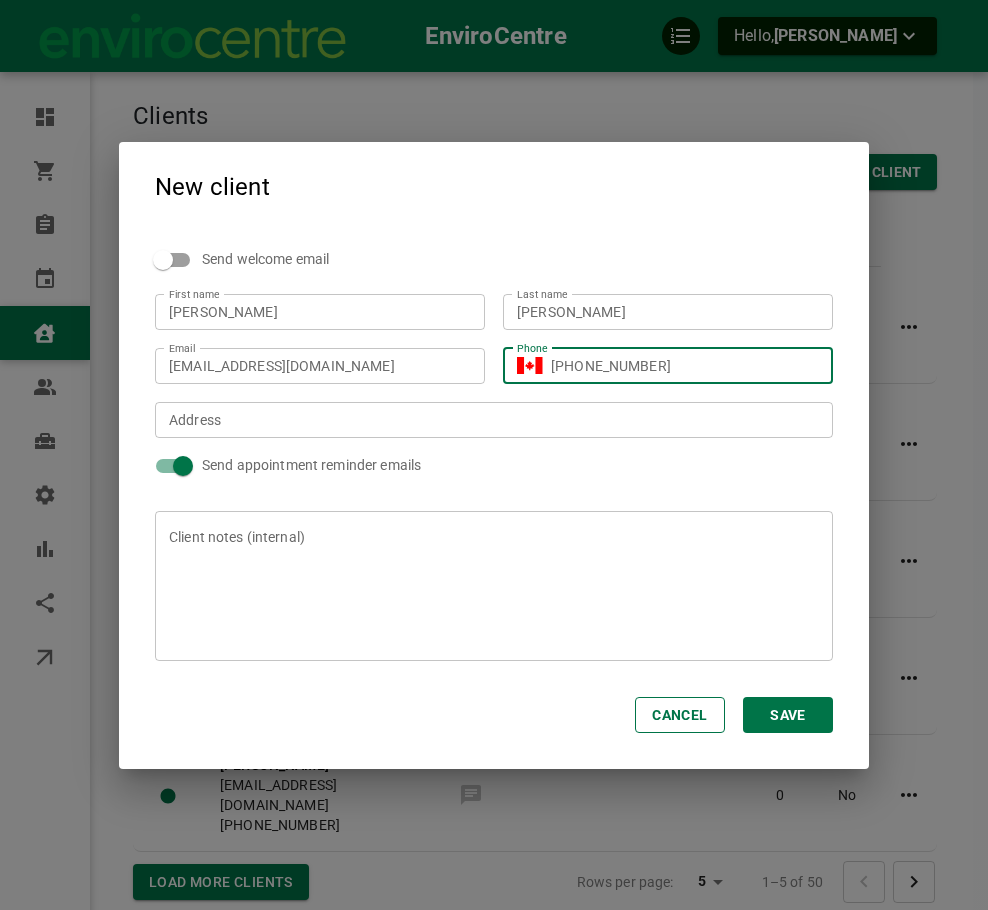 click on "Address Address" at bounding box center (493, 419) 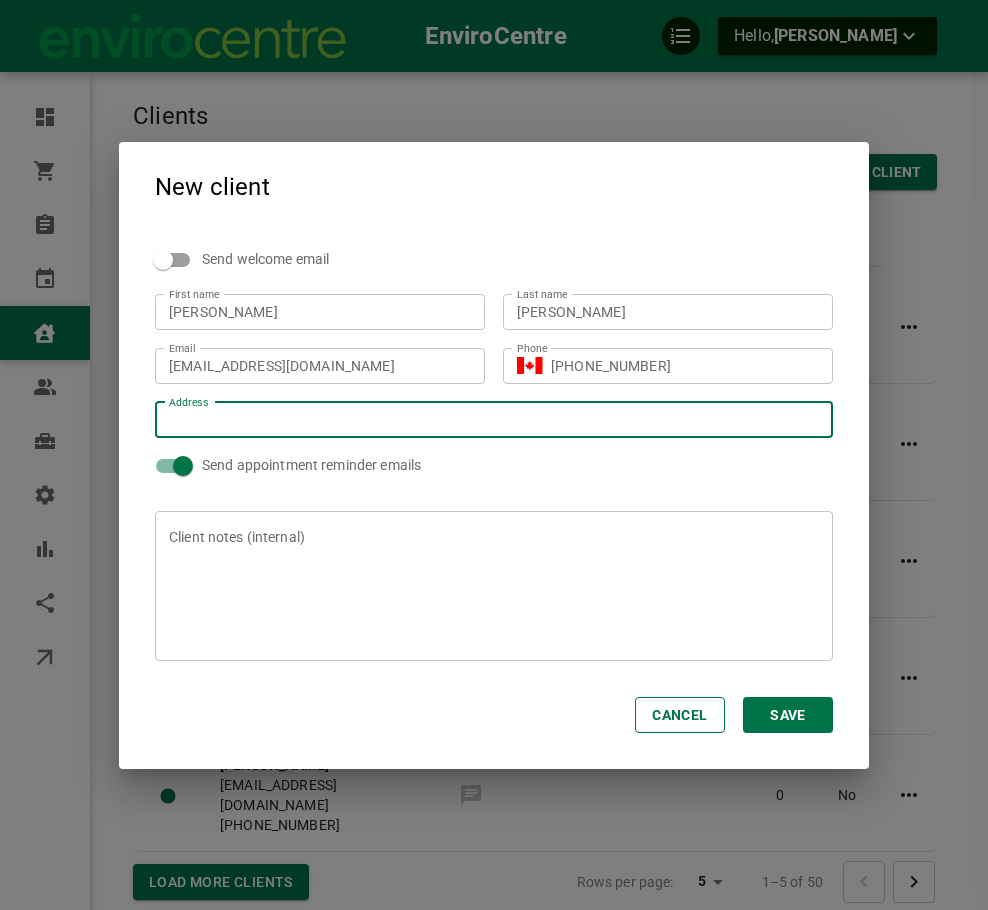 paste on "[STREET_ADDRESS]" 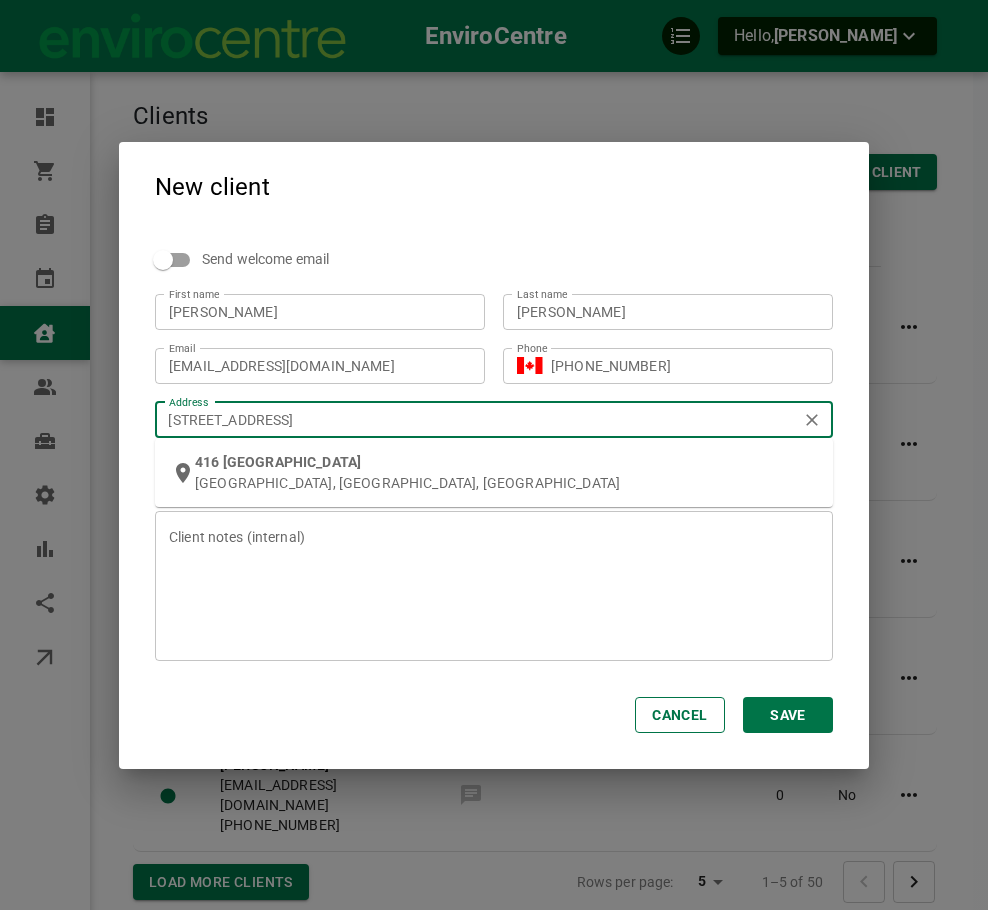 click on "[GEOGRAPHIC_DATA], [GEOGRAPHIC_DATA], [GEOGRAPHIC_DATA]" at bounding box center (506, 483) 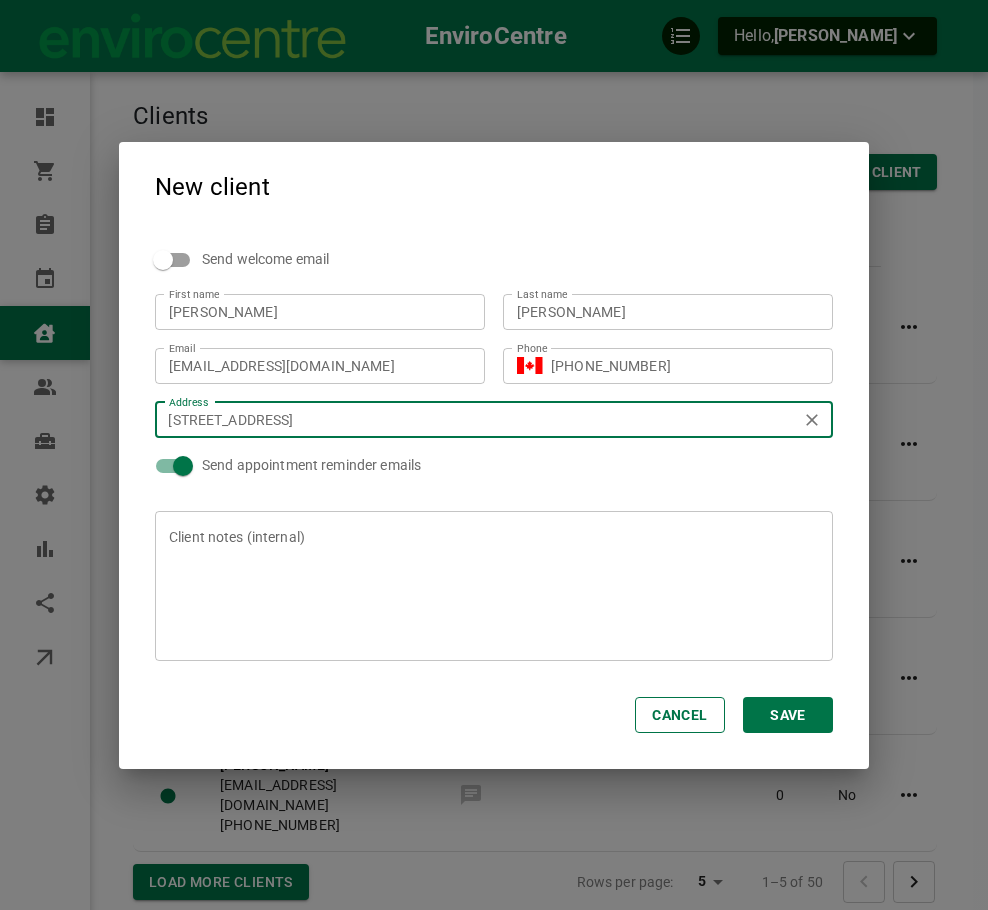 type on "[STREET_ADDRESS]" 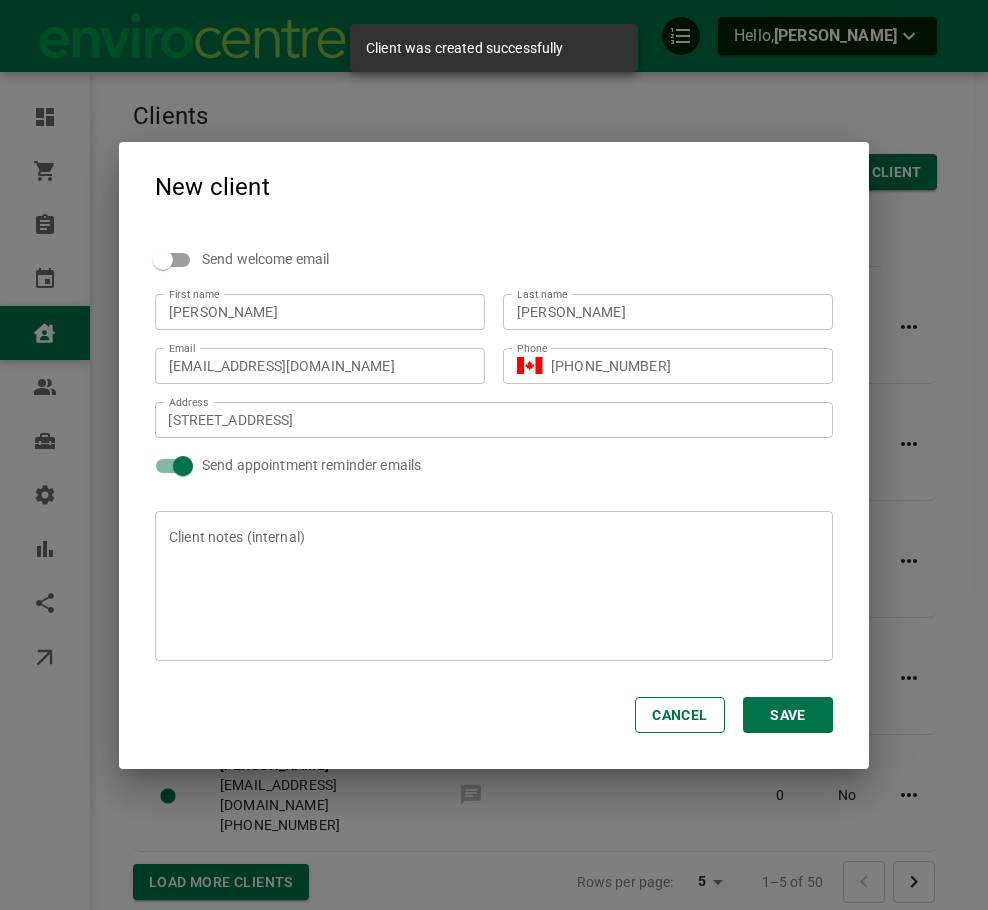 checkbox on "true" 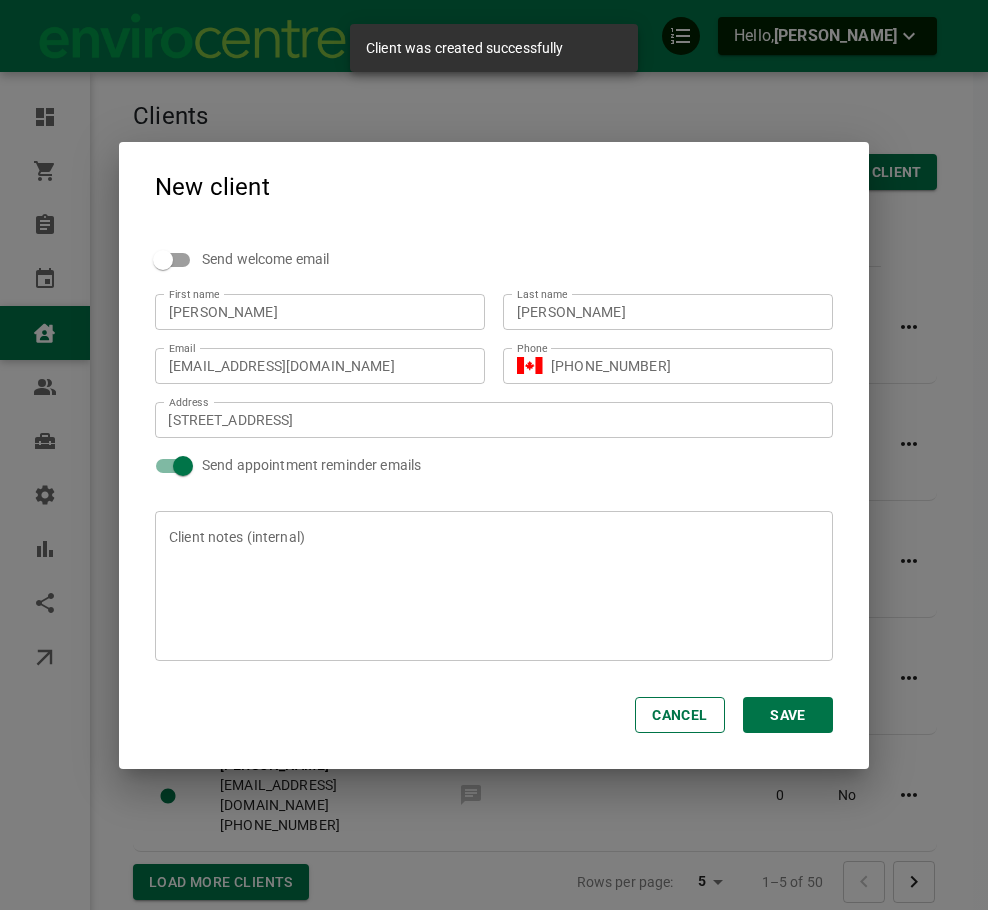 type 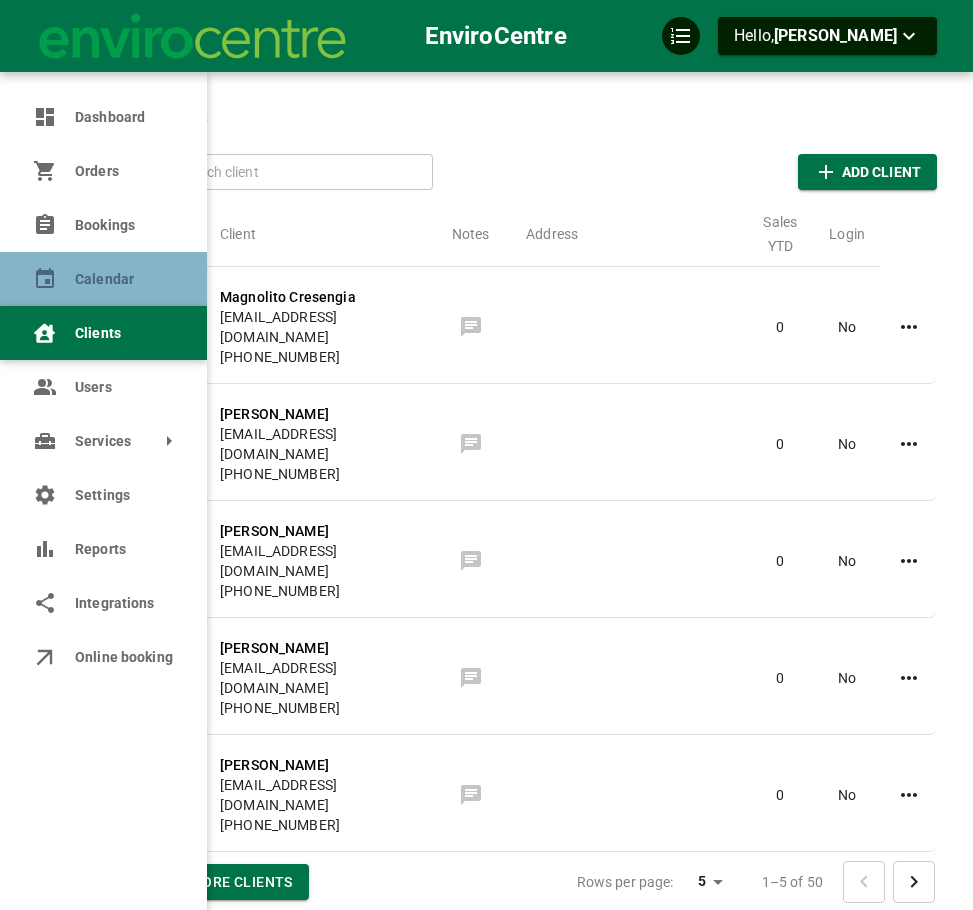 click 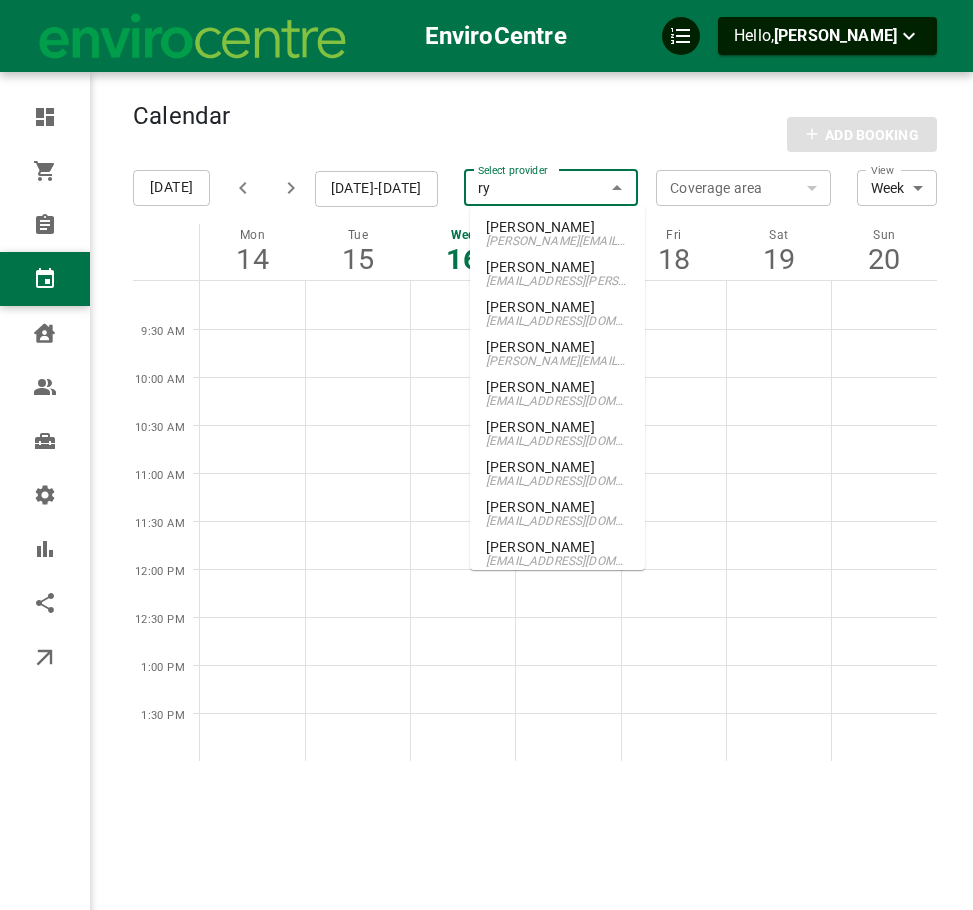 type on "rya" 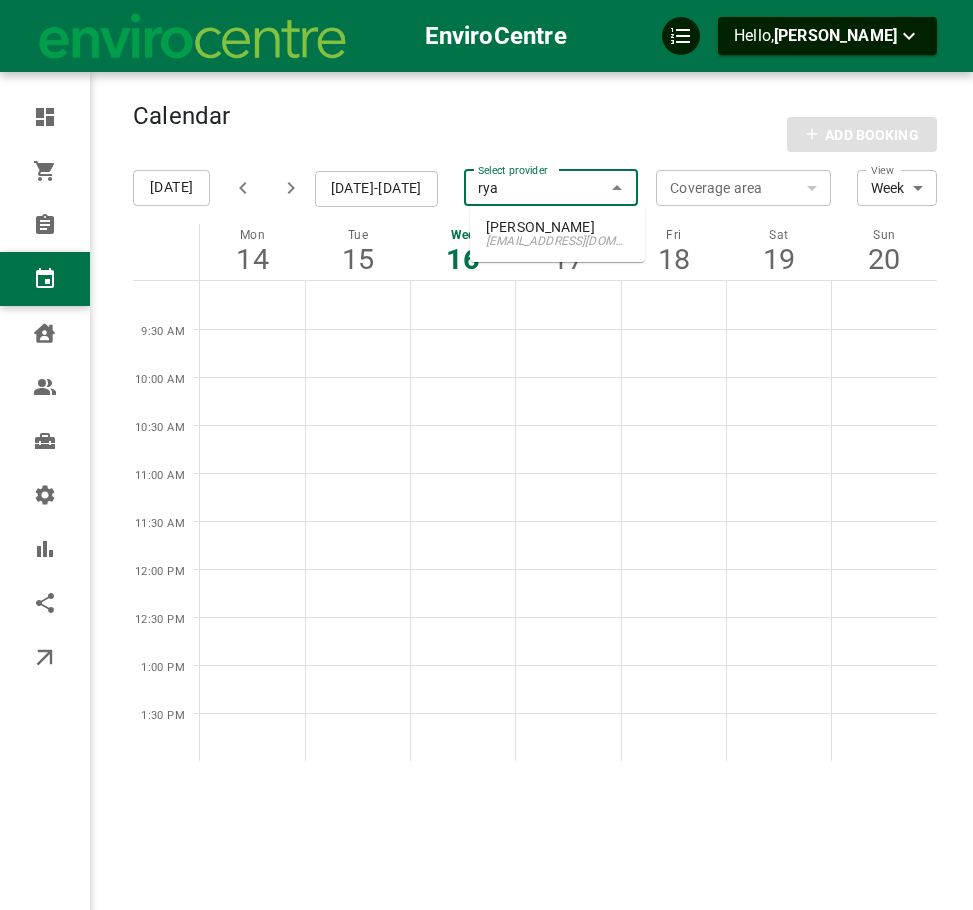 click on "[PERSON_NAME] [EMAIL_ADDRESS][DOMAIN_NAME]" at bounding box center [557, 234] 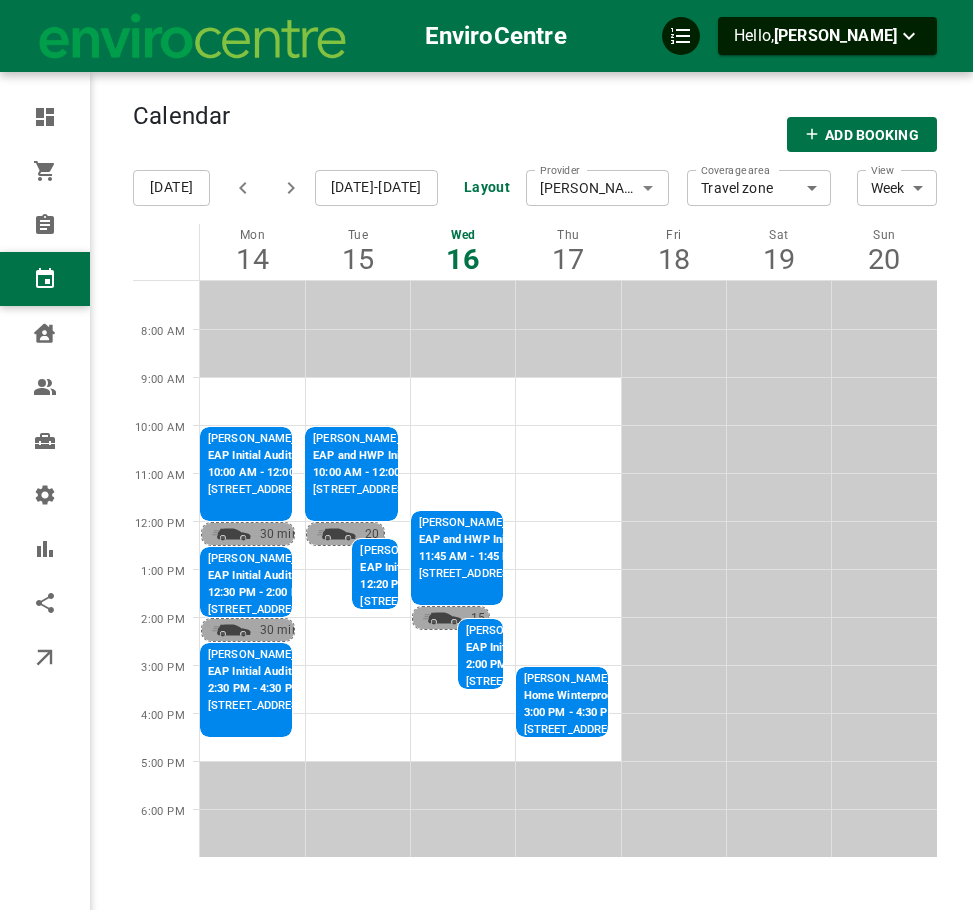 click on "3:00 PM - 4:30 PM" at bounding box center (609, 713) 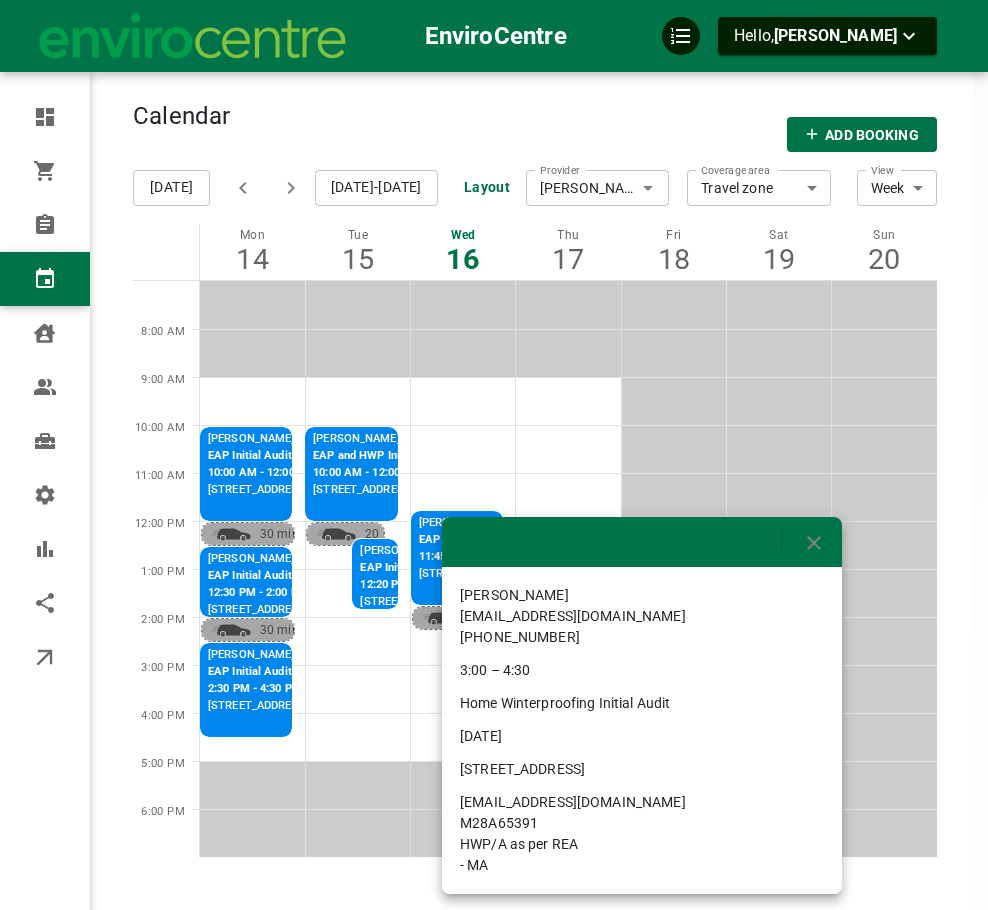 click at bounding box center (494, 455) 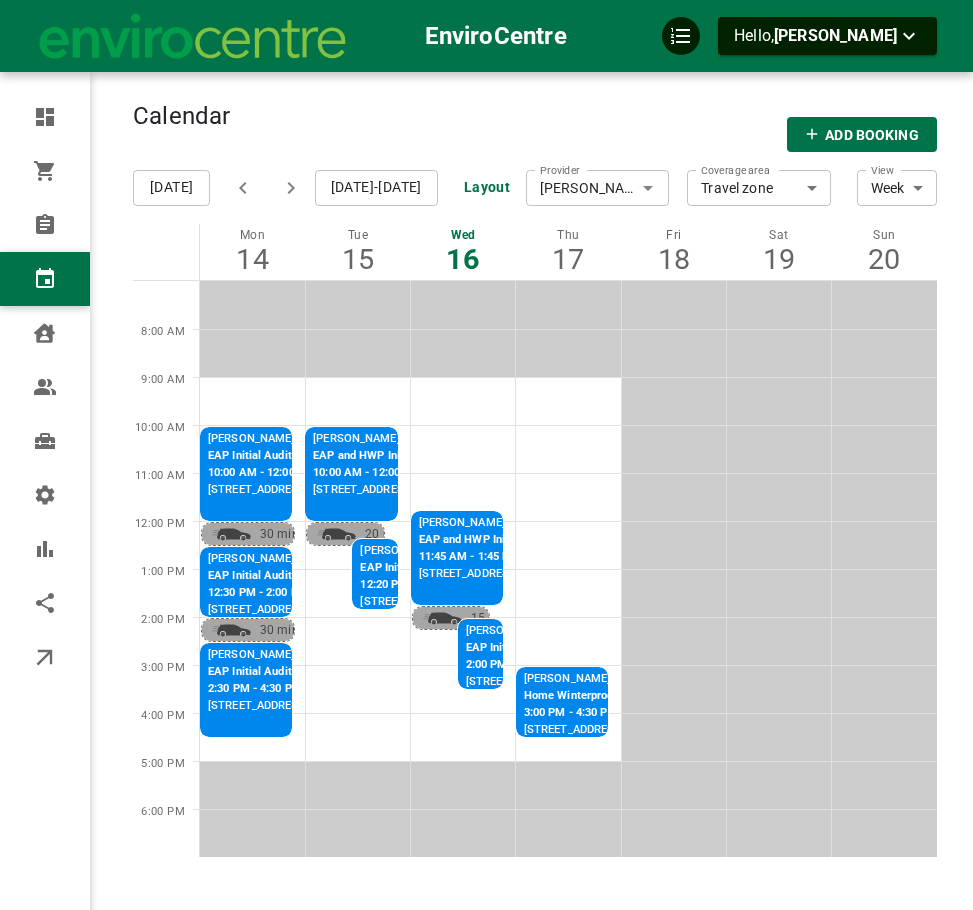 click on "[PERSON_NAME] EAP and HWP Initial Audit 11:45 AM - 1:45 PM [STREET_ADDRESS]" at bounding box center [457, 548] 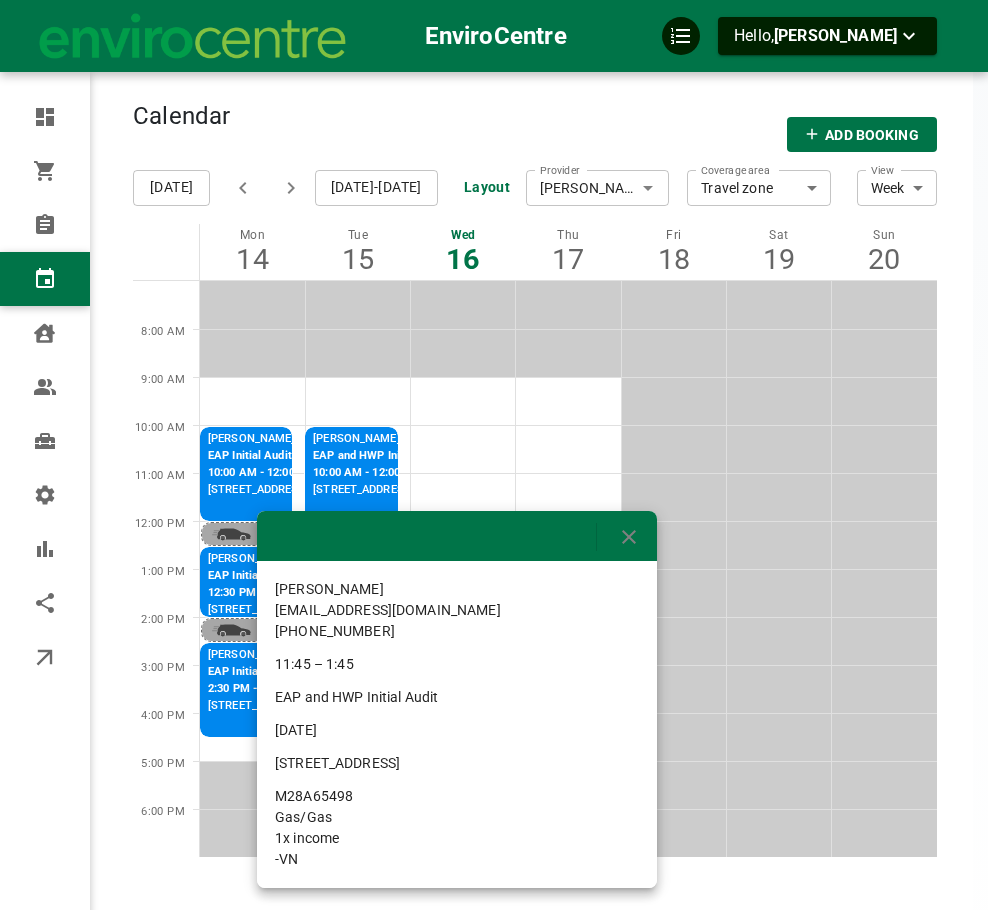 click at bounding box center (494, 455) 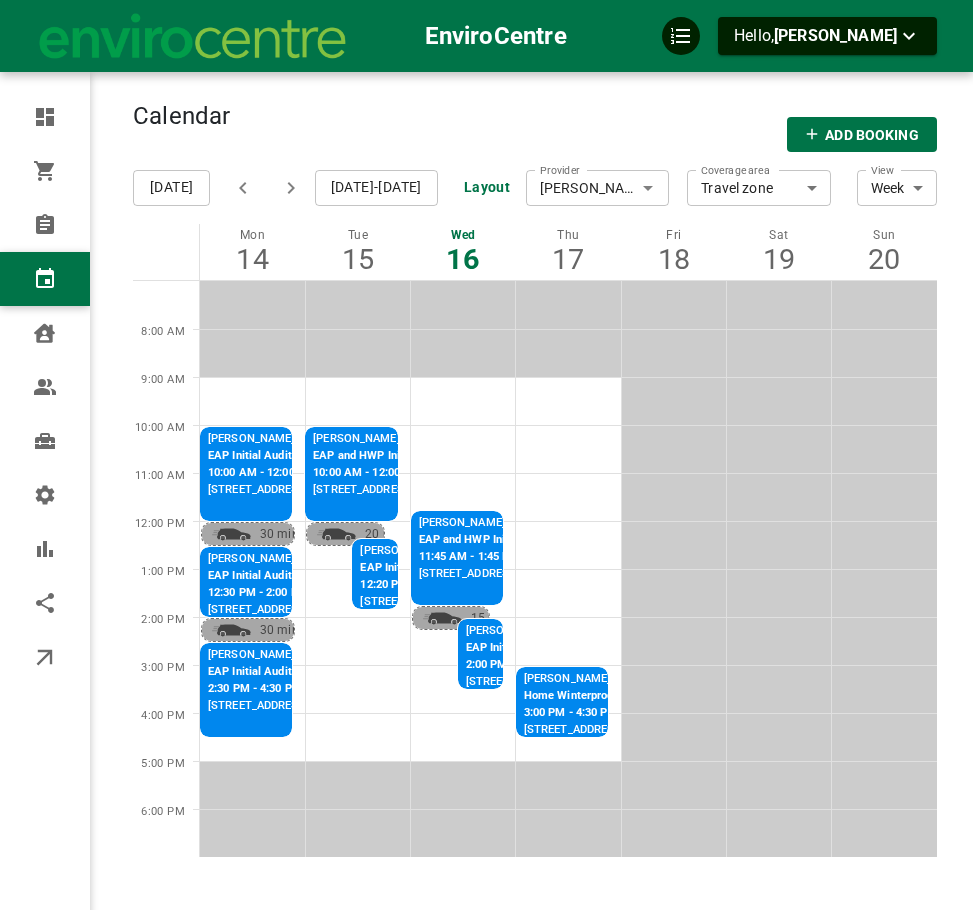 click on "[PERSON_NAME] EAP Initial Audit 2:00 PM - 3:30 PM [STREET_ADDRESS][PERSON_NAME]" at bounding box center [480, 656] 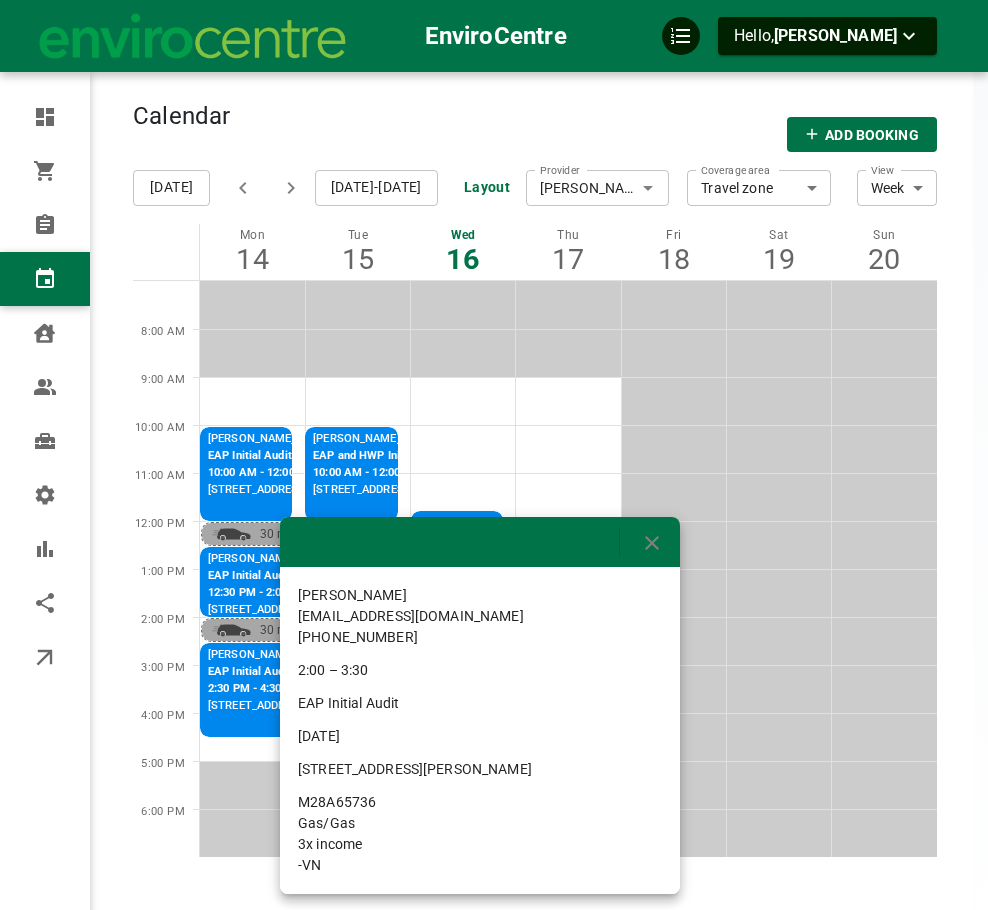 click at bounding box center [494, 455] 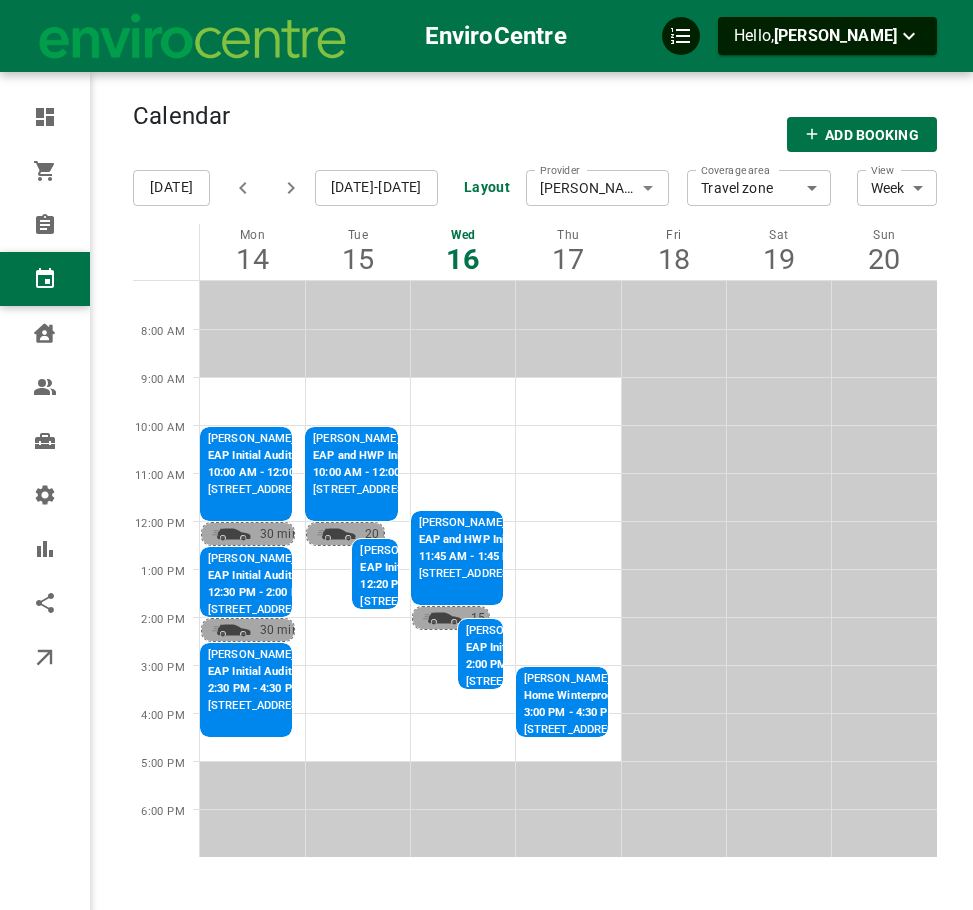 click on "[PERSON_NAME] EAP and HWP Initial Audit 11:45 AM - 1:45 PM [STREET_ADDRESS]" at bounding box center [457, 558] 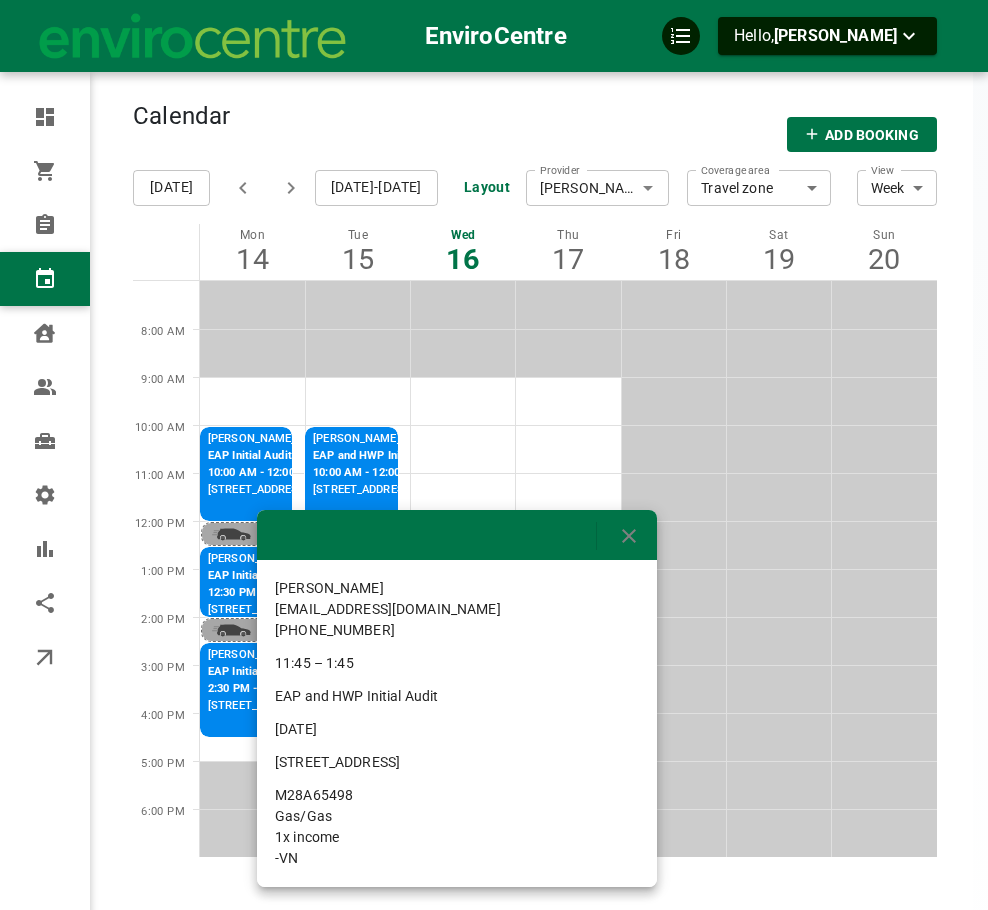 click at bounding box center [494, 455] 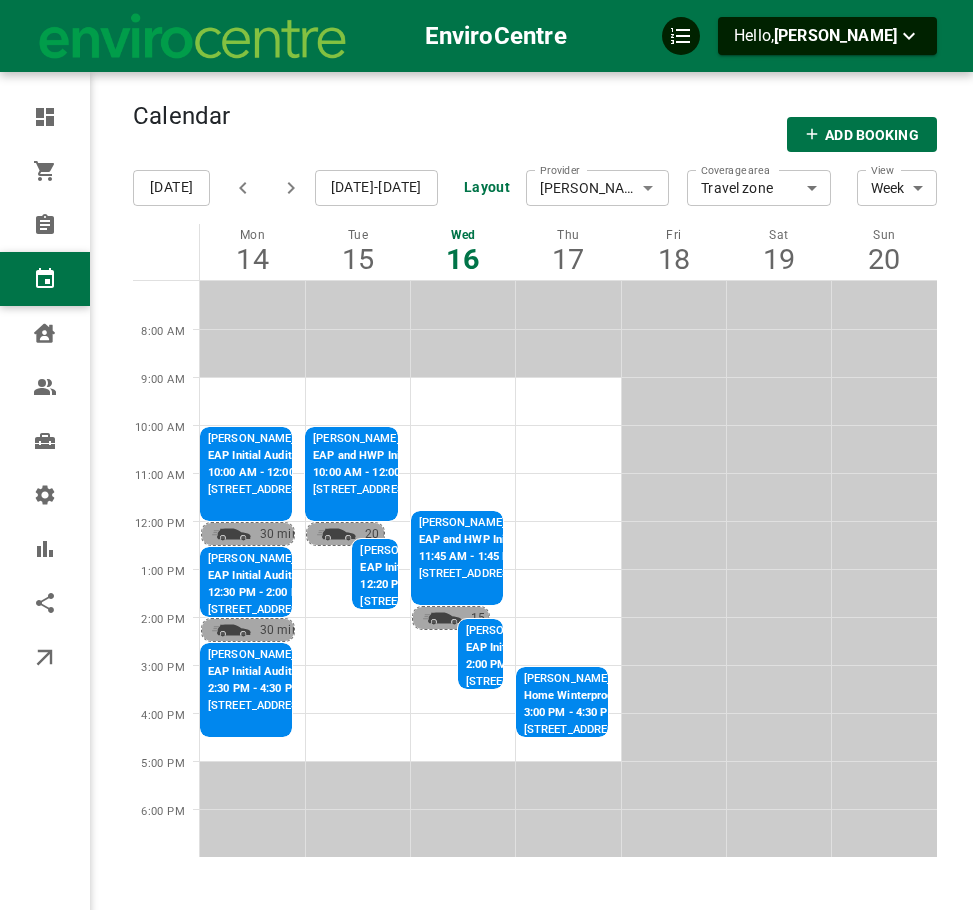 click on "3:00 PM - 4:30 PM" at bounding box center (609, 713) 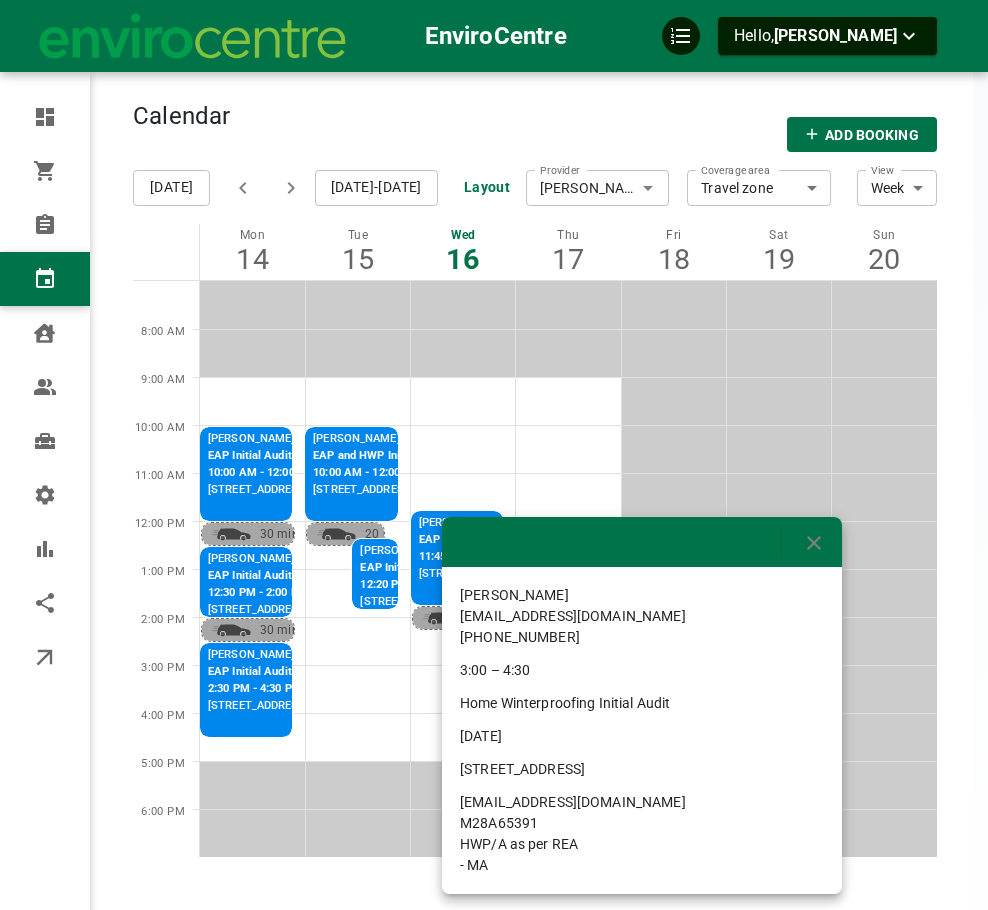 drag, startPoint x: 614, startPoint y: 771, endPoint x: 451, endPoint y: 762, distance: 163.24828 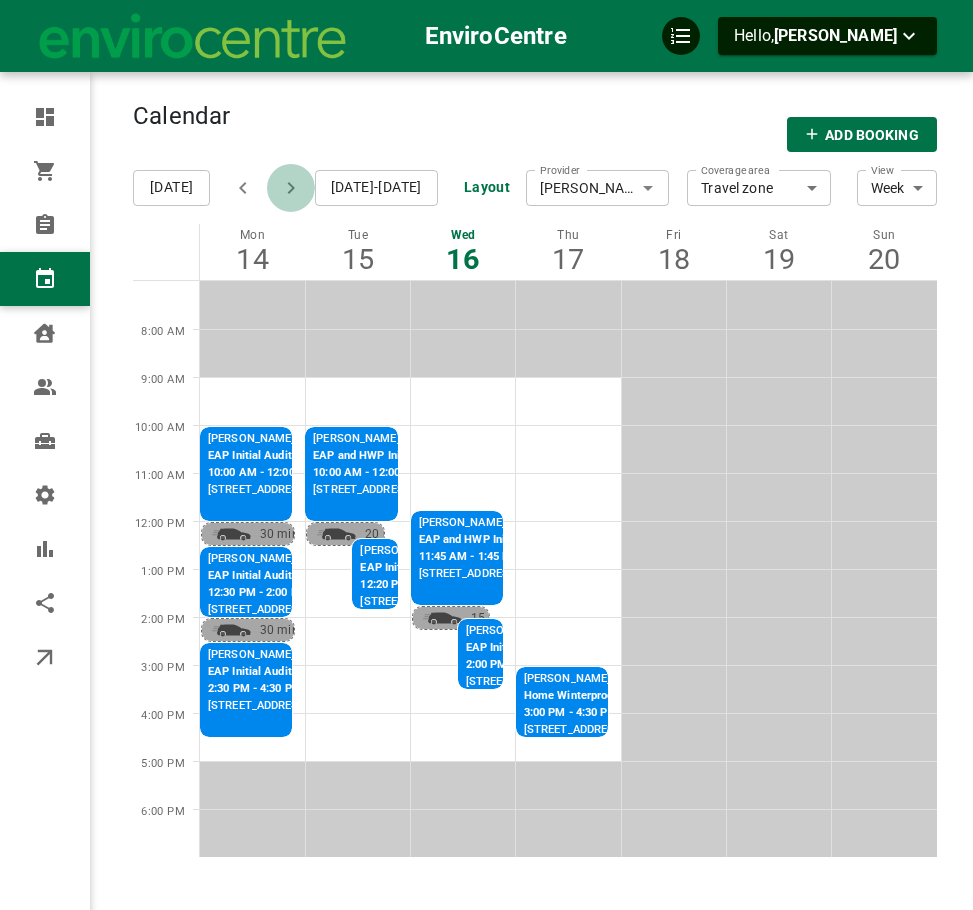click 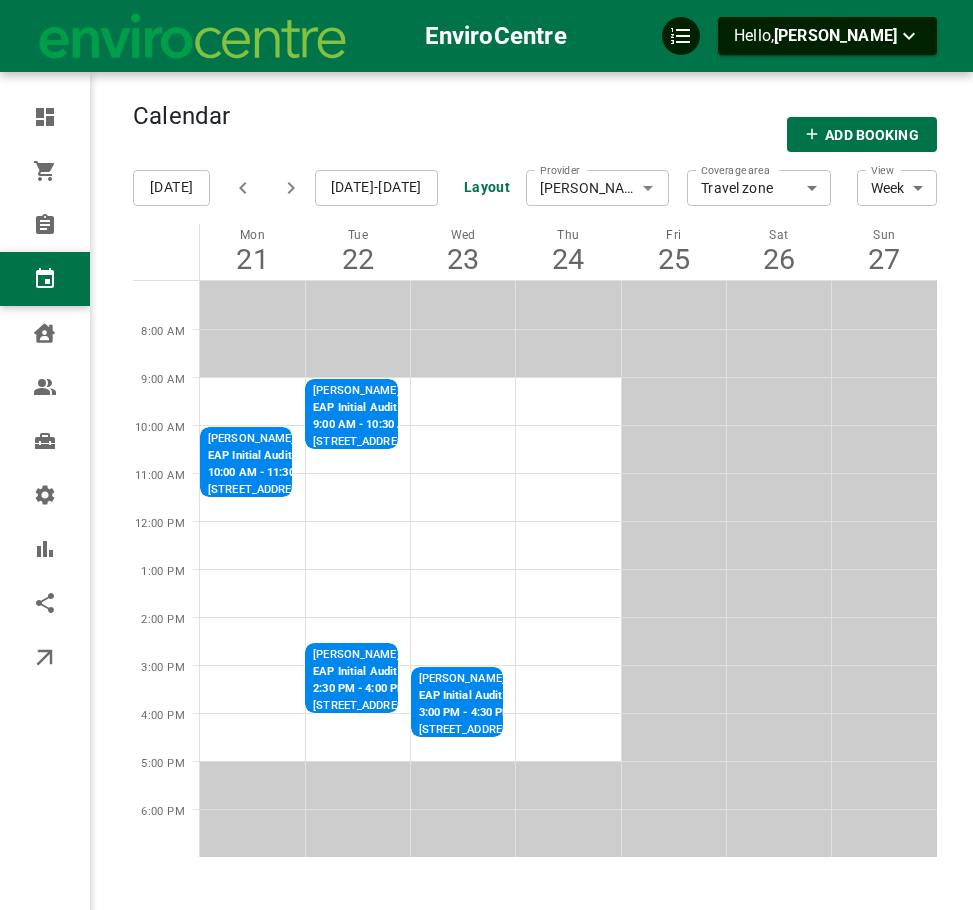 click on "10:00 AM - 11:30 AM" at bounding box center [301, 473] 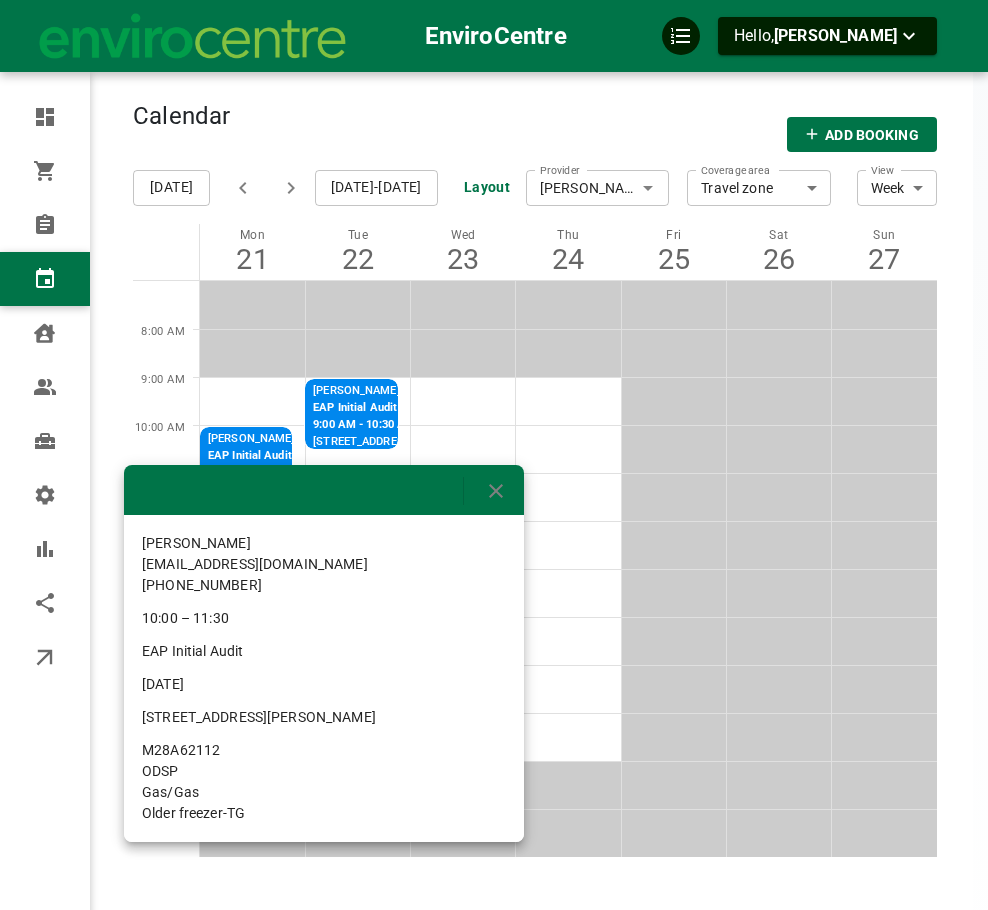 click at bounding box center (494, 455) 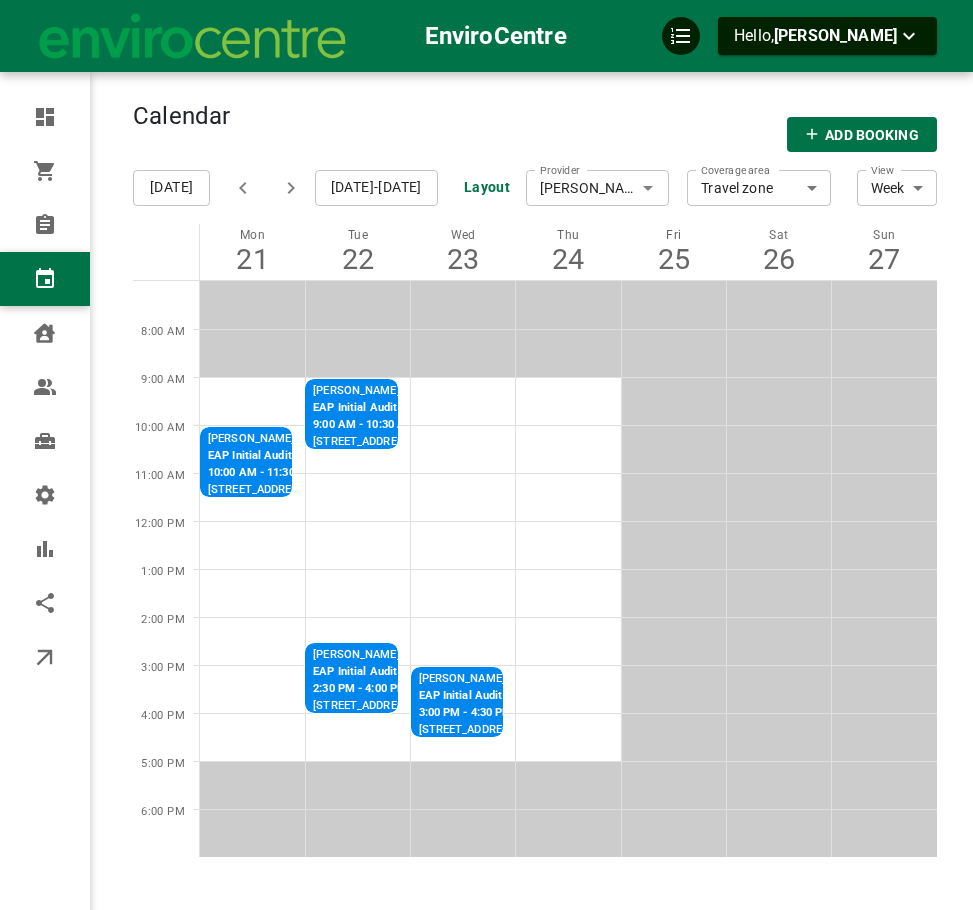 click on "EAP Initial Audit" at bounding box center [449, 672] 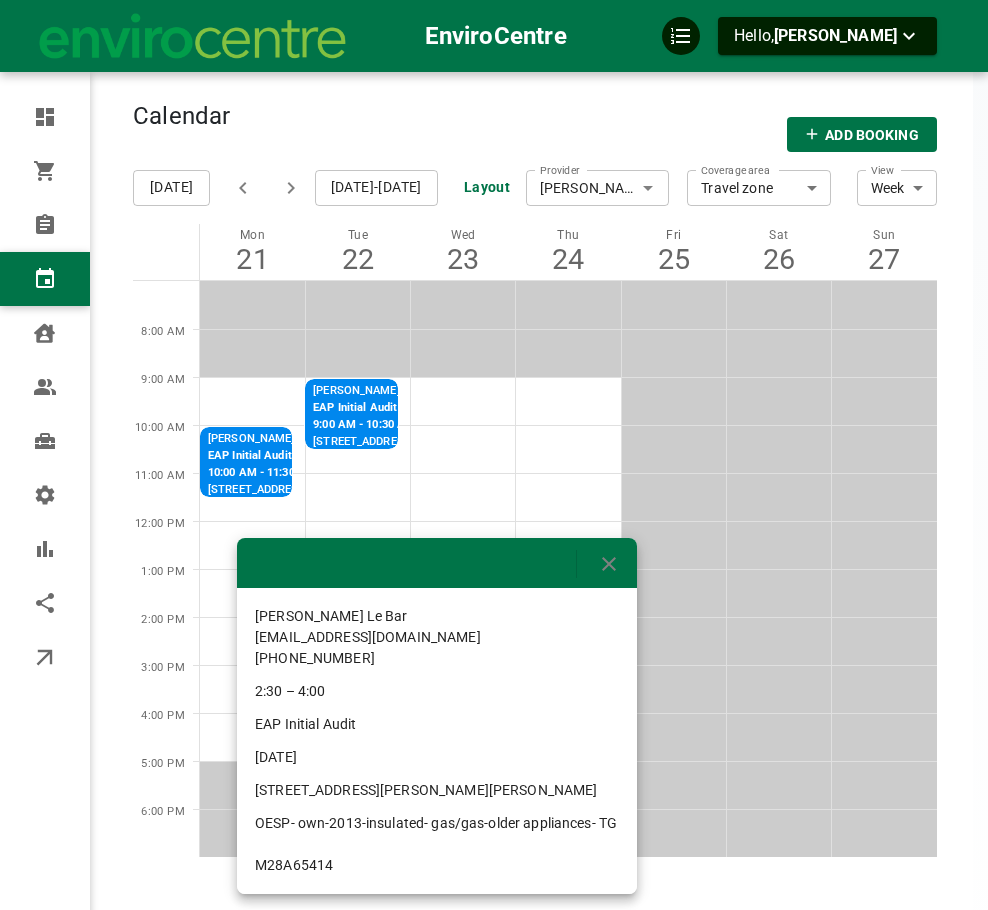 click at bounding box center (494, 455) 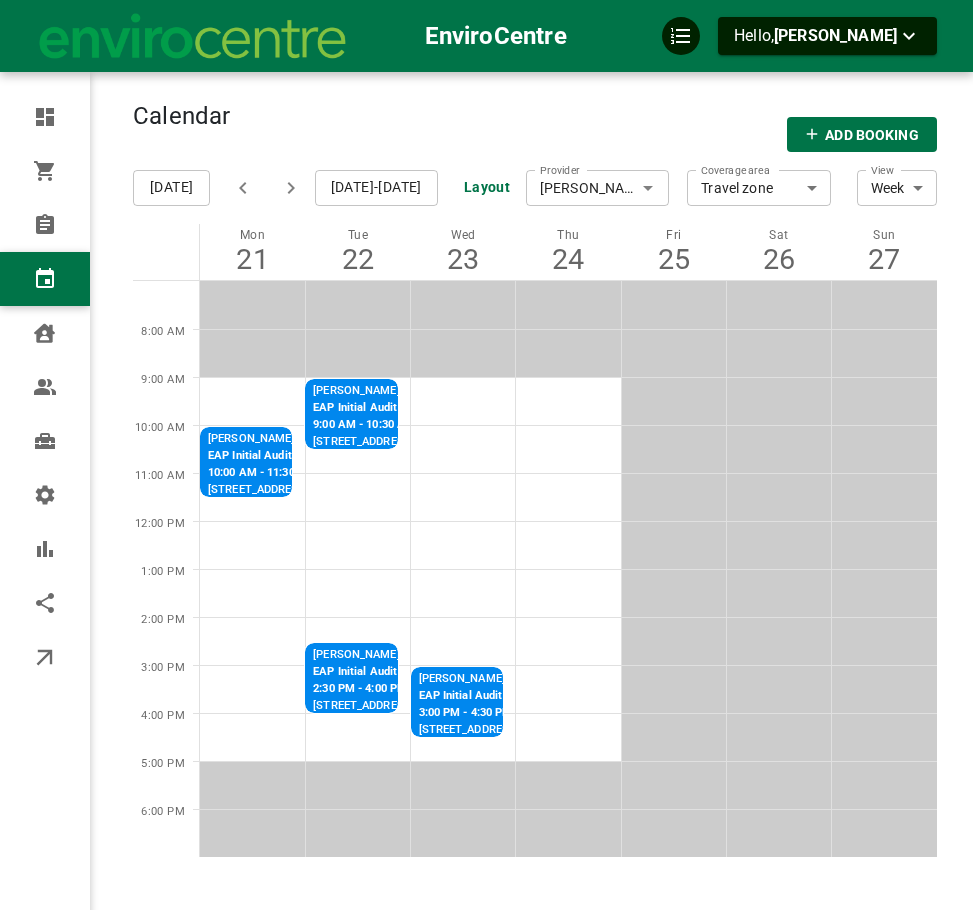 click on "[PERSON_NAME]" at bounding box center [469, 679] 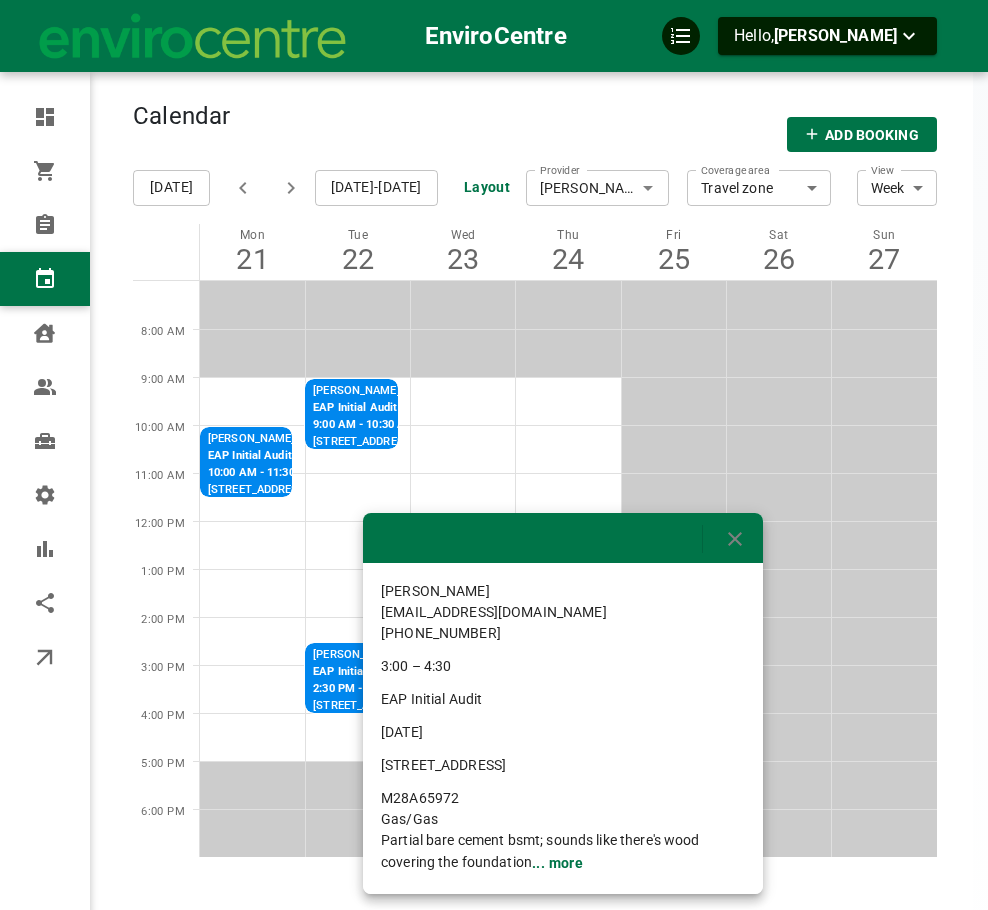 click at bounding box center [494, 455] 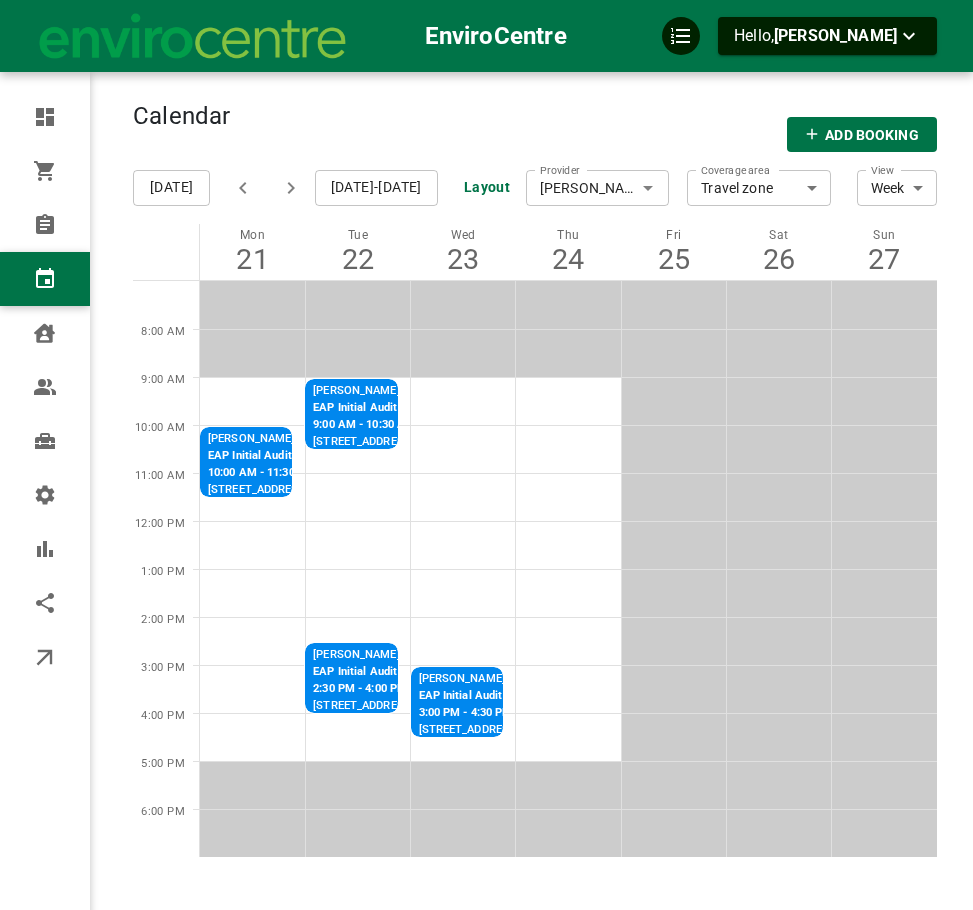 click on "3:00 PM - 4:30 PM" at bounding box center [469, 713] 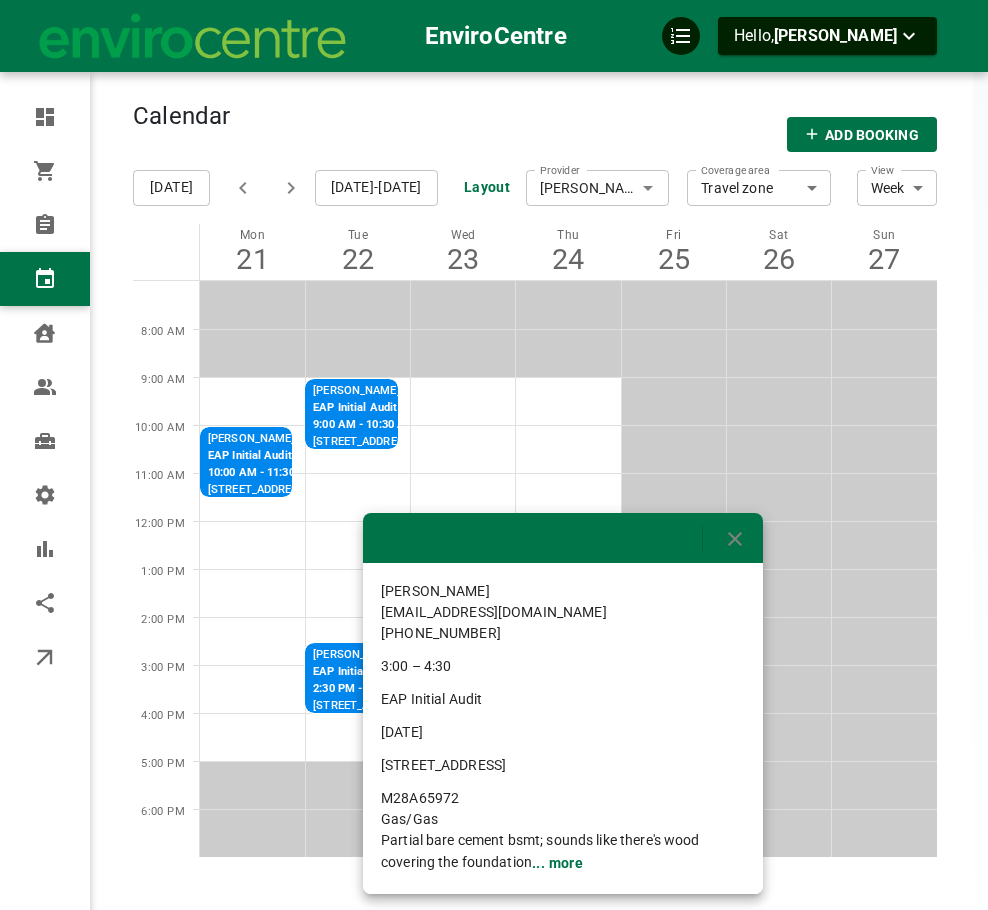 click at bounding box center (494, 455) 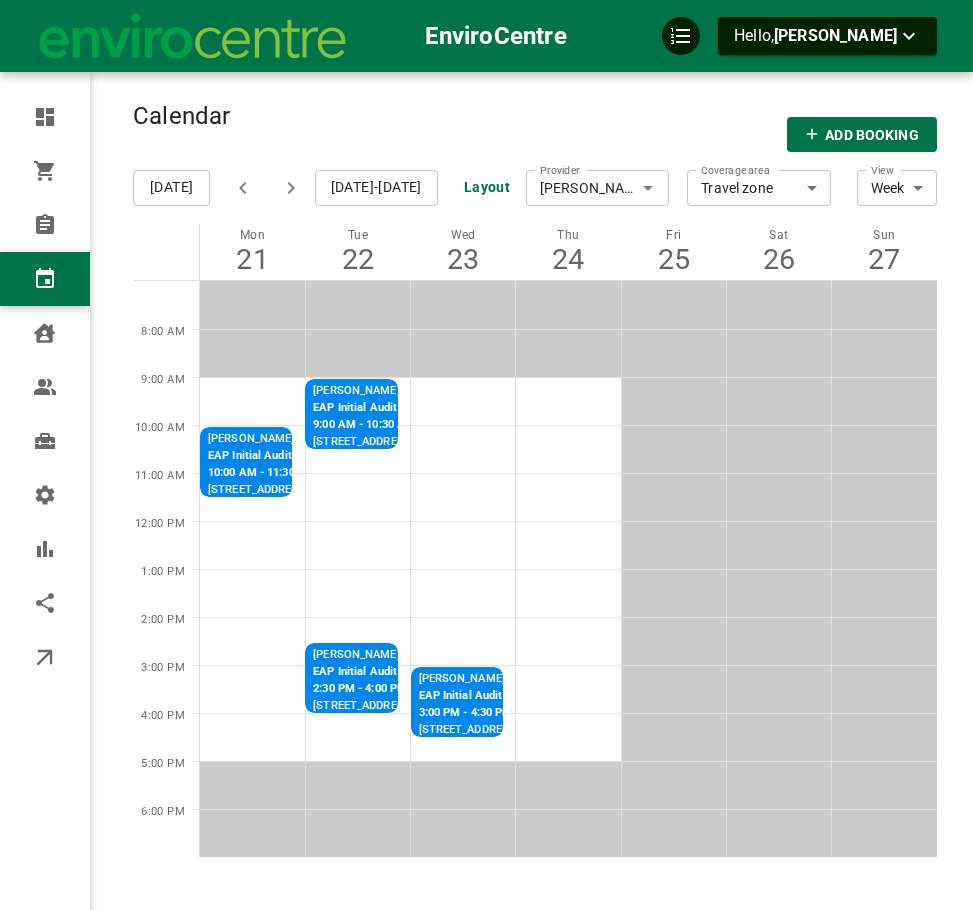 click on "[PERSON_NAME]" at bounding box center [598, 188] 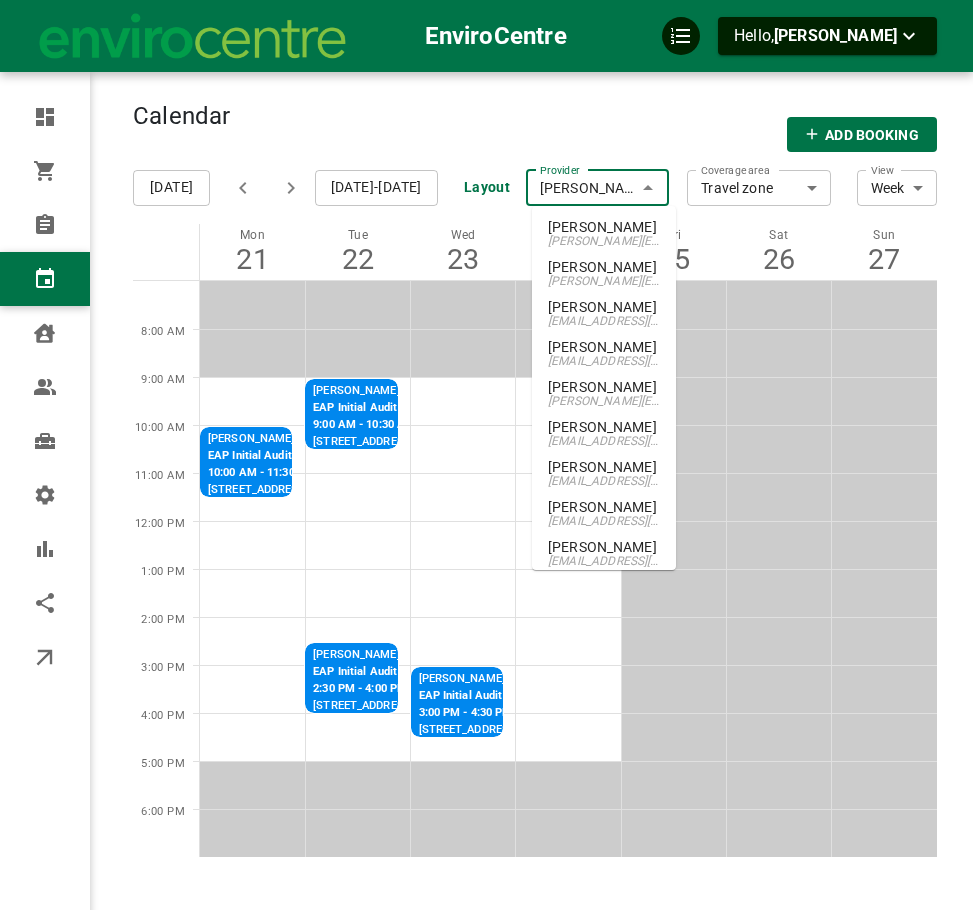 scroll, scrollTop: 604, scrollLeft: 0, axis: vertical 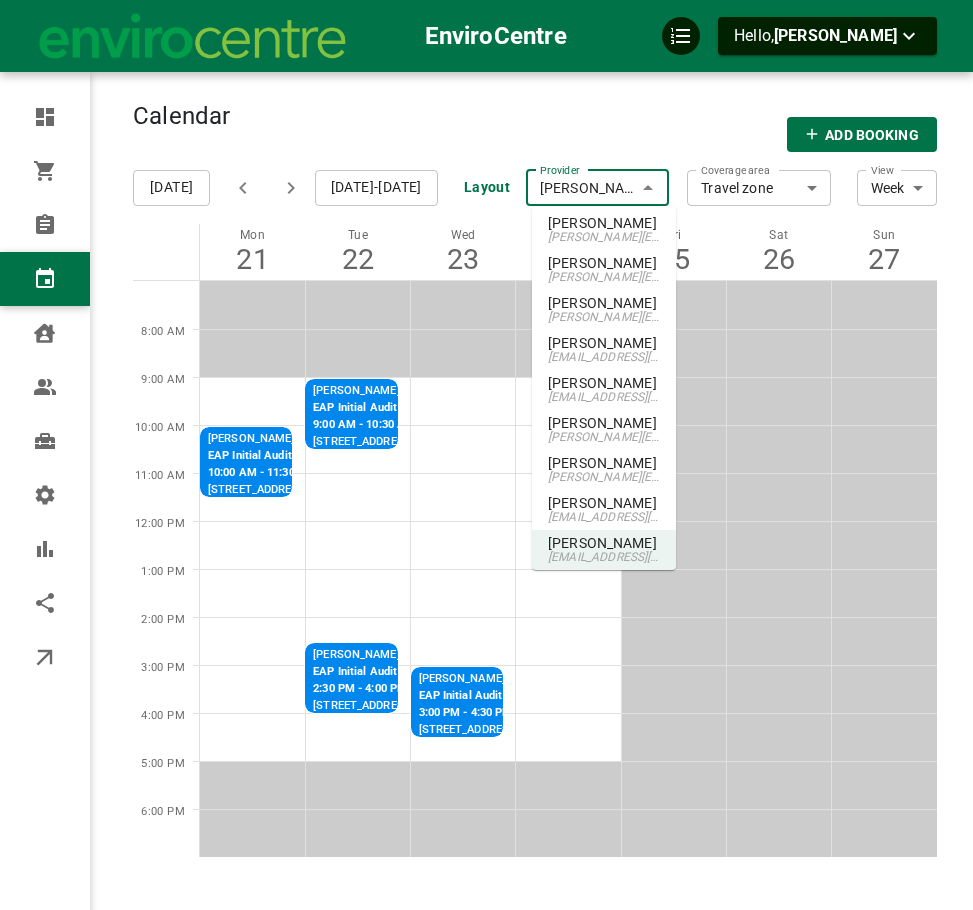 click on "EAP Initial Audit" at bounding box center (469, 696) 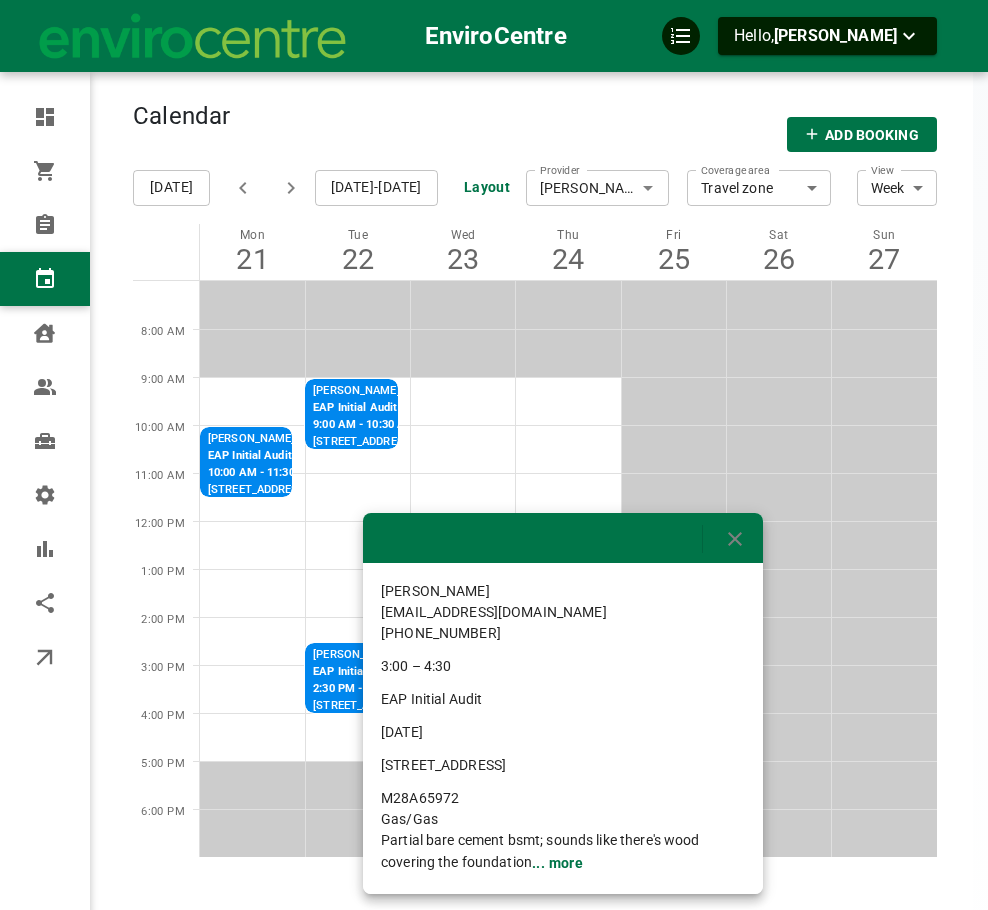 click on "... more" at bounding box center (557, 863) 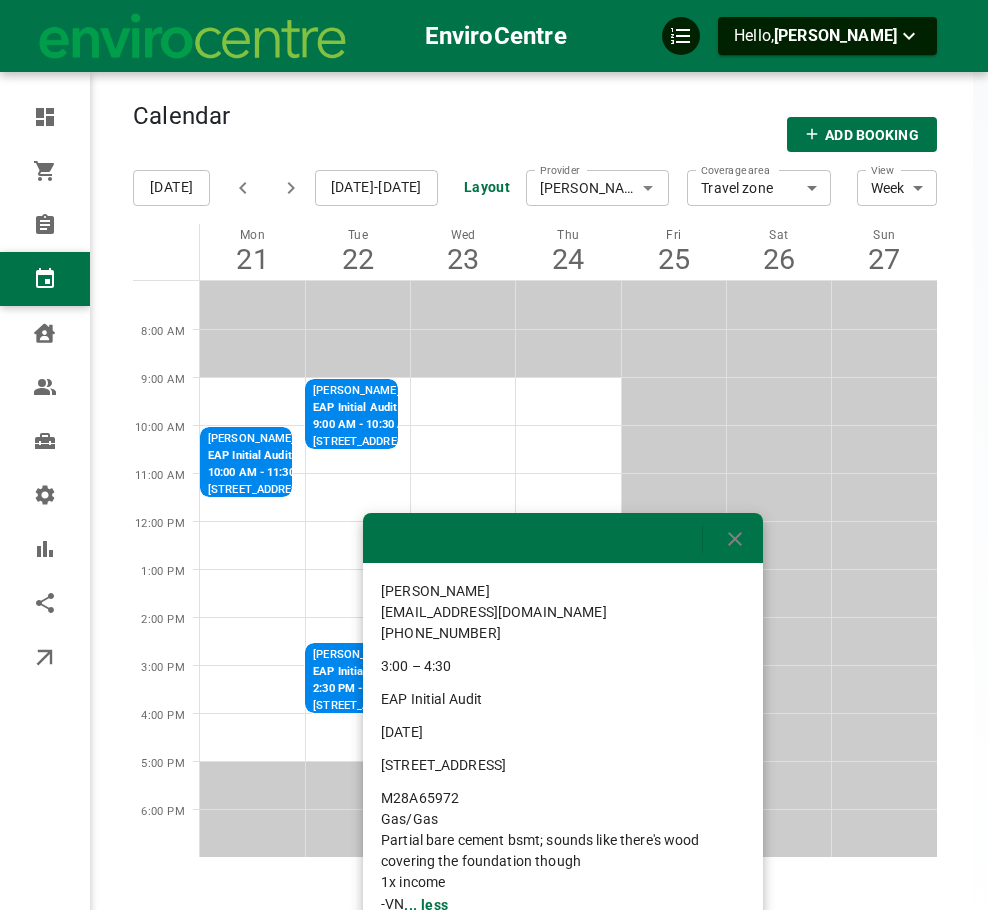 drag, startPoint x: 538, startPoint y: 761, endPoint x: 378, endPoint y: 769, distance: 160.19987 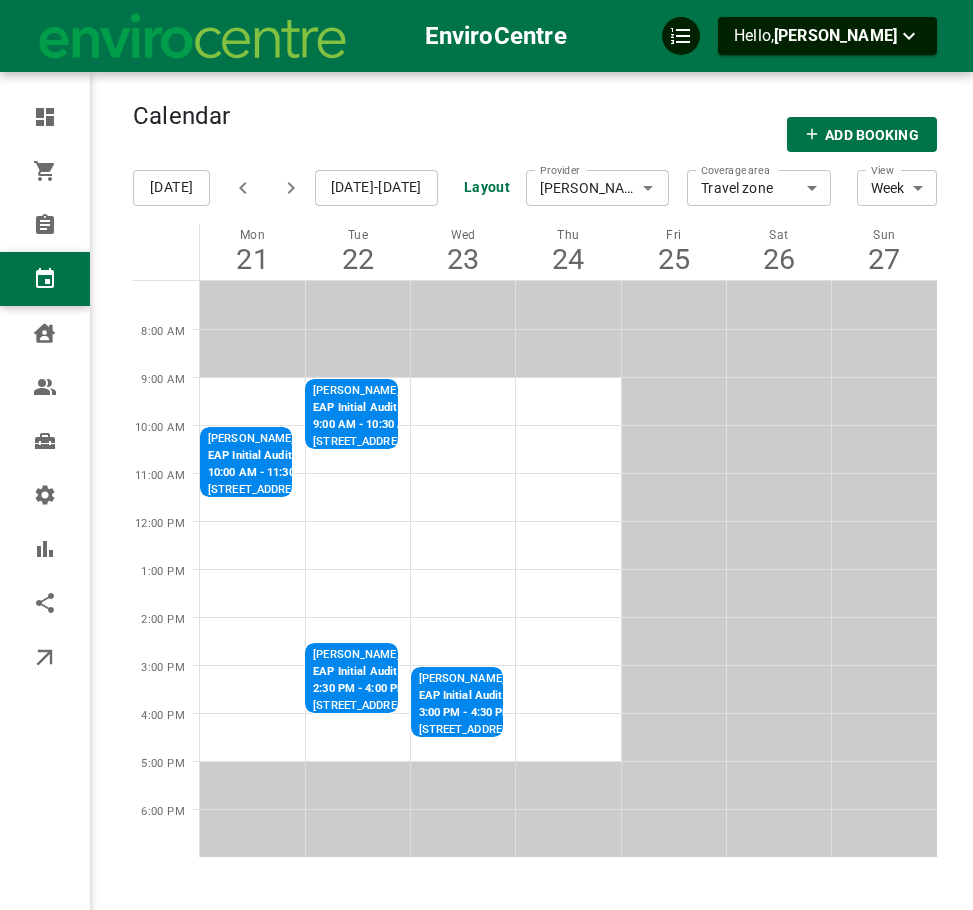 click on "[PERSON_NAME]" at bounding box center (598, 188) 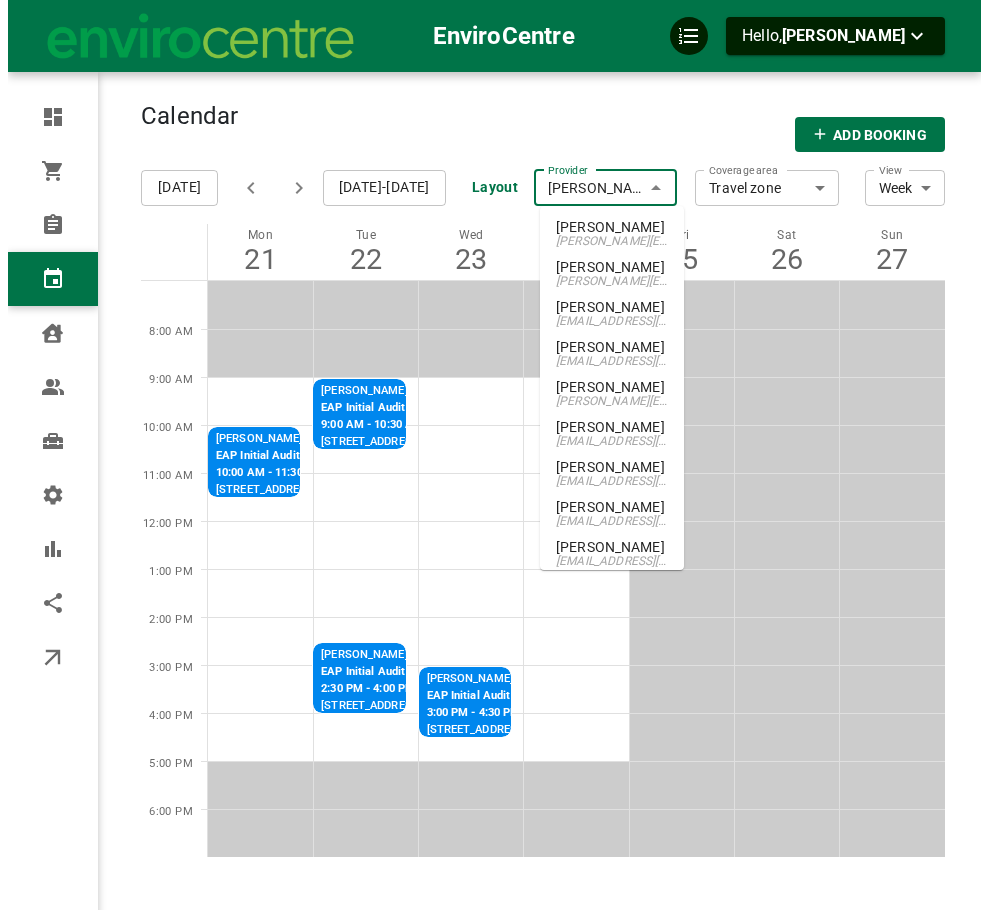 scroll, scrollTop: 604, scrollLeft: 0, axis: vertical 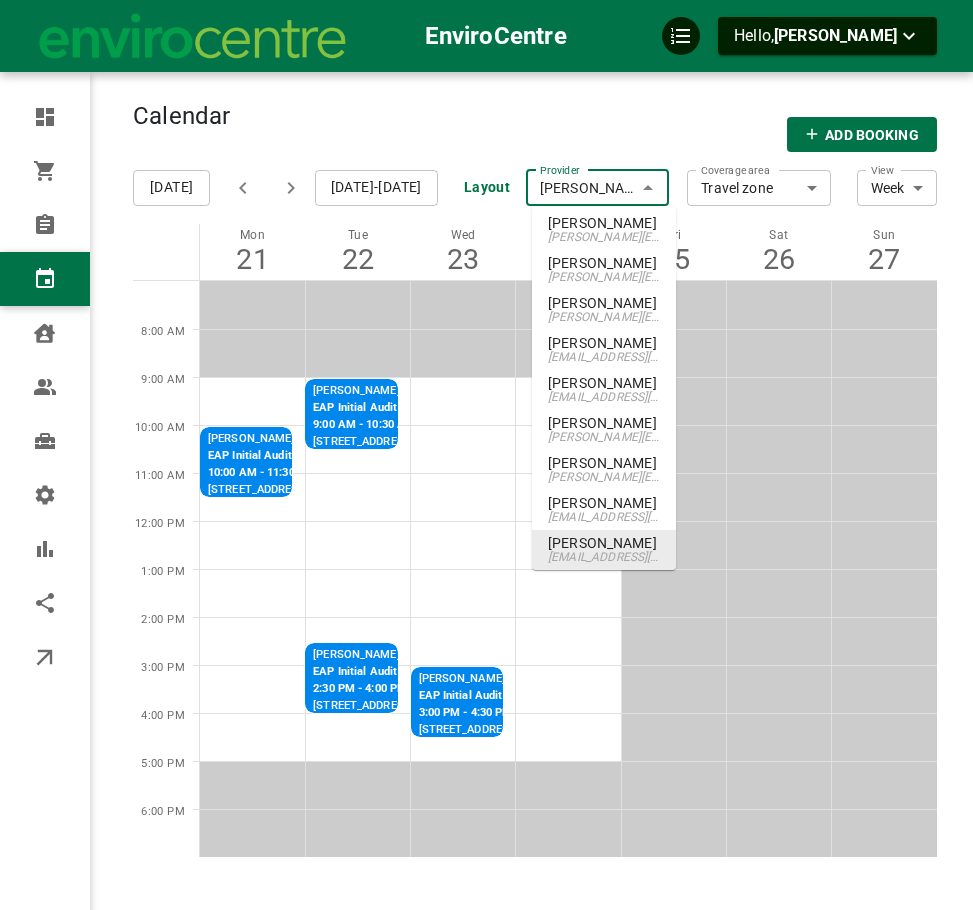 click on "Calendar Add Booking" at bounding box center (535, 127) 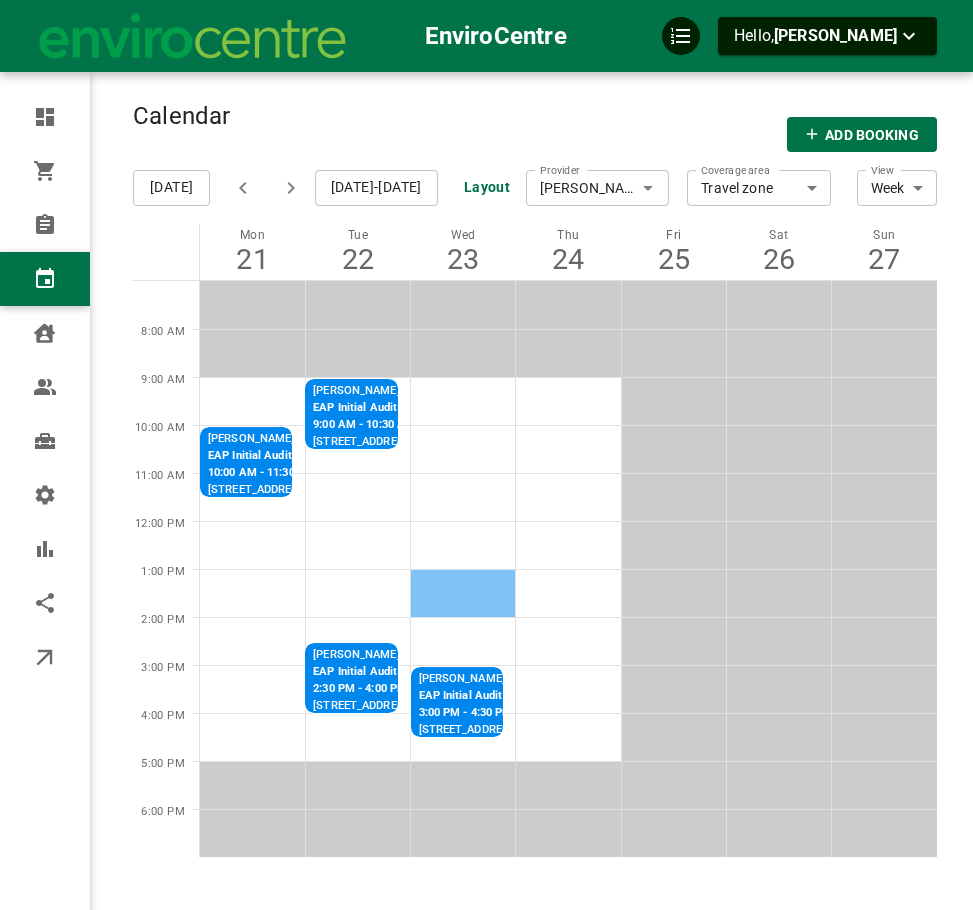 click at bounding box center (463, 593) 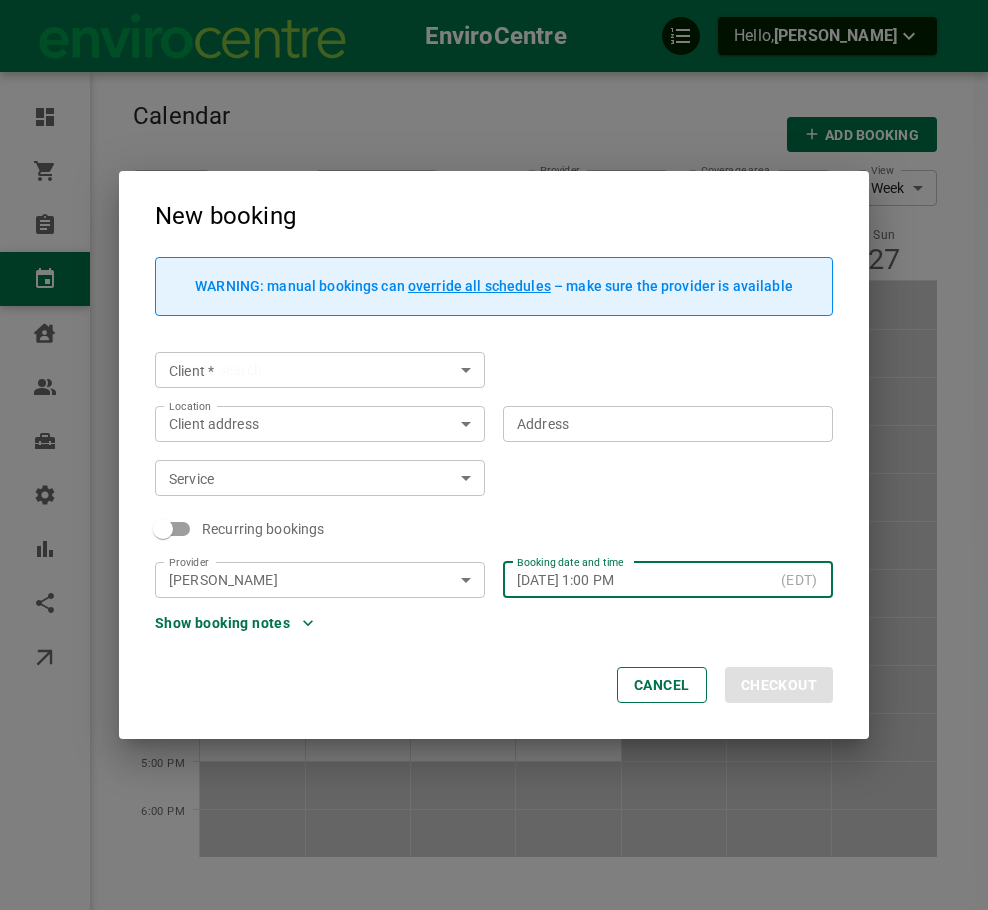 click on "[DATE] 1:00 PM" at bounding box center (645, 580) 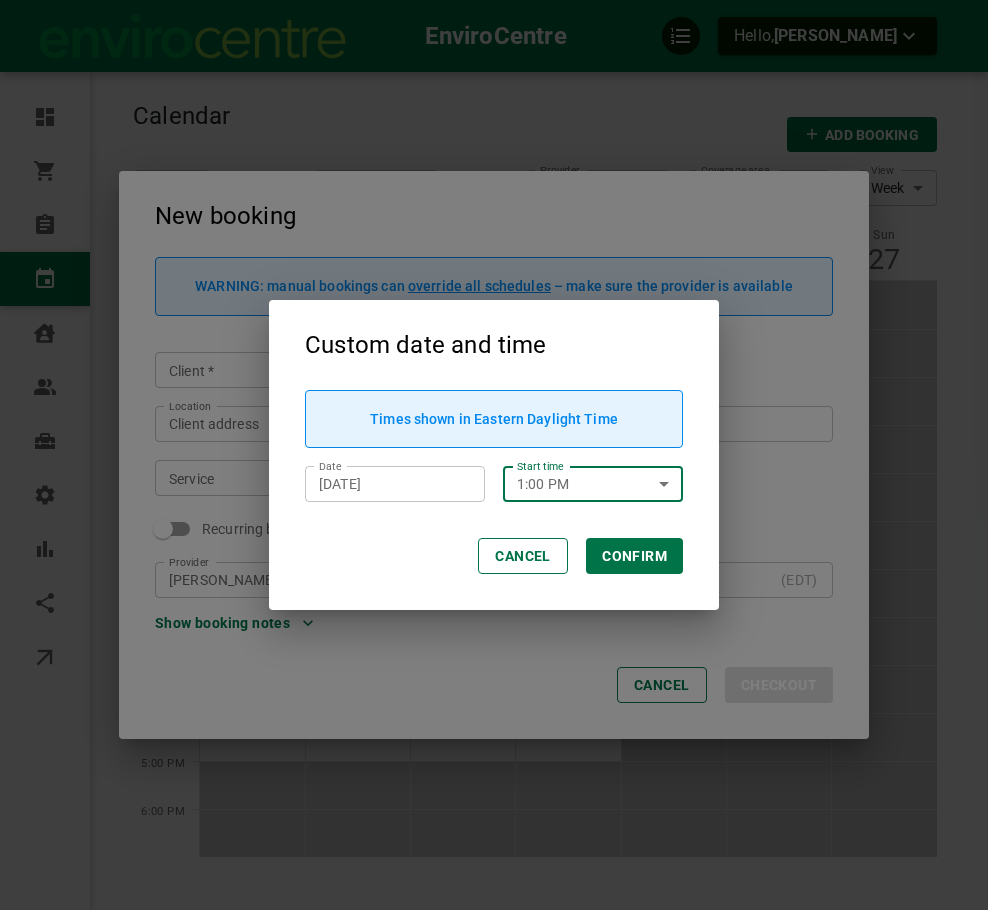 click on "1:00 PM" at bounding box center [571, 484] 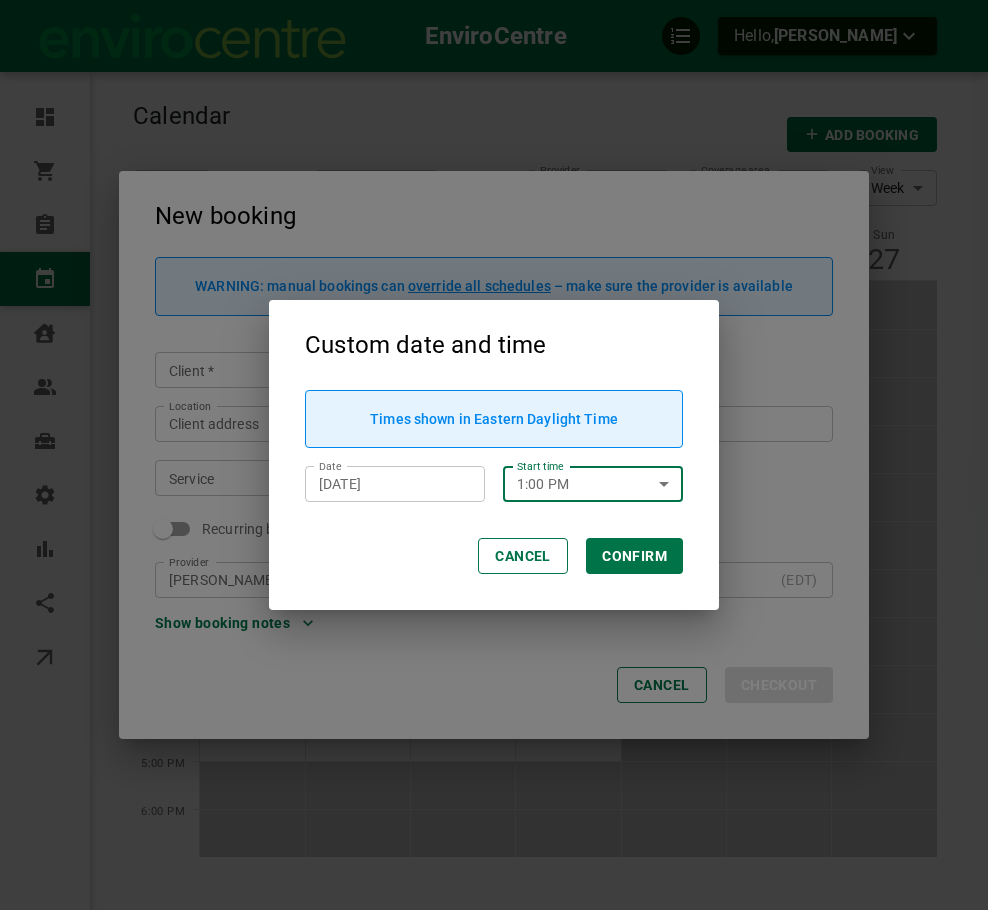 click at bounding box center (494, 455) 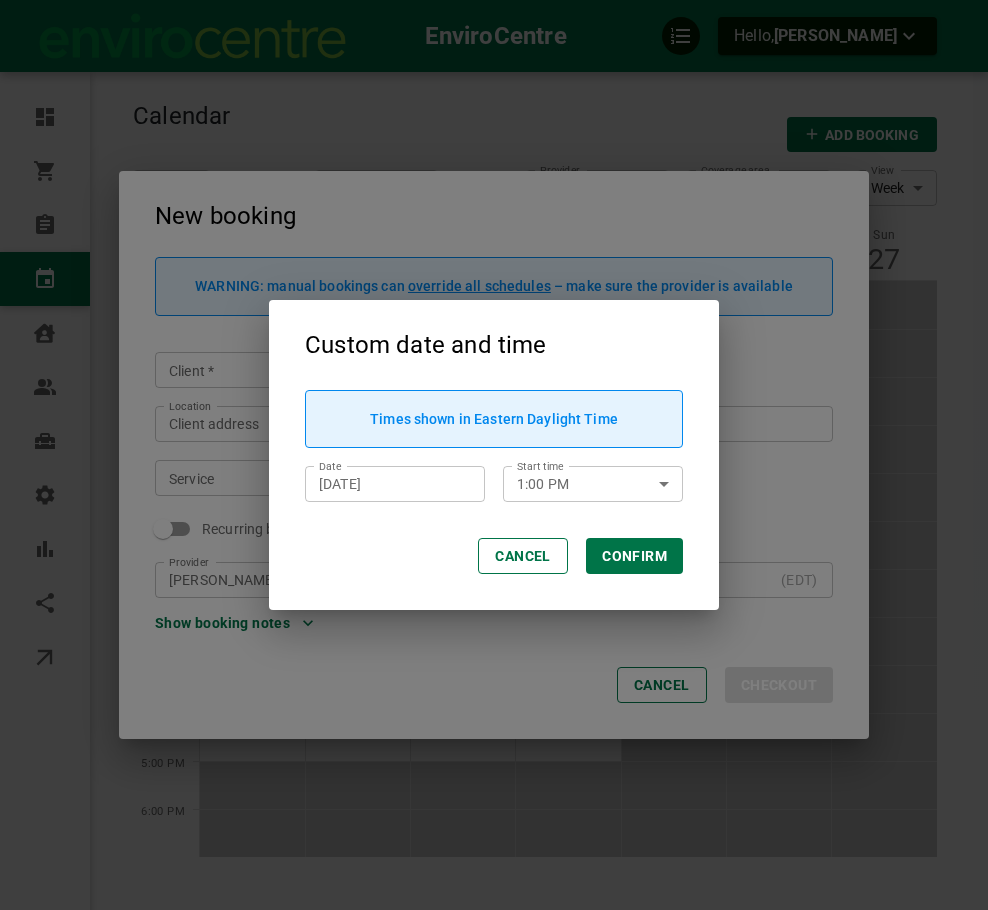 click 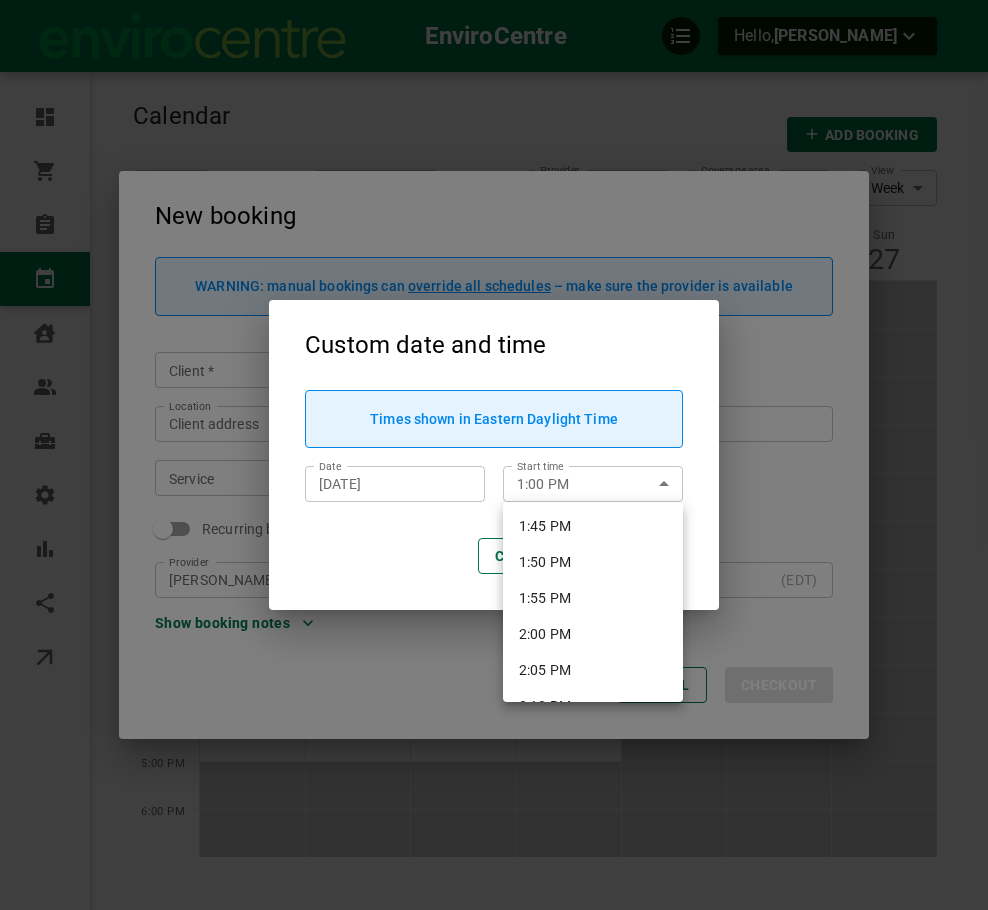 scroll, scrollTop: 5842, scrollLeft: 0, axis: vertical 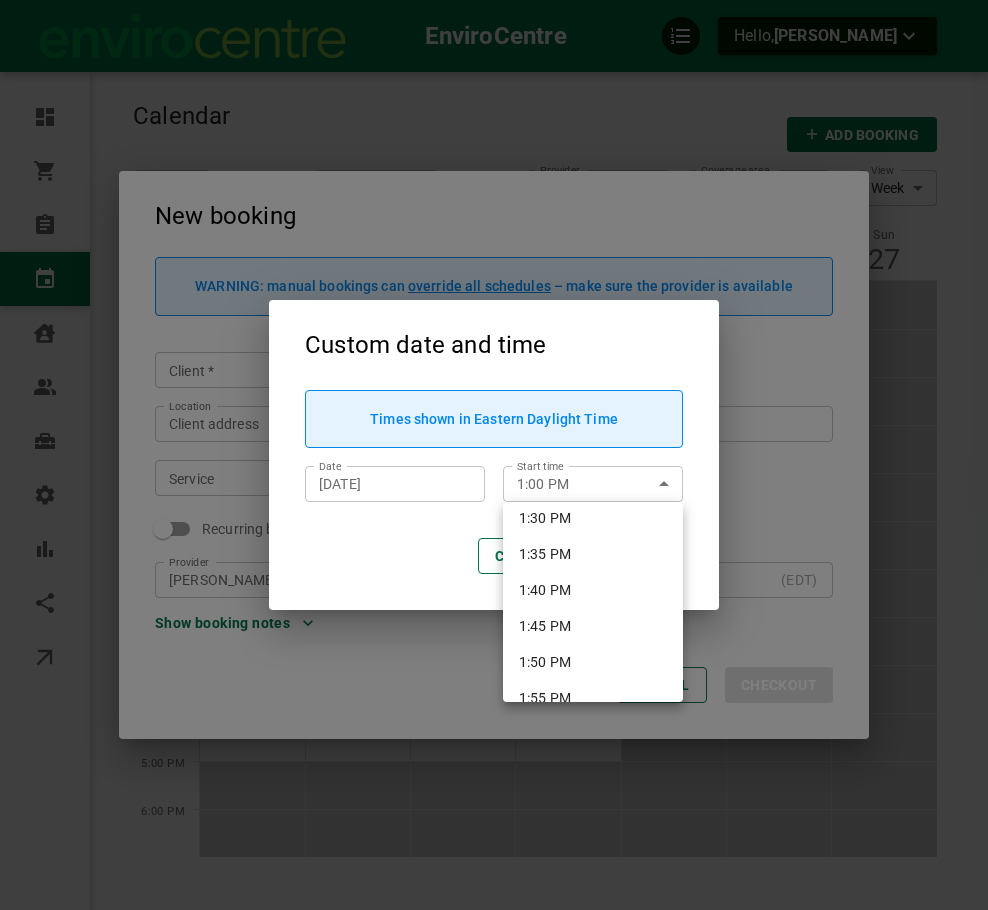 click on "1:30 PM" at bounding box center (593, 518) 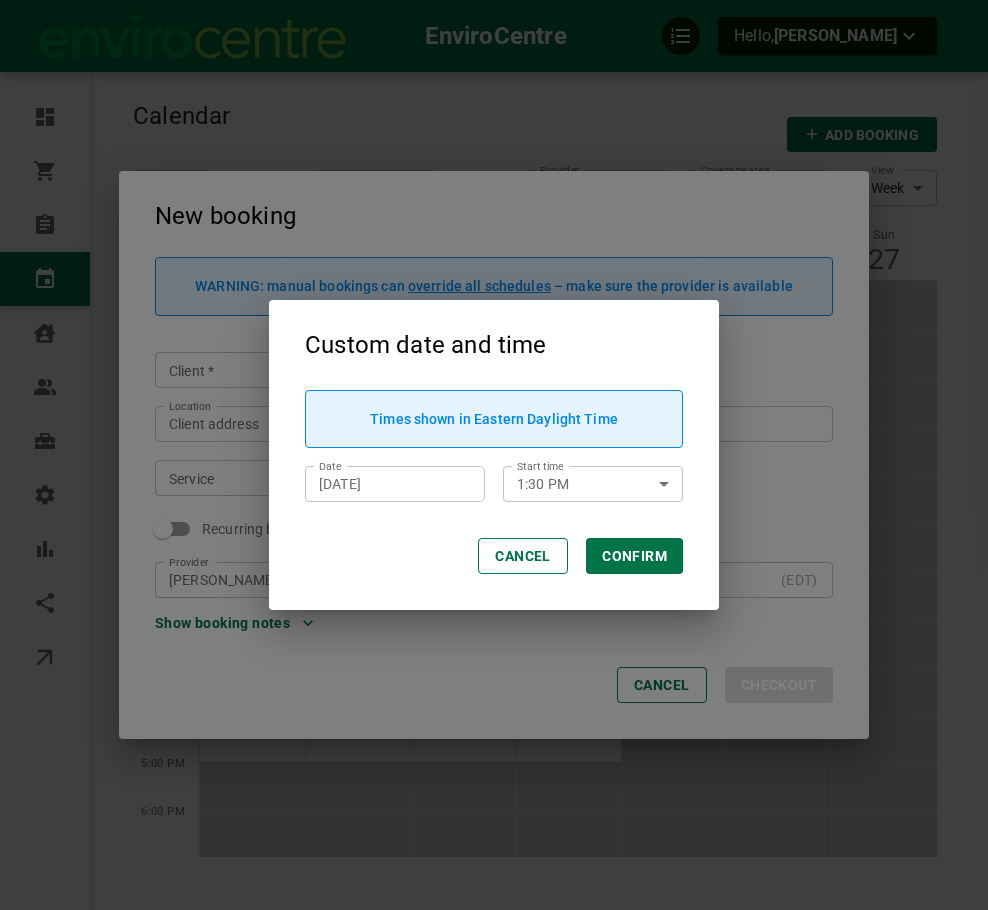 click on "Confirm" at bounding box center (634, 556) 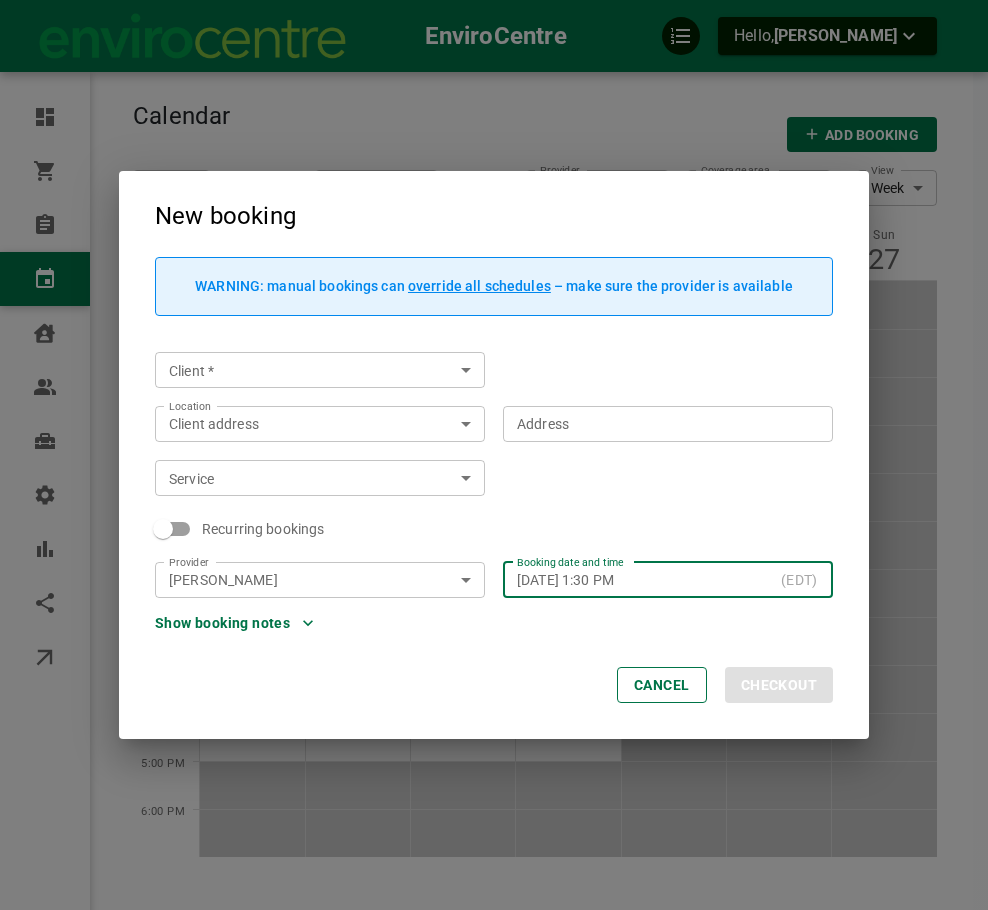 click on "Client   *" at bounding box center (303, 370) 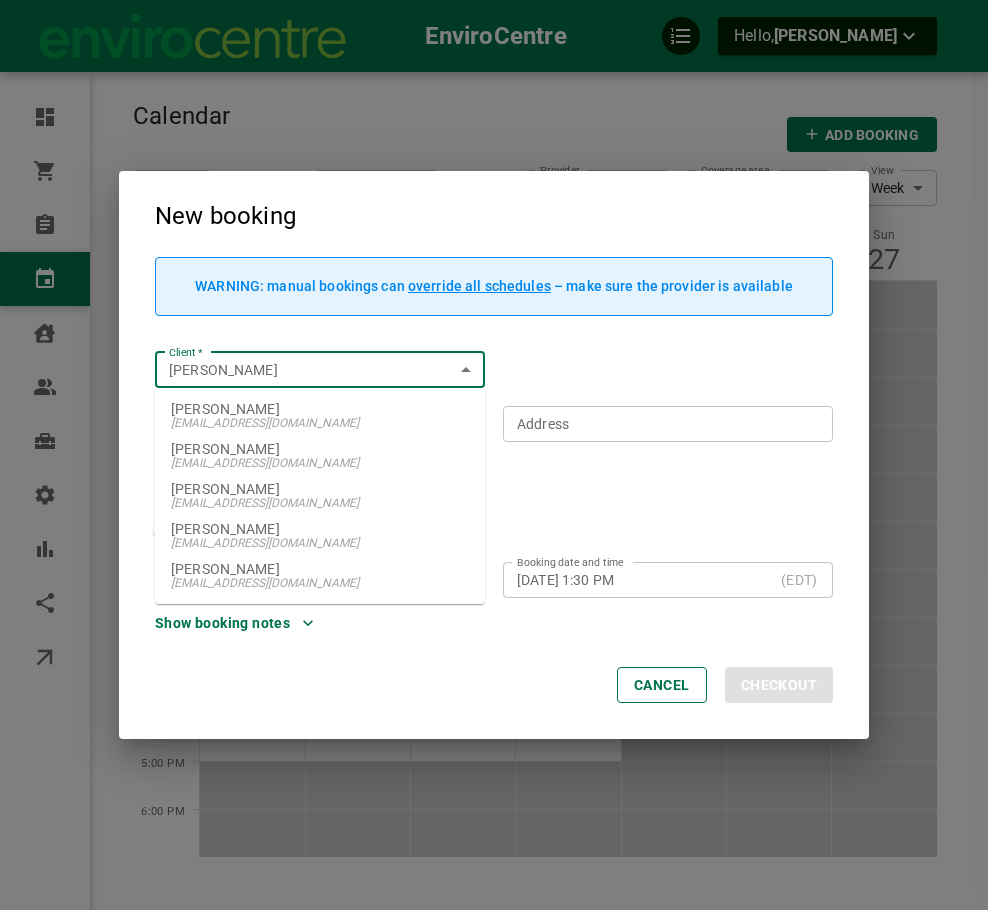 click on "[PERSON_NAME]" at bounding box center (320, 489) 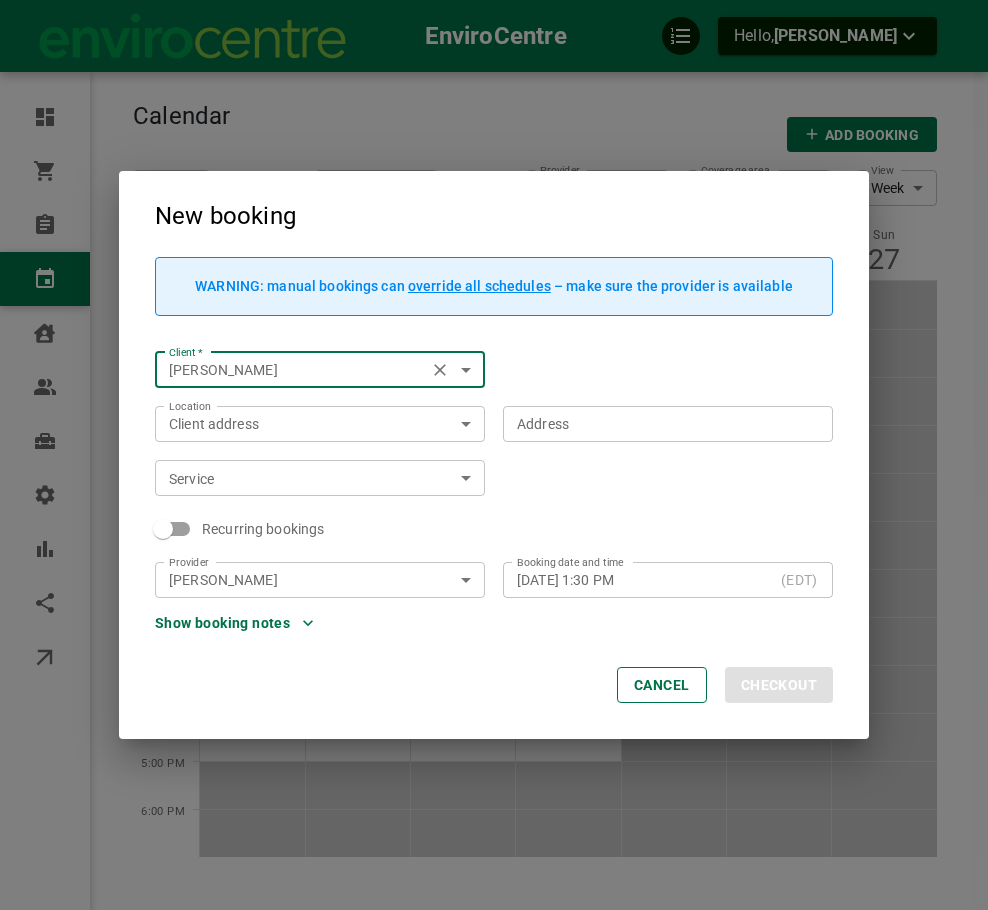 type on "[PERSON_NAME]" 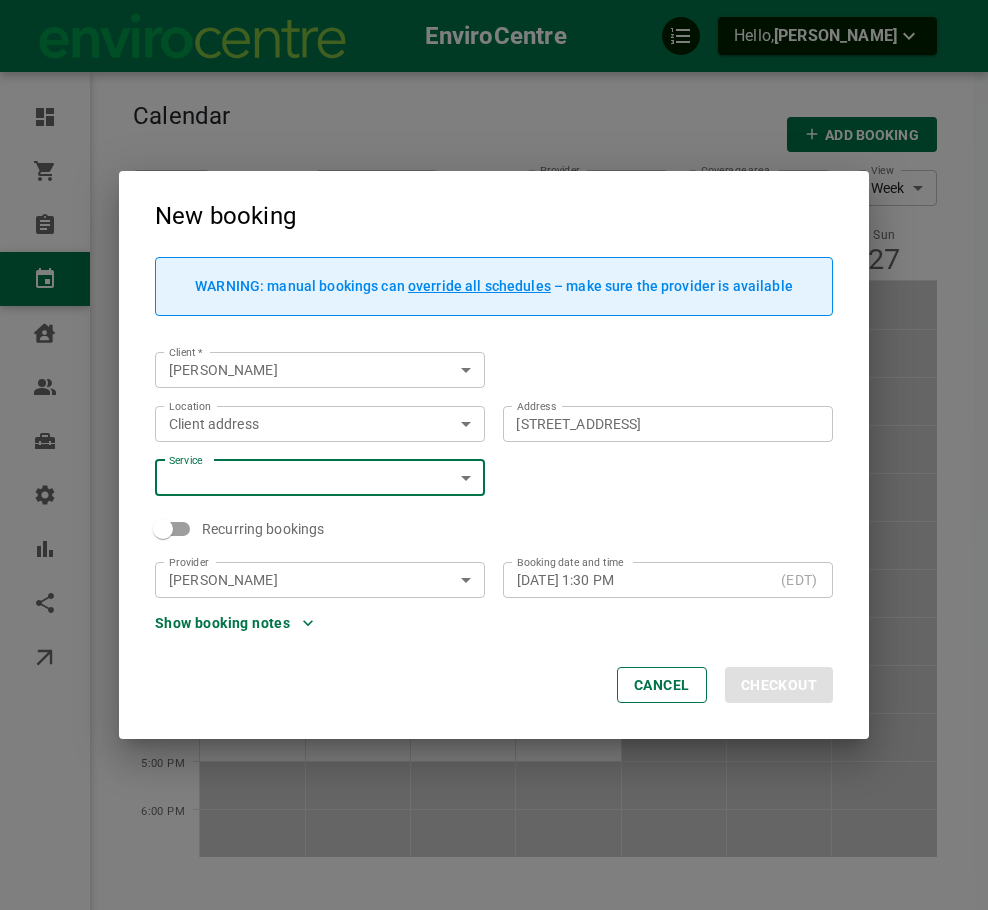 click on "EnviroCentre Hello,  [PERSON_NAME] Dashboard Orders Bookings Calendar Clients Users Services Settings Reports Integrations Online booking Calendar Add Booking [DATE] [DATE]-[DATE] Layout Provider [PERSON_NAME] Provider Coverage area Travel zone a5e016ad-4c64-4602-9b0c-9237c5094c0b Coverage area View Week Week View Add Booking Mon 21 Tue 22 Wed 23 Thu 24 Fri 25 Sat 26 Sun 27 8:00 AM 9:00 AM 10:00 AM 11:00 AM 12:00 PM 1:00 PM 2:00 PM 3:00 PM 4:00 PM 5:00 PM 6:00 PM   [PERSON_NAME] EAP Initial Audit 10:00 AM - 11:30 AM [STREET_ADDRESS][PERSON_NAME][PERSON_NAME]   [PERSON_NAME] EAP Initial Audit 9:00 AM - 10:30 AM 32 Potash Ln, [GEOGRAPHIC_DATA], [GEOGRAPHIC_DATA] K8N 4Z2, [GEOGRAPHIC_DATA]   [PERSON_NAME] Le Bar EAP Initial Audit 2:30 PM - 4:00 PM [STREET_ADDRESS][PERSON_NAME][PERSON_NAME]   [PERSON_NAME] EAP Initial Audit 3:00 PM - 4:30 PM [STREET_ADDRESS] Profile My account New booking  WARNING: manual bookings can   override all schedules   – make sure the provider is available Client   * [PERSON_NAME] *" at bounding box center (494, 516) 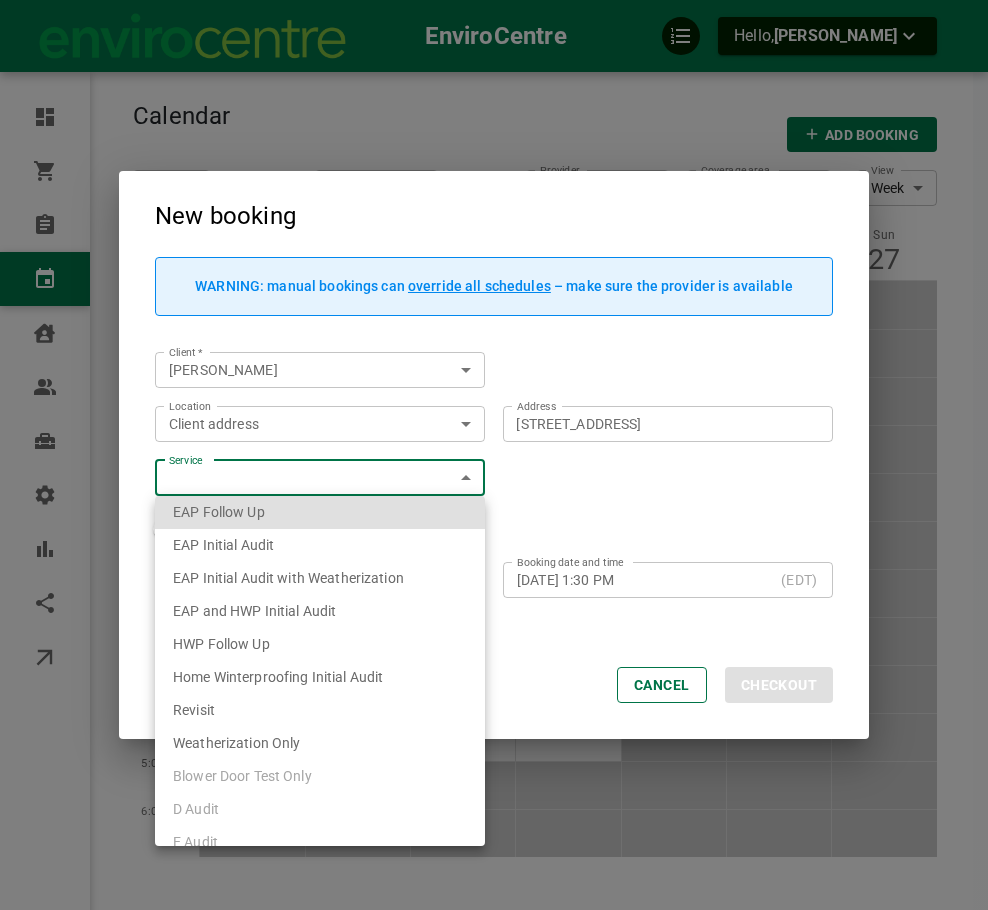 click on "EAP Initial Audit" at bounding box center (320, 545) 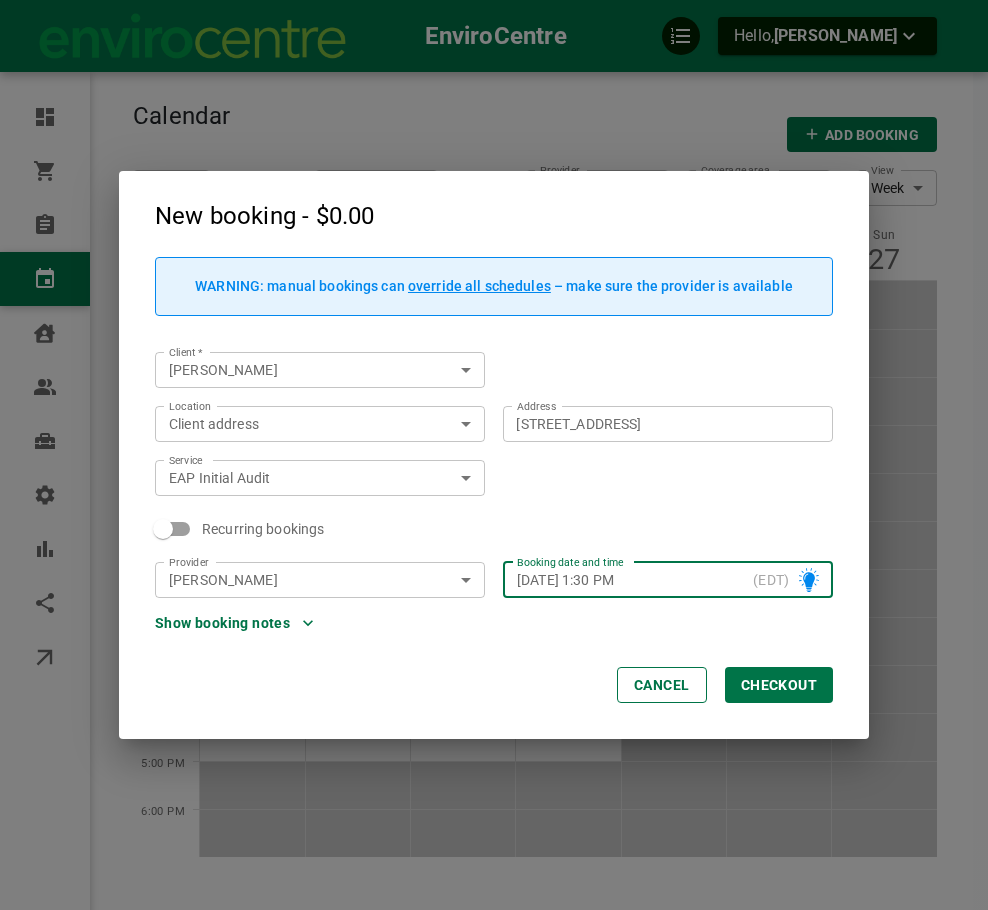 click on "Show booking notes" at bounding box center (234, 623) 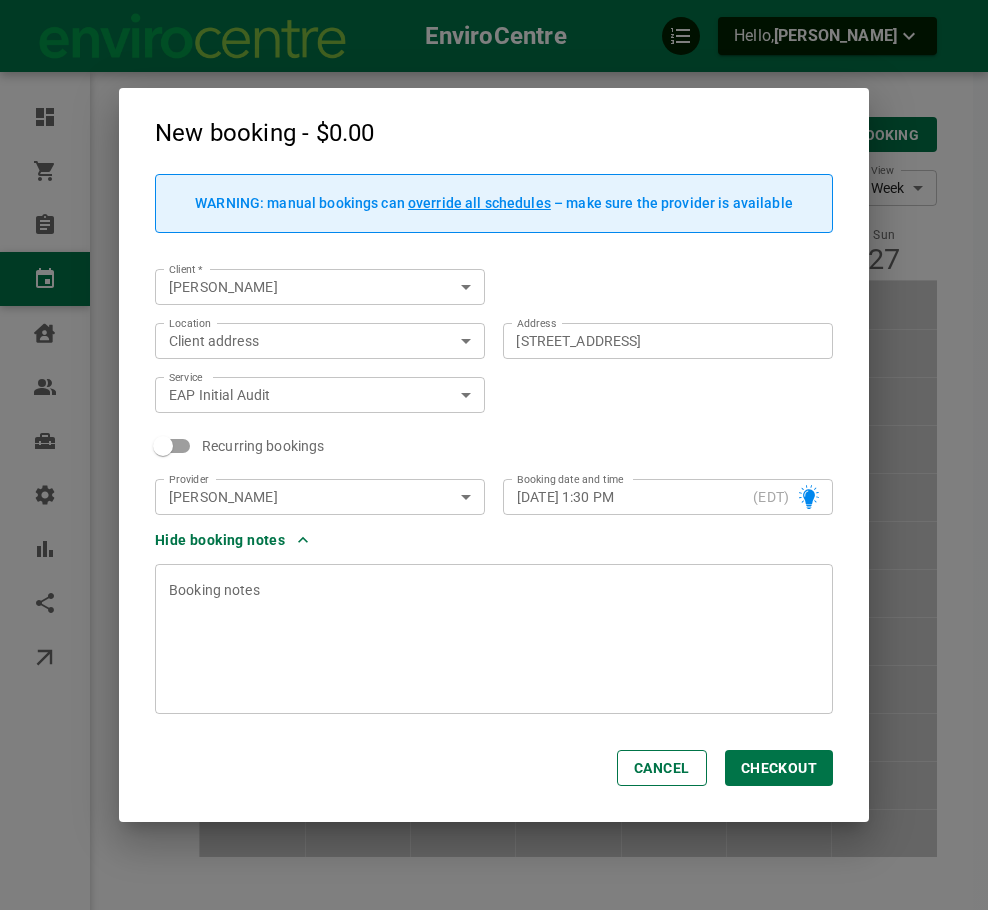 click at bounding box center [494, 639] 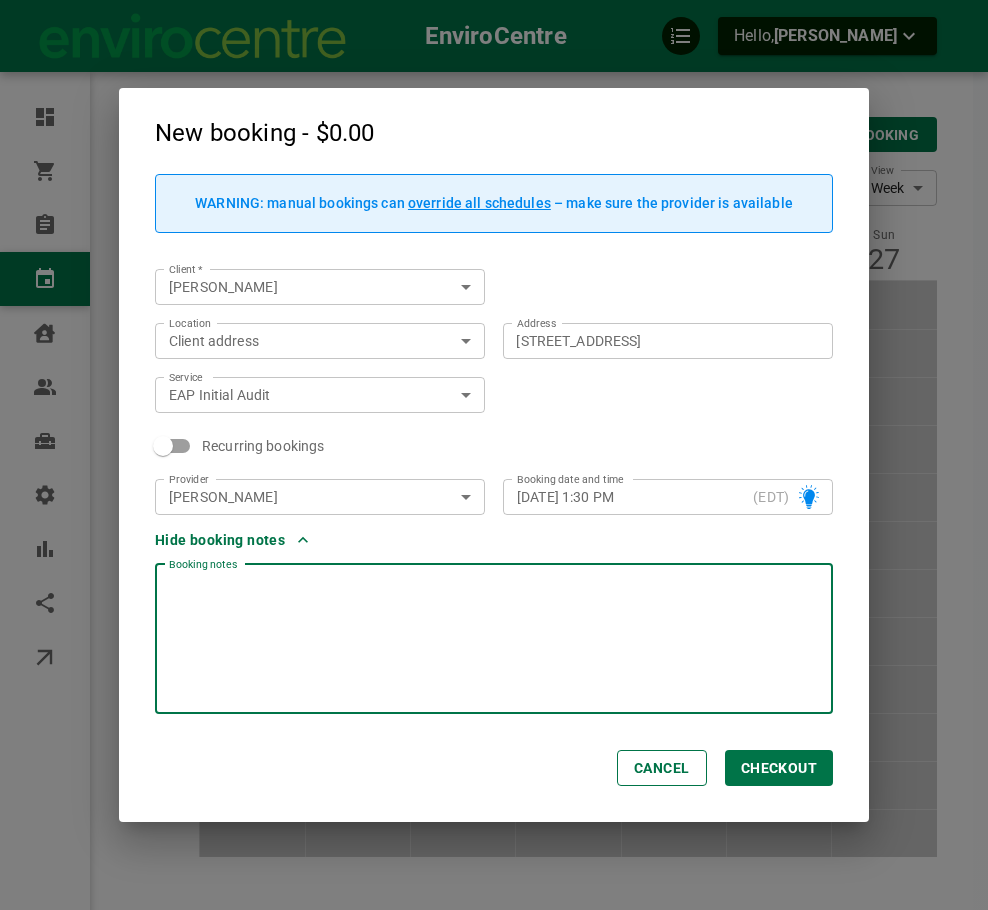 type 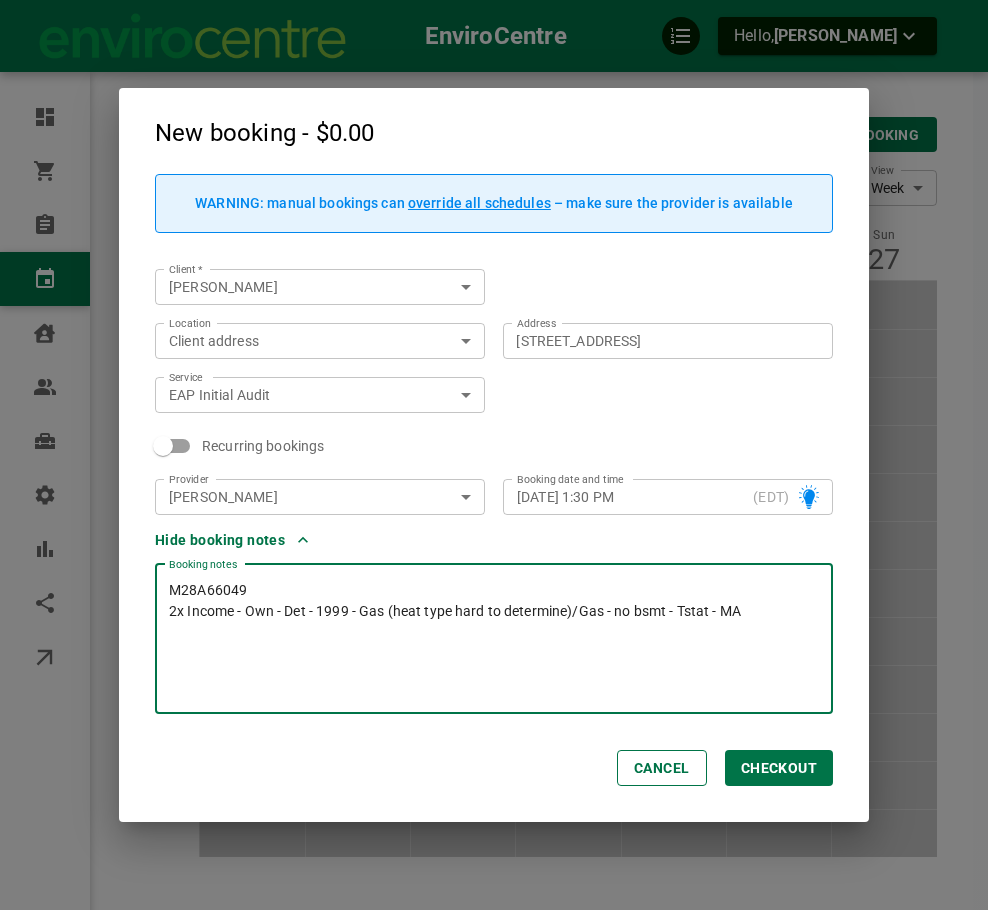 click on "M28A66049 2x Income - Own - Det - 1999 - Gas (heat type hard to determine)/Gas - no bsmt - Tstat - MA" at bounding box center (494, 639) 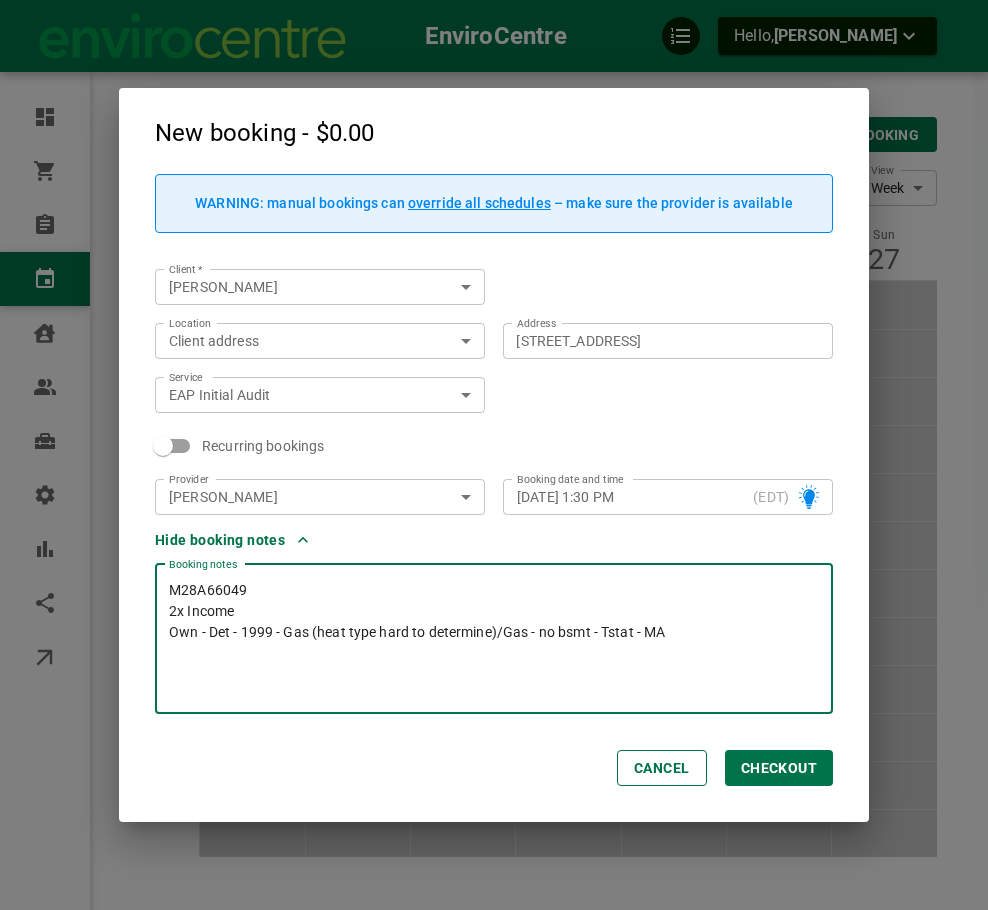 click on "M28A66049 2x Income Own - Det - 1999 - Gas (heat type hard to determine)/Gas - no bsmt - Tstat - MA" at bounding box center [494, 639] 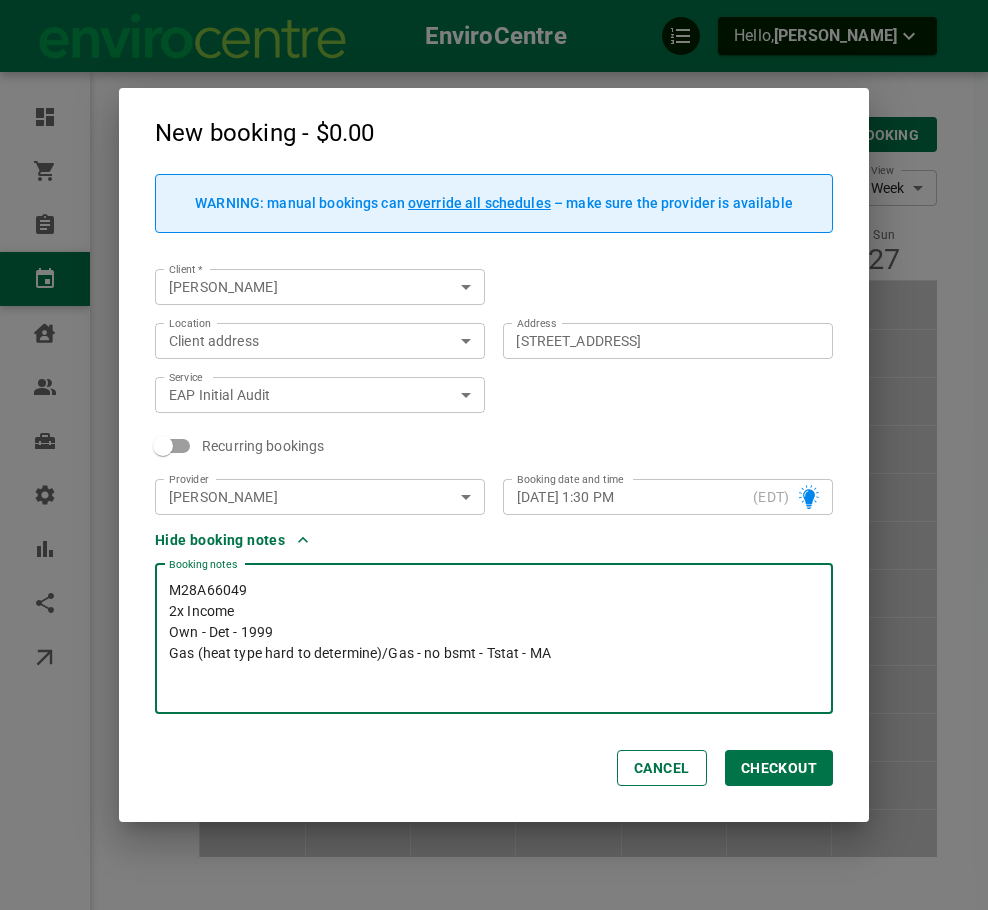 click on "M28A66049 2x Income Own - Det - 1999  Gas (heat type hard to determine)/Gas - no bsmt - Tstat - MA" at bounding box center [494, 639] 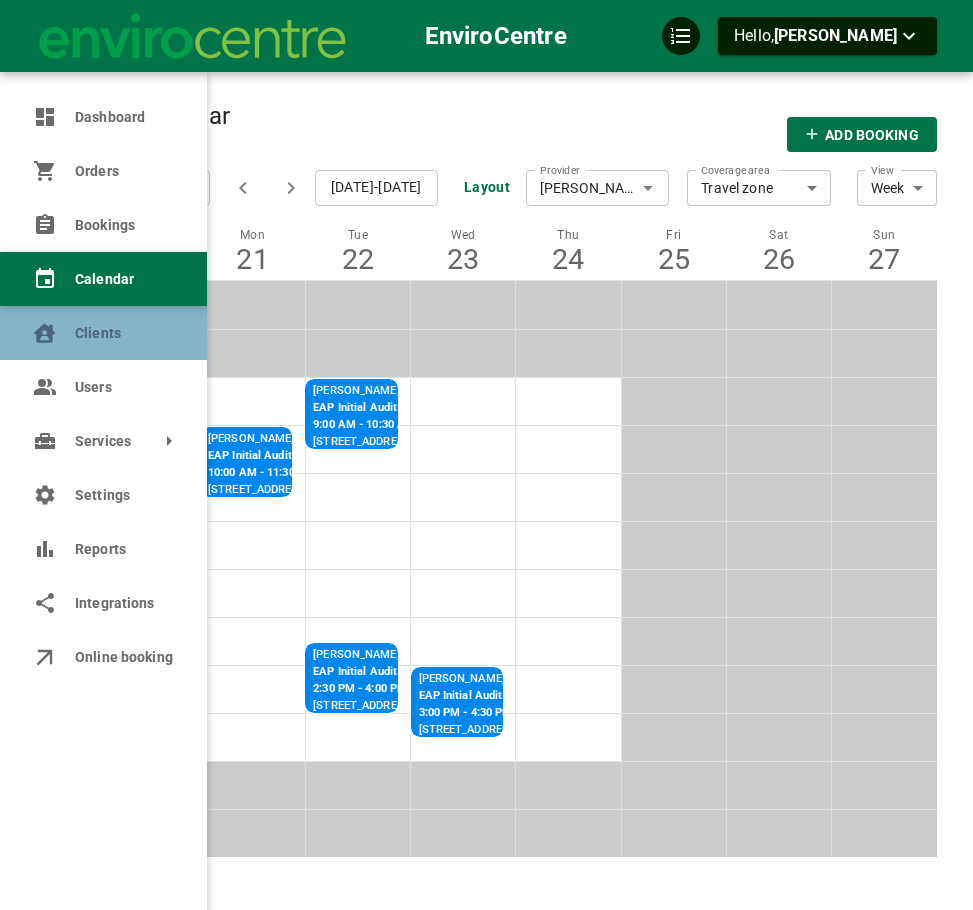 click 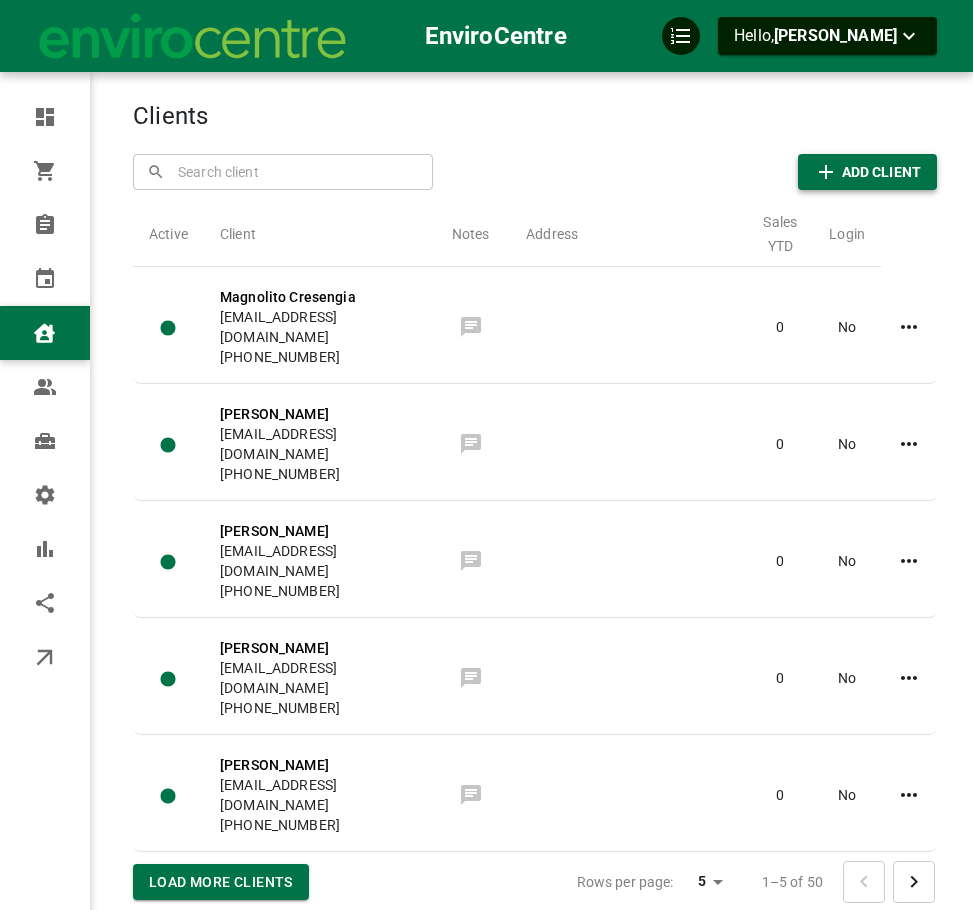 click on "Add Client" at bounding box center (881, 172) 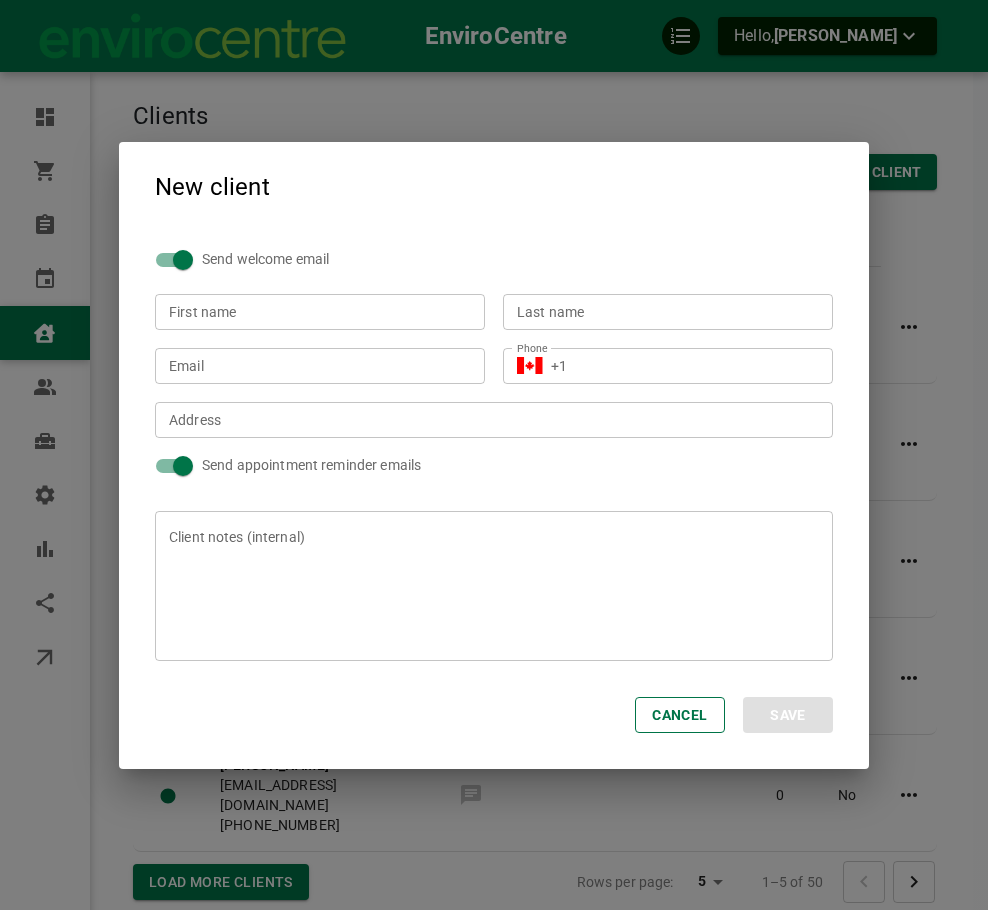 click on "Send welcome email" at bounding box center [183, 260] 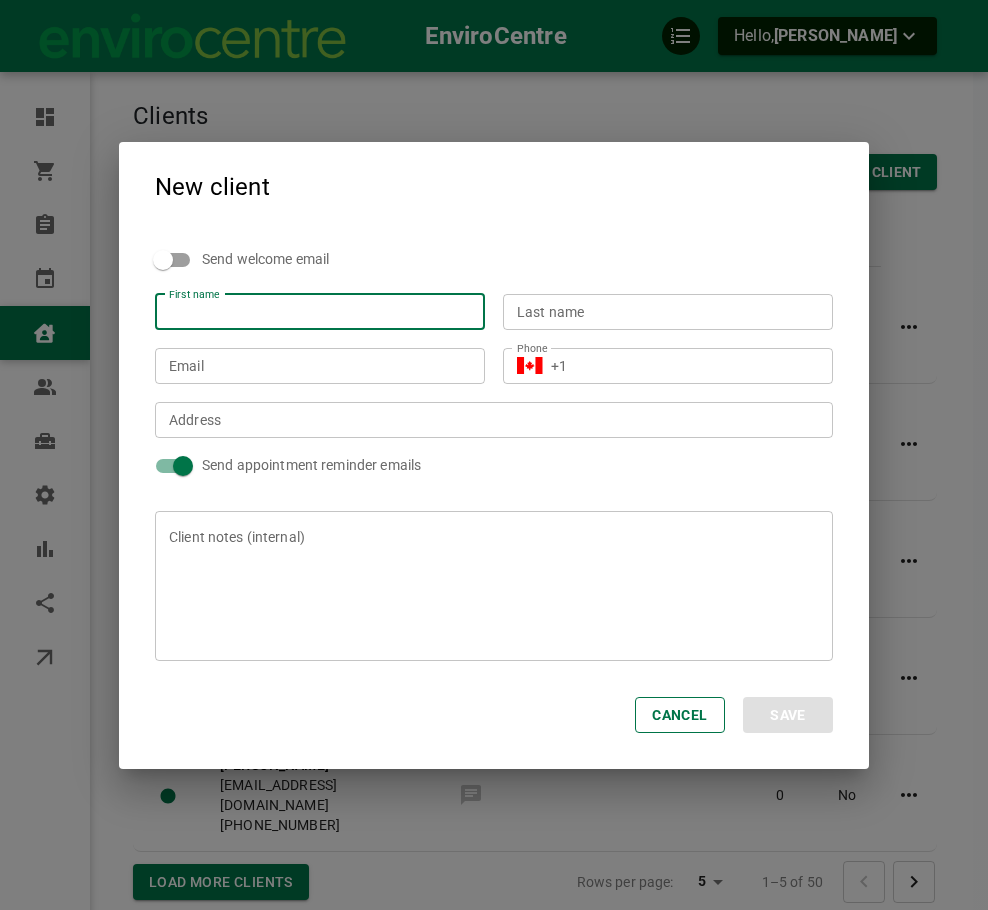 click on "First name" at bounding box center [320, 311] 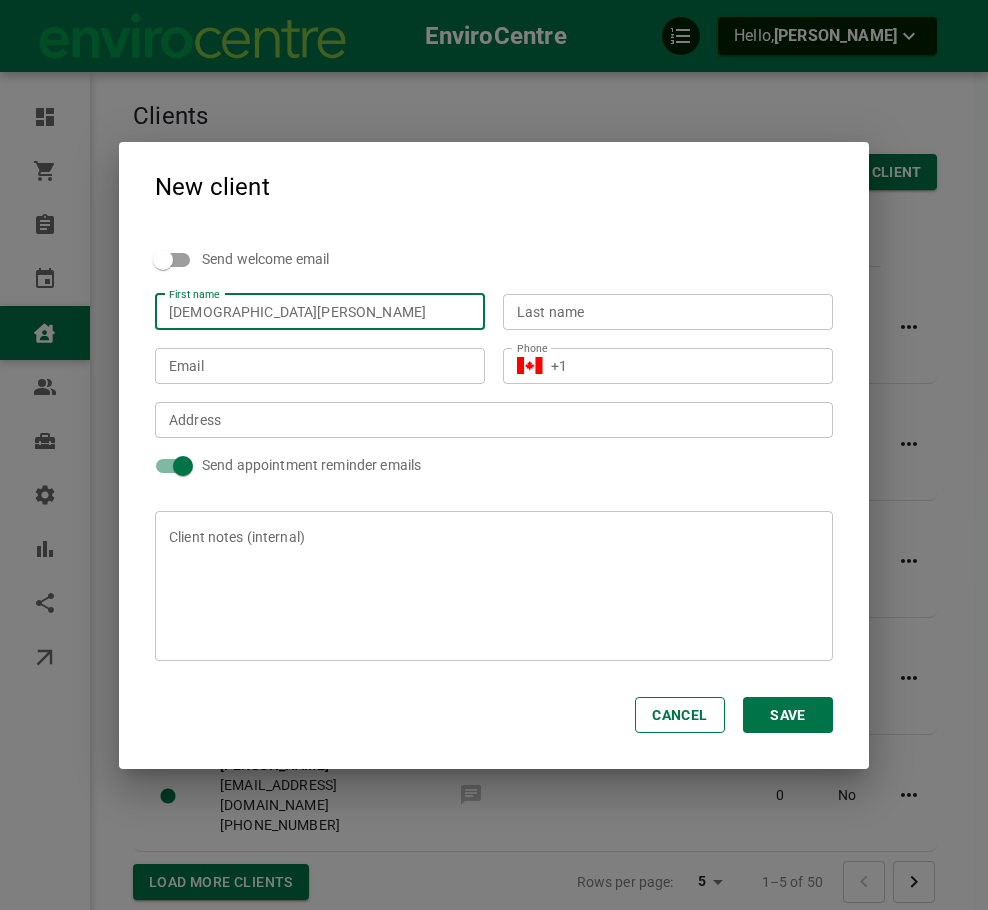 drag, startPoint x: 237, startPoint y: 309, endPoint x: 1095, endPoint y: 386, distance: 861.4482 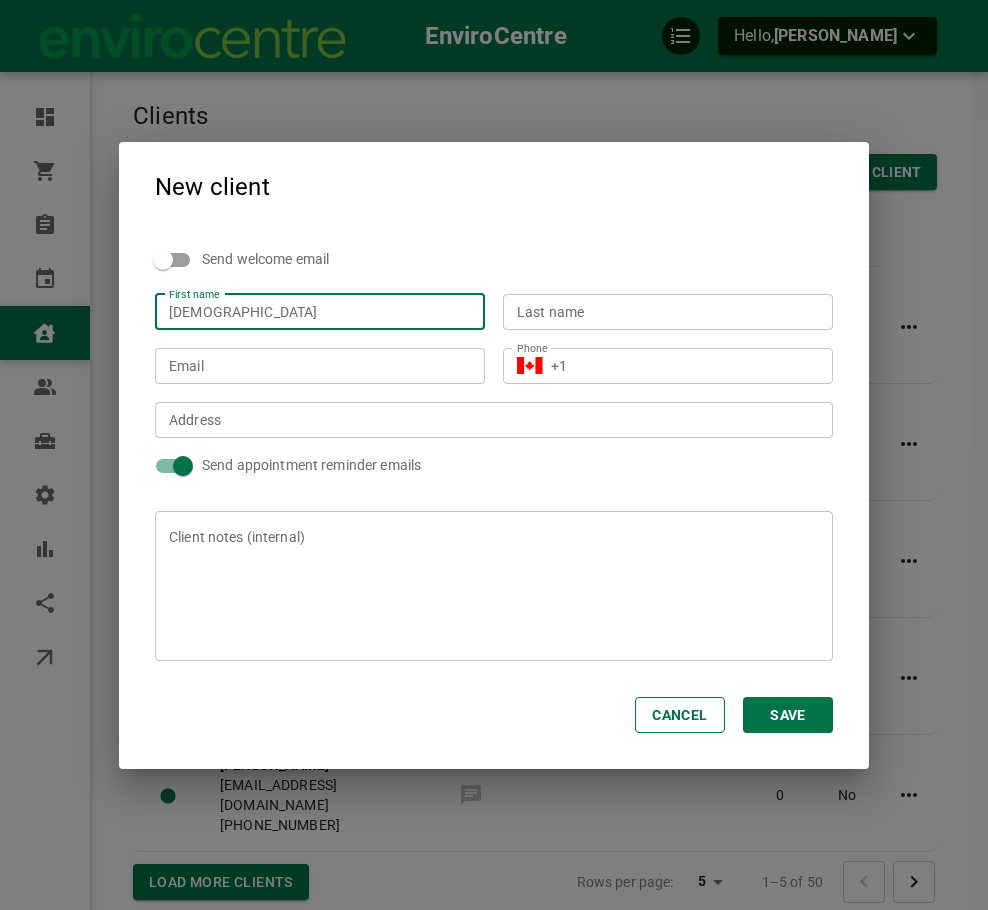 type on "[DEMOGRAPHIC_DATA]" 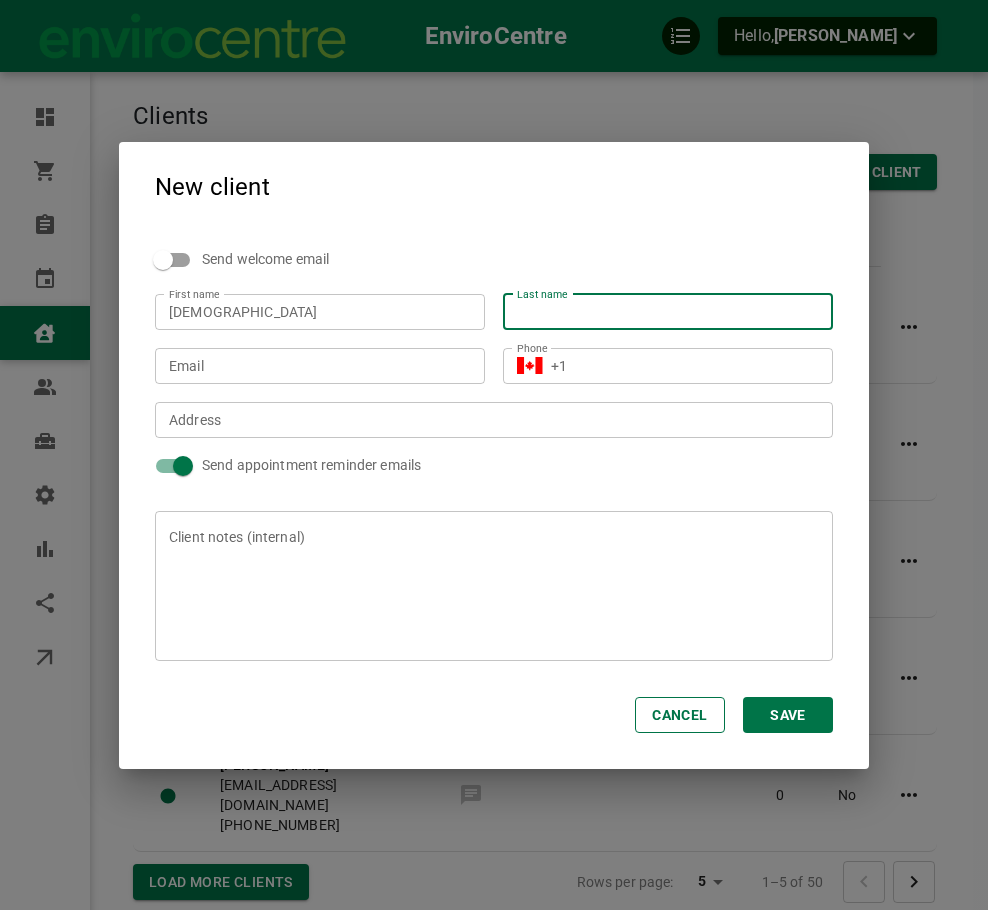 paste on "[DEMOGRAPHIC_DATA][PERSON_NAME]" 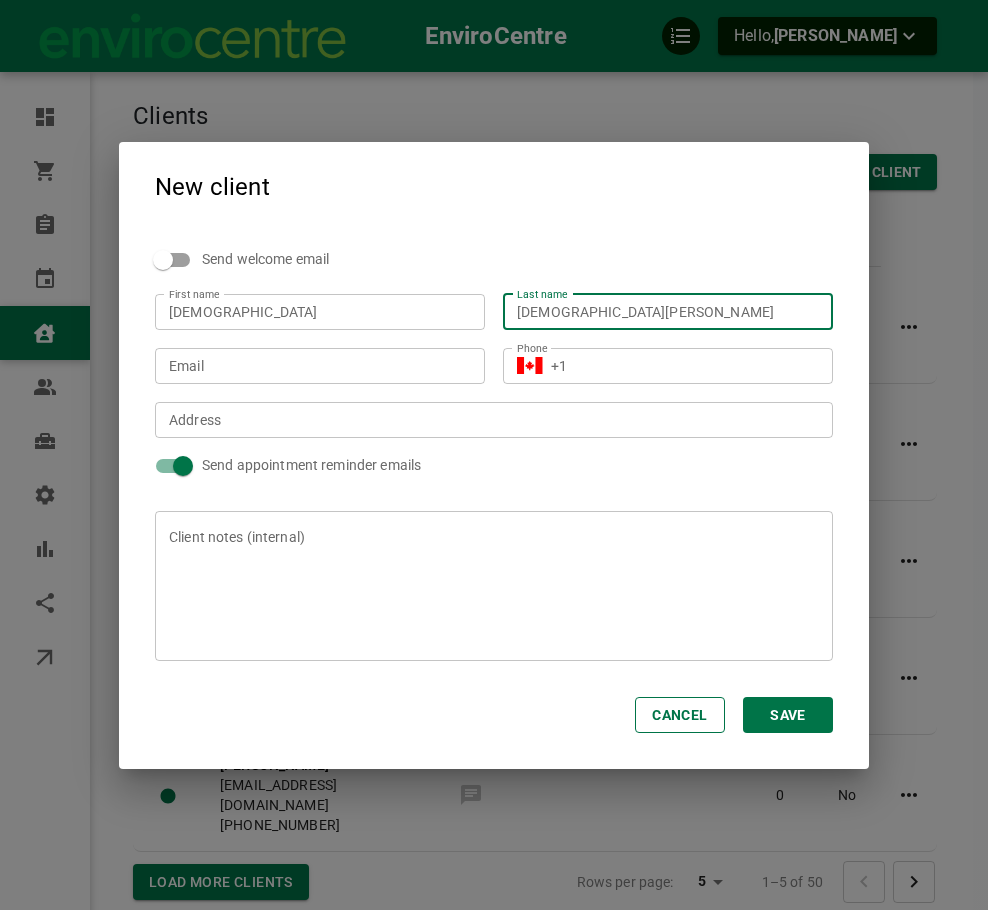 drag, startPoint x: 597, startPoint y: 305, endPoint x: 275, endPoint y: 297, distance: 322.09937 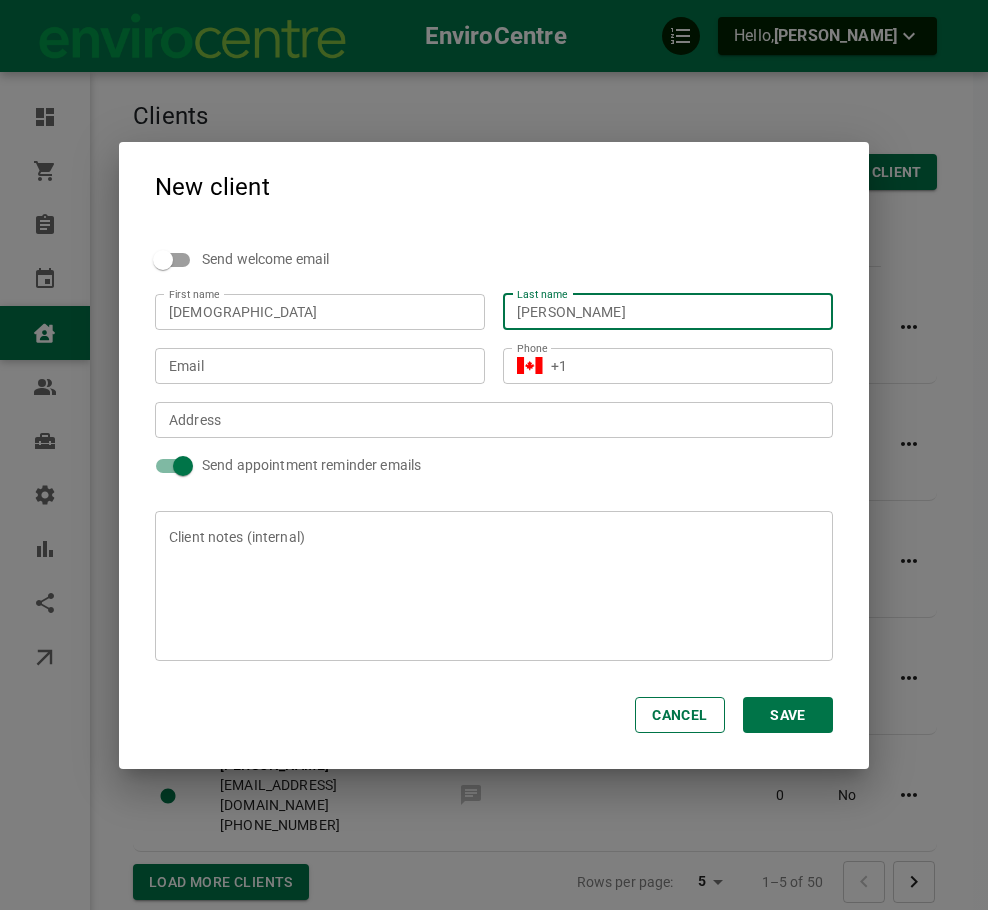 type on "[PERSON_NAME]" 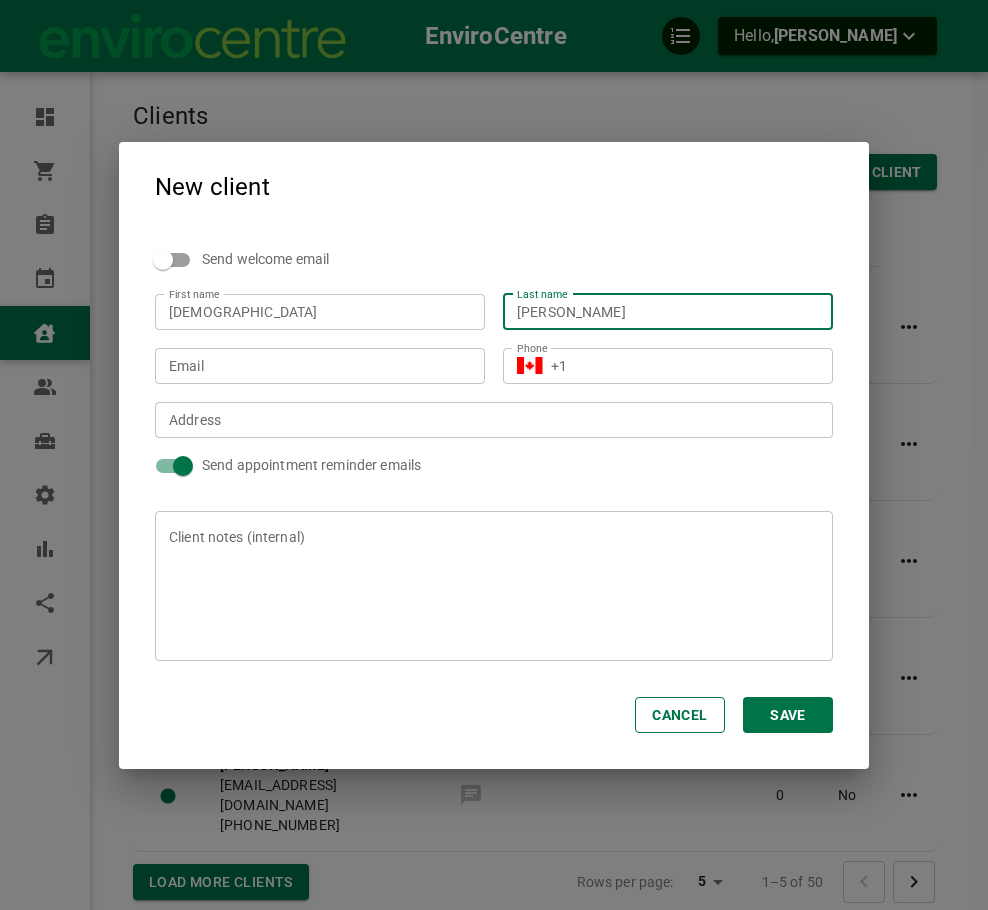 click on "Email" at bounding box center (320, 365) 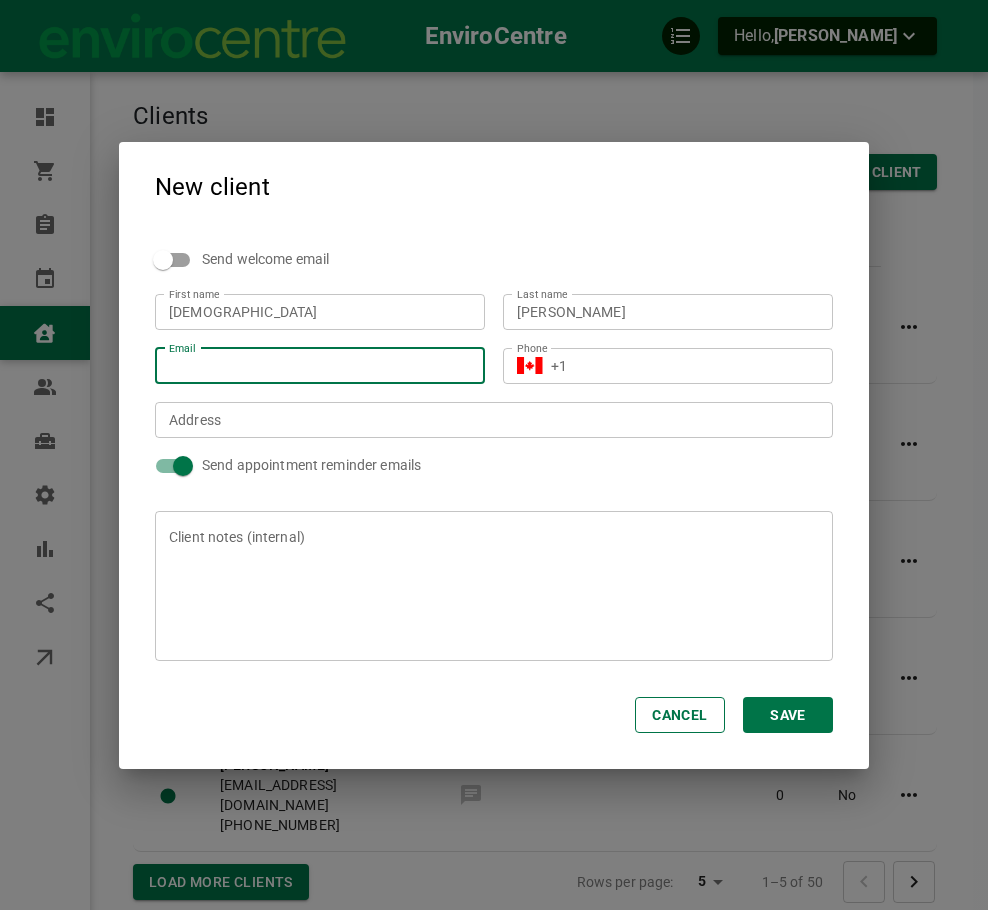 click on "+1" at bounding box center (685, 365) 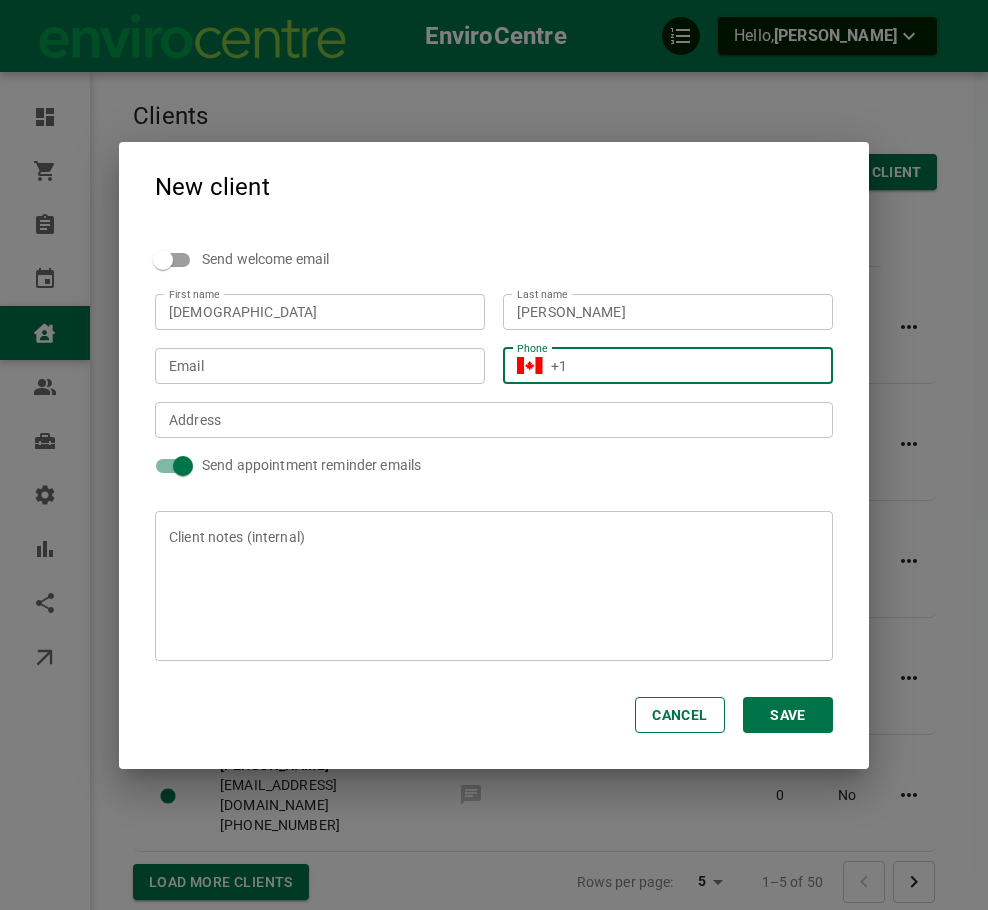 paste on "[PHONE_NUMBER]" 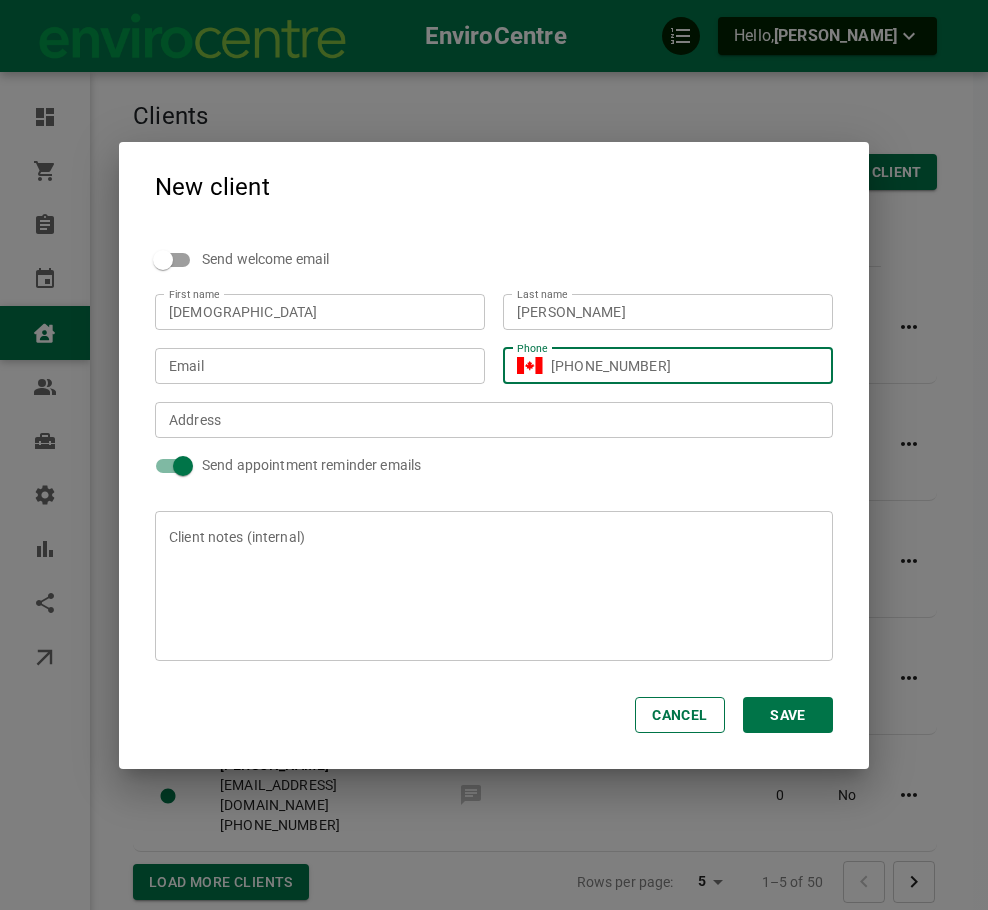 type on "[PHONE_NUMBER]" 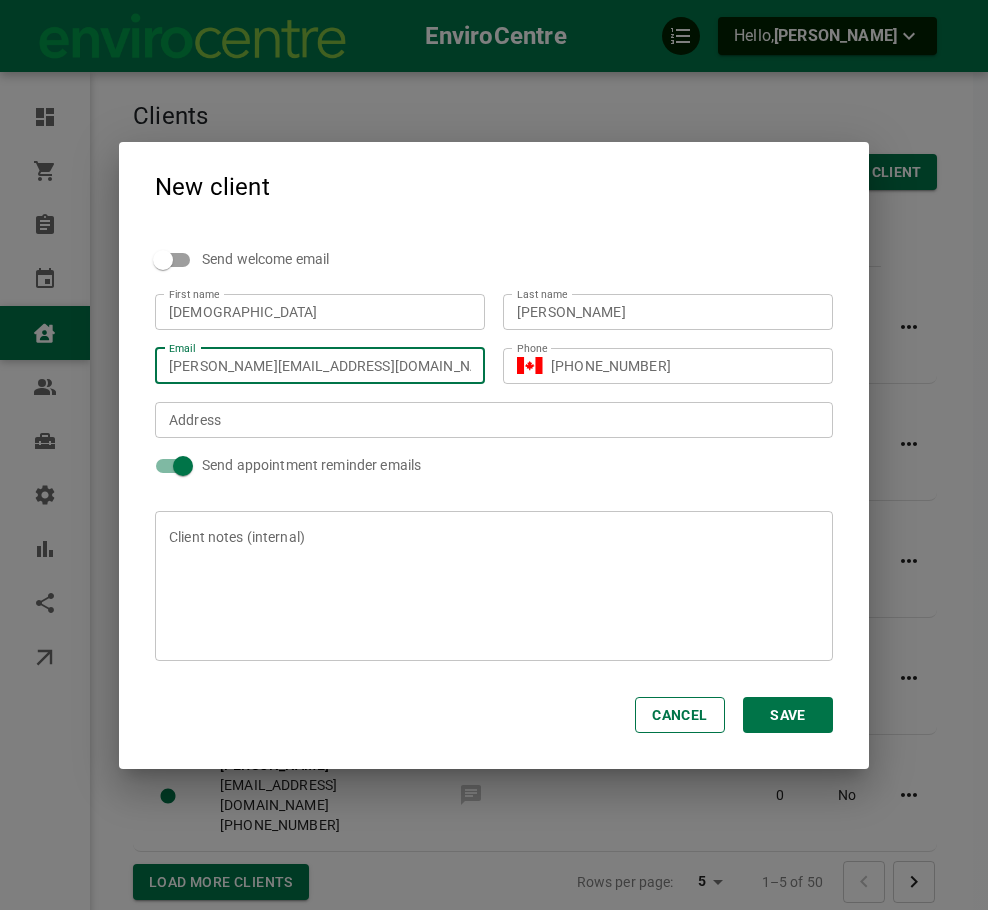 type on "[PERSON_NAME][EMAIL_ADDRESS][DOMAIN_NAME]" 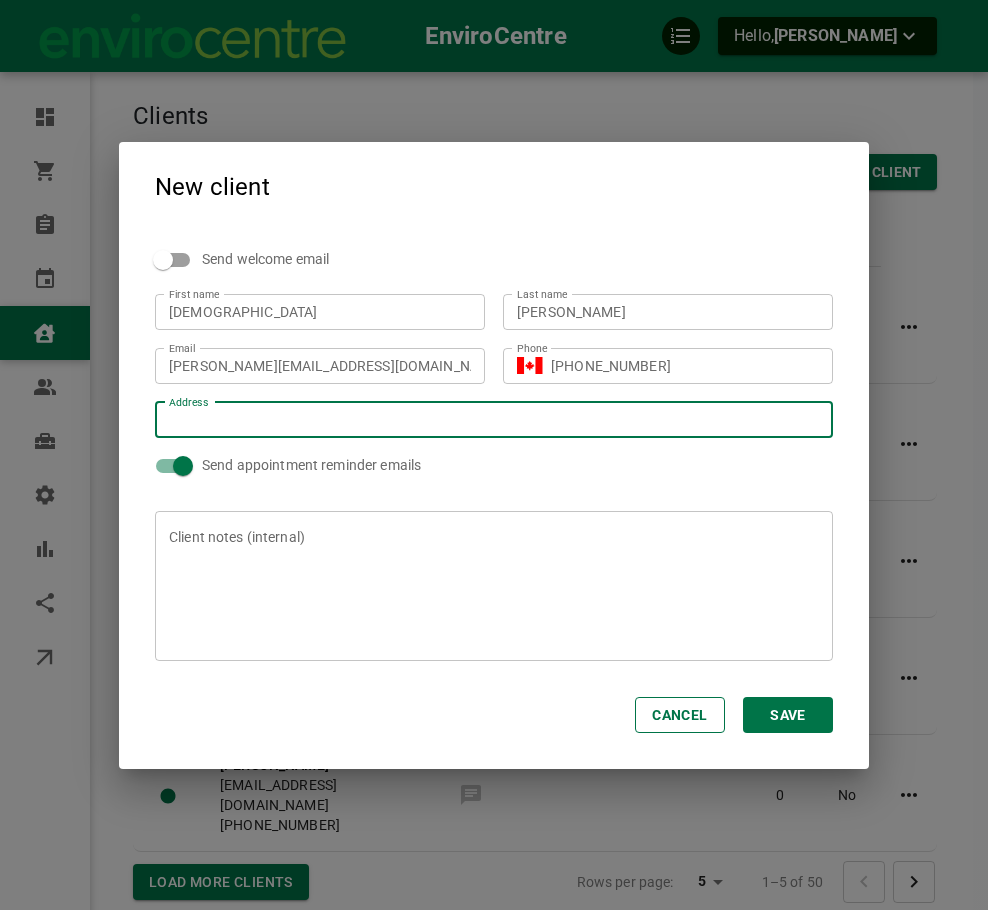 click on "Address Address" at bounding box center [493, 419] 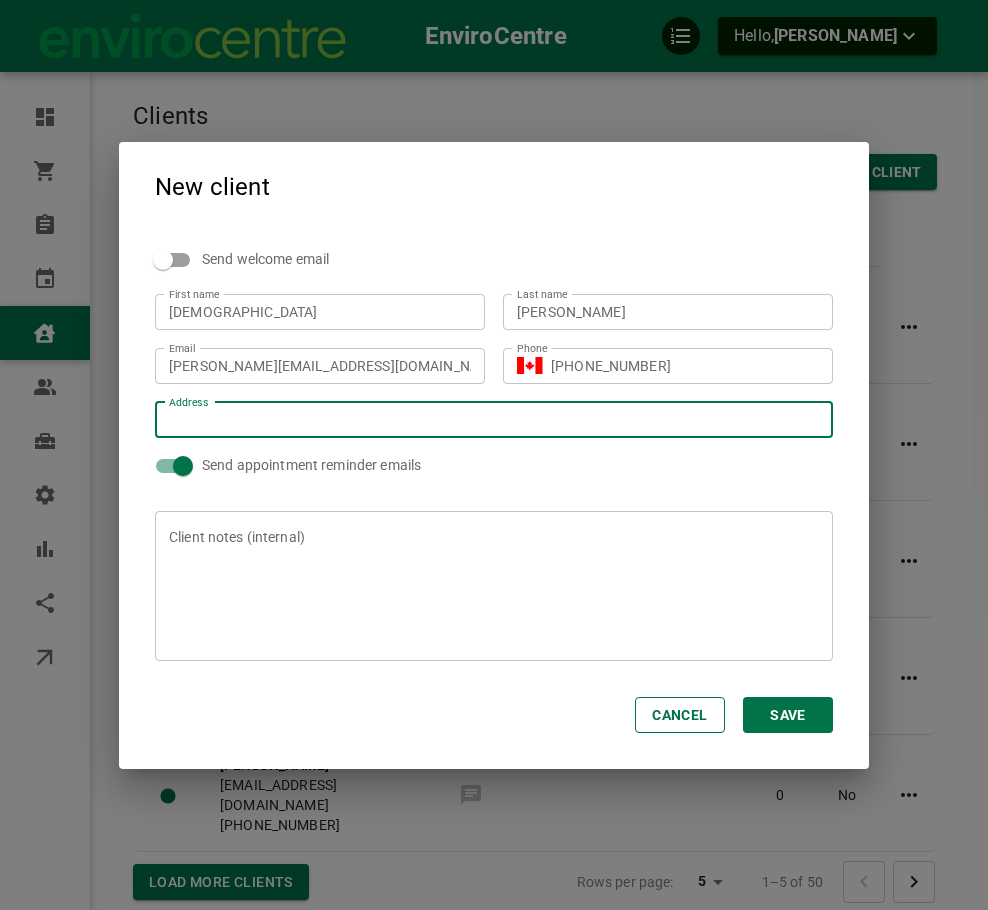 click on "Address Address" at bounding box center [493, 419] 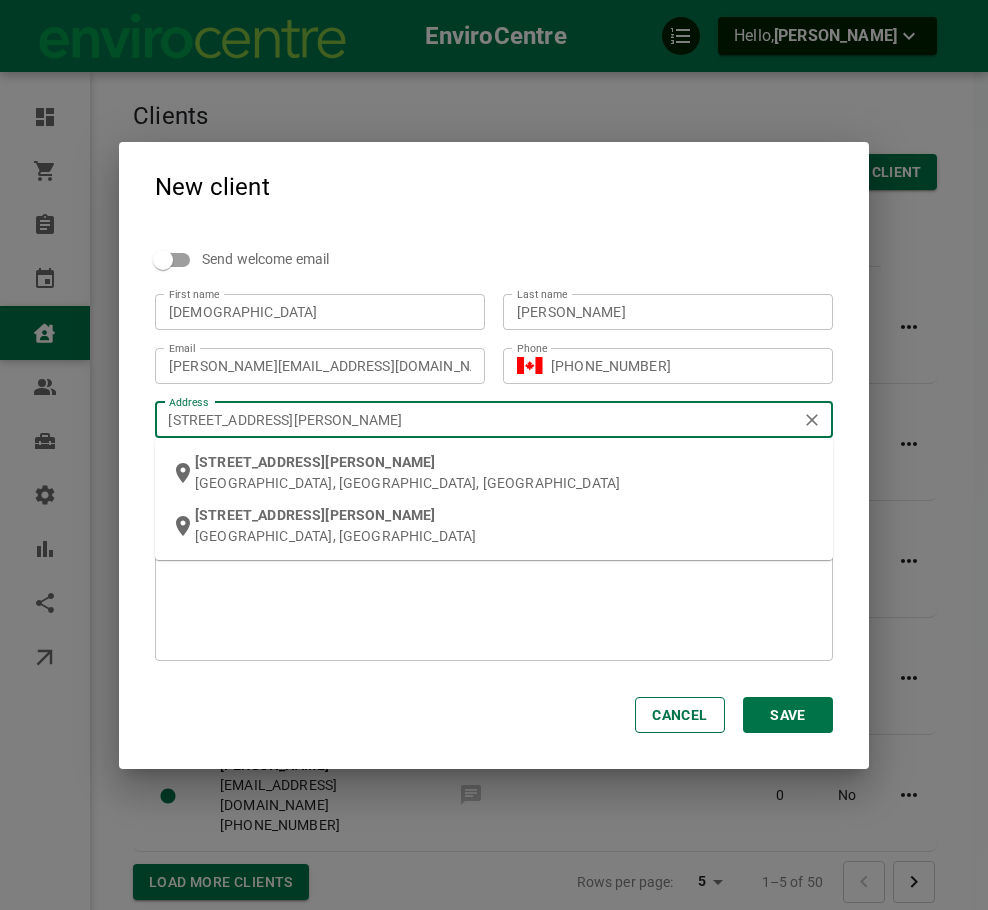 click on "[STREET_ADDRESS][PERSON_NAME]" at bounding box center (506, 472) 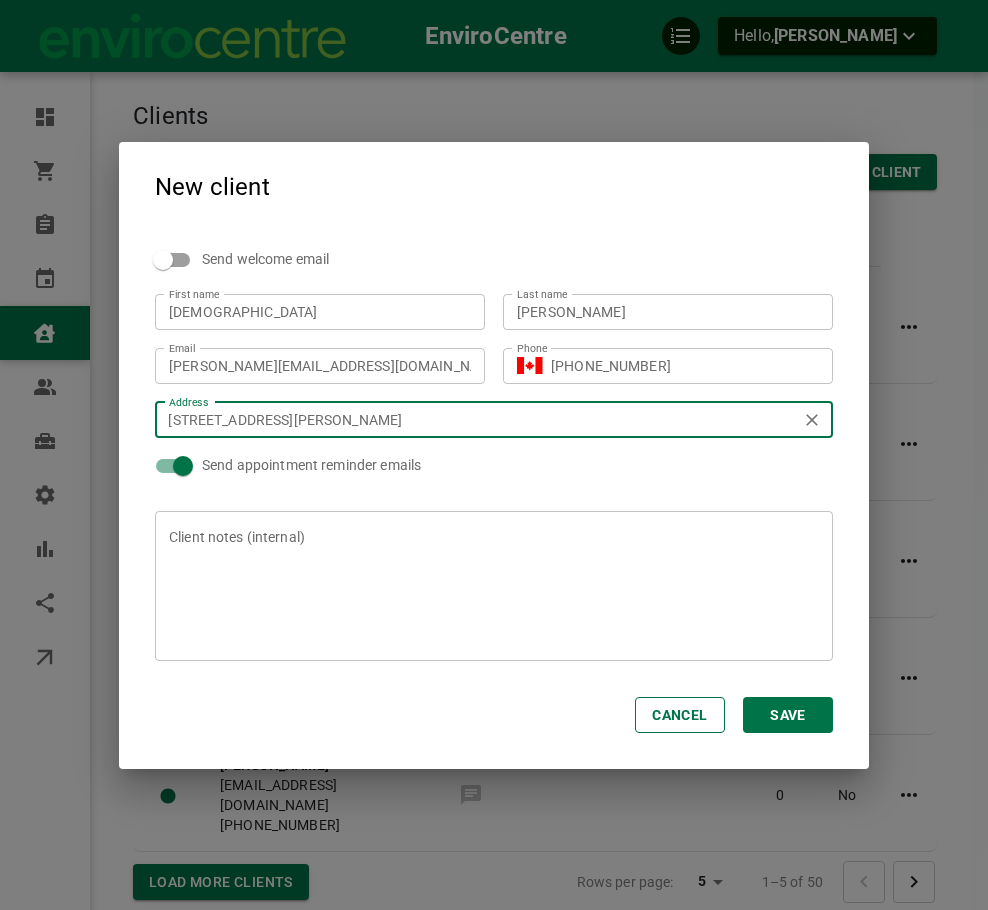 type on "[STREET_ADDRESS][PERSON_NAME]" 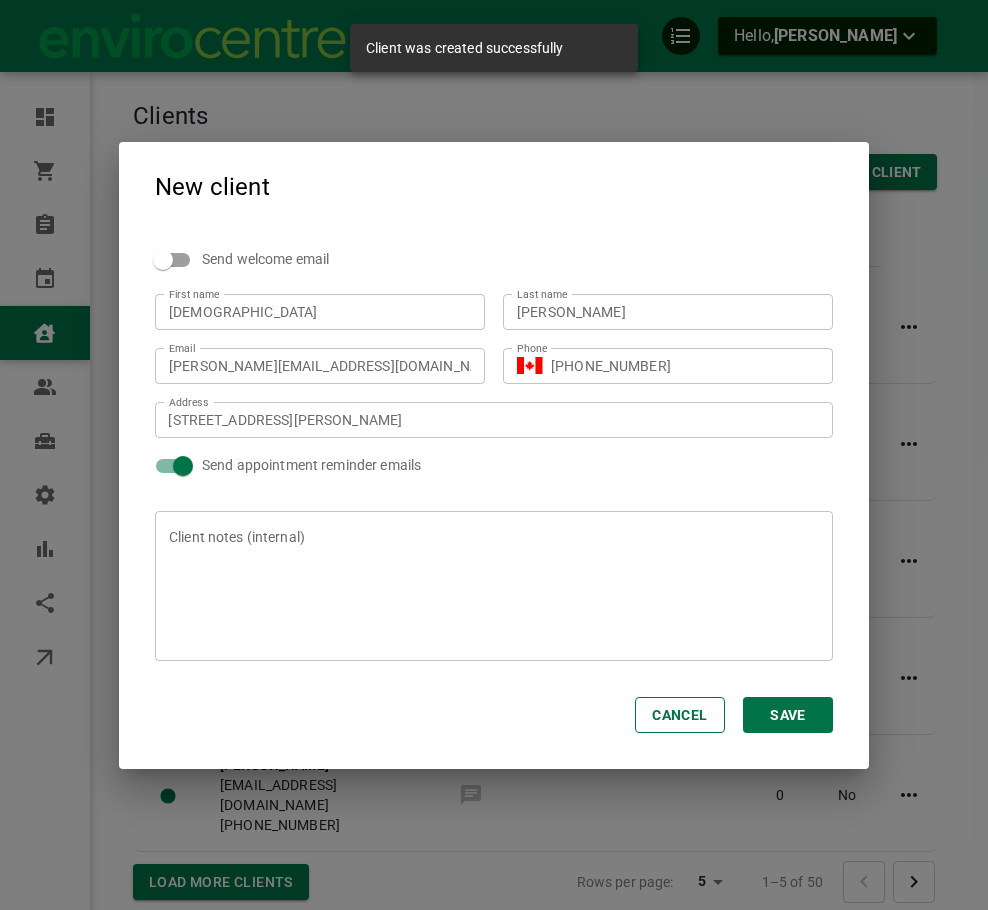 checkbox on "true" 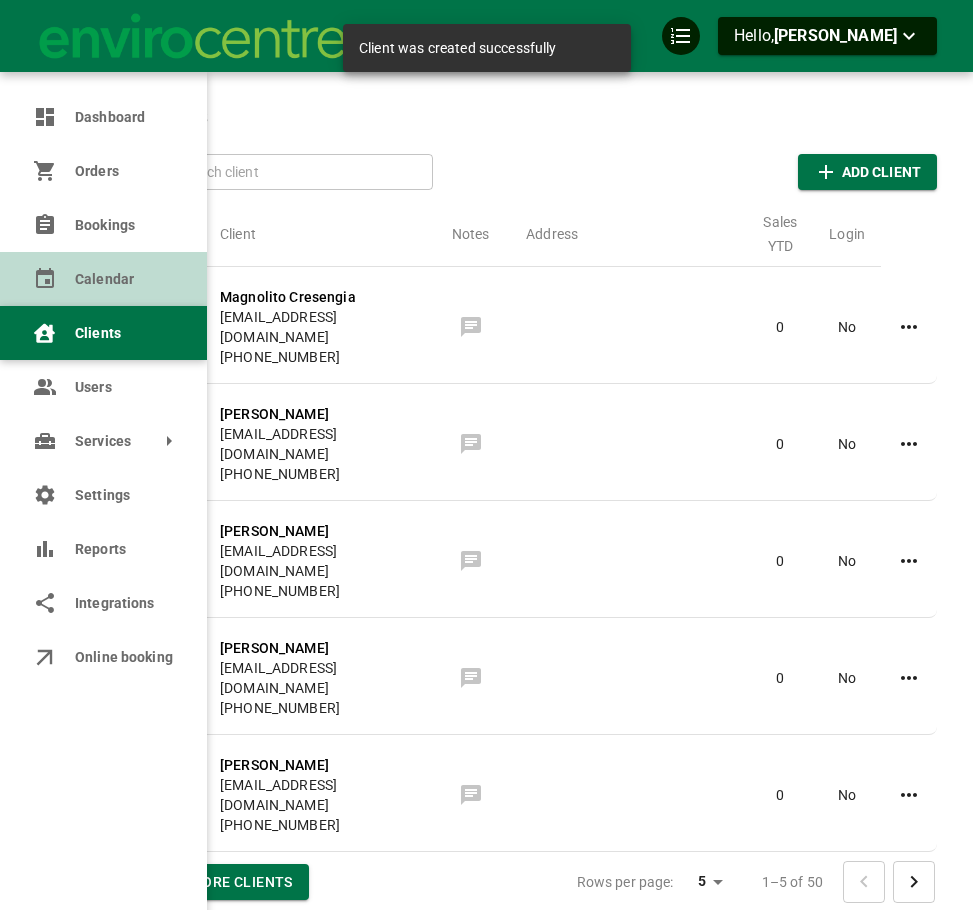 click on "Calendar" at bounding box center (103, 279) 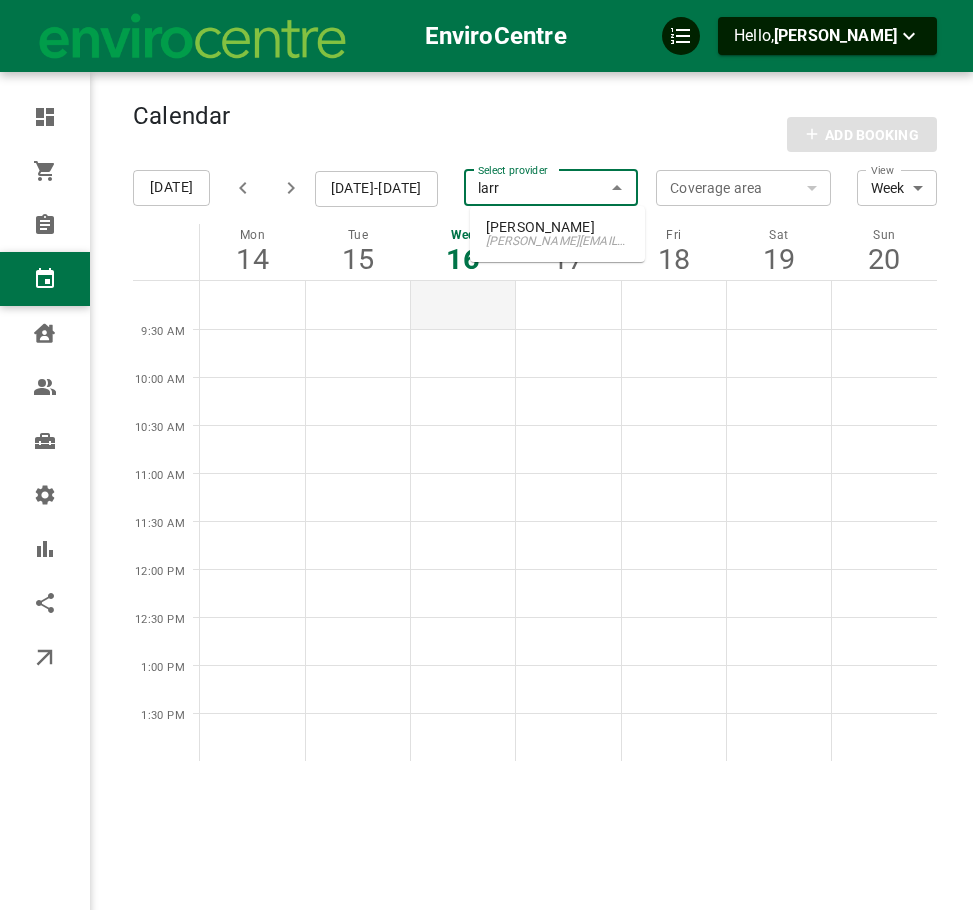 type on "[PERSON_NAME]" 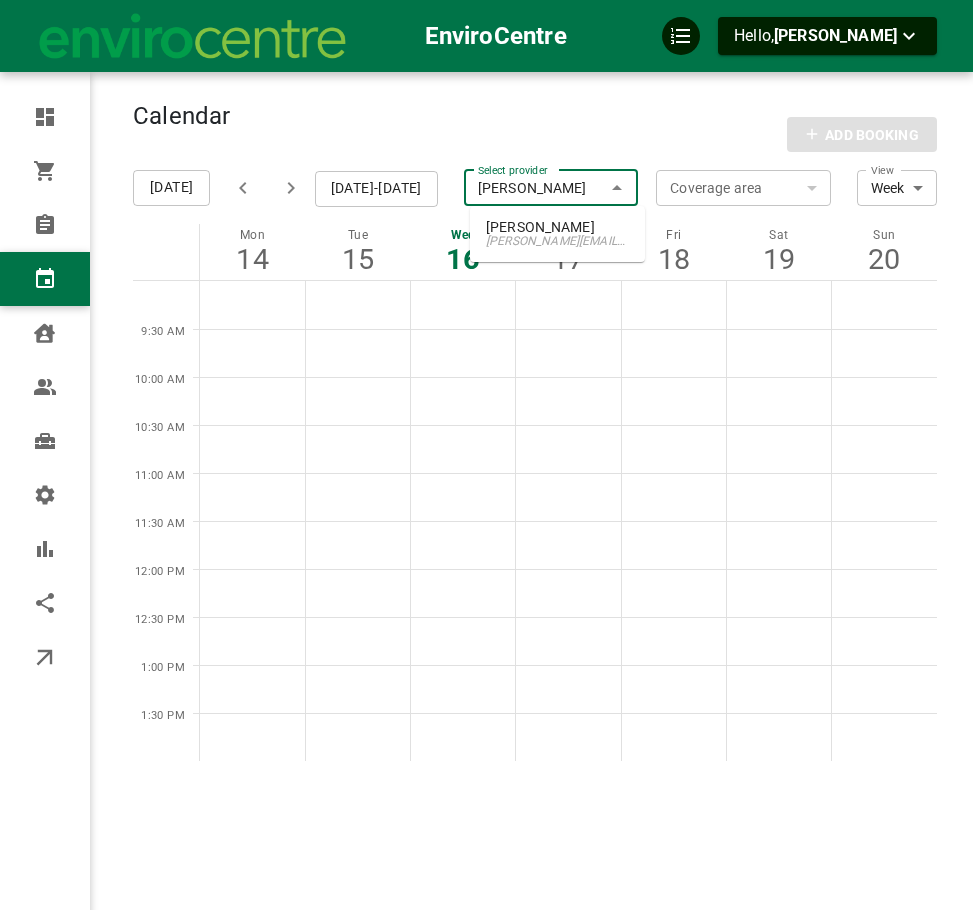 click on "[PERSON_NAME][EMAIL_ADDRESS][PERSON_NAME][DOMAIN_NAME]" at bounding box center [557, 241] 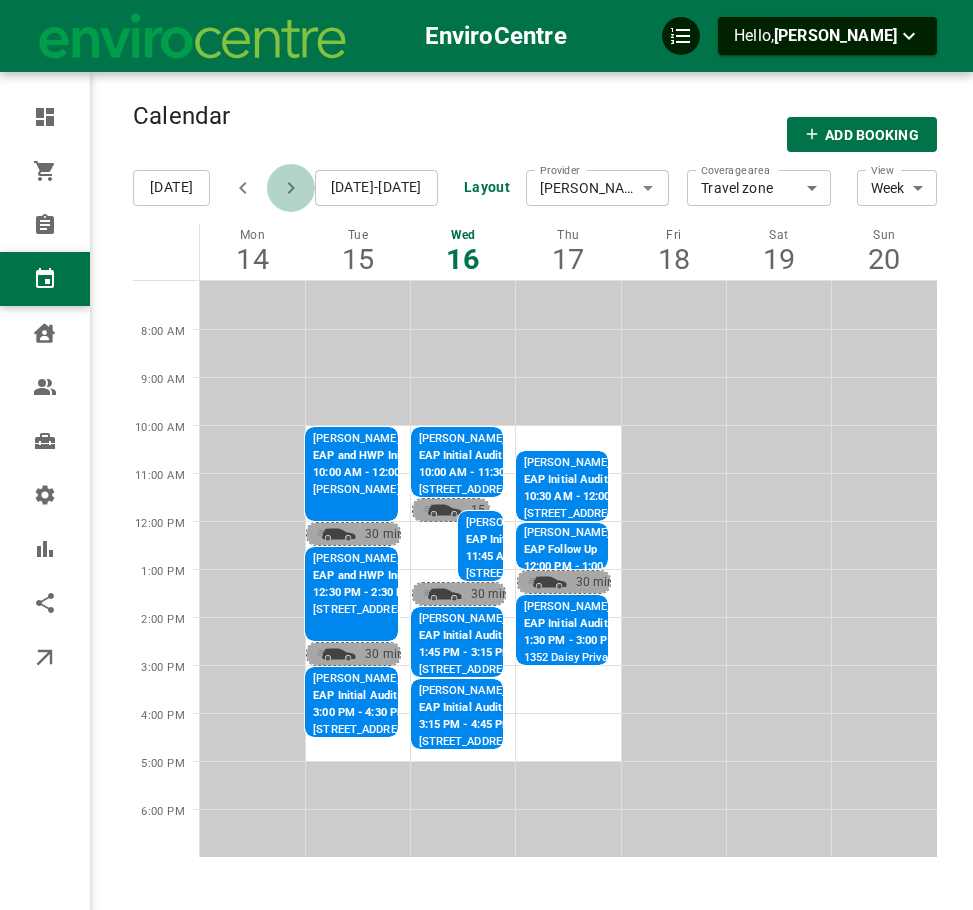 click 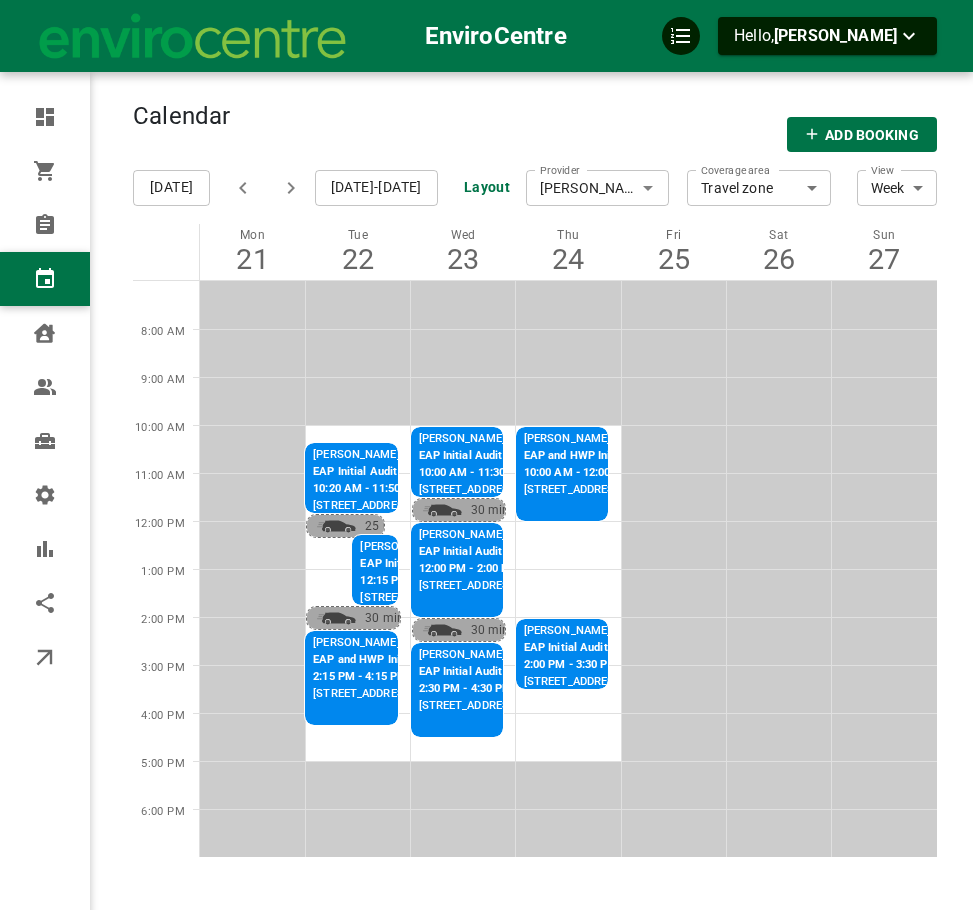 click on "[STREET_ADDRESS][PERSON_NAME][PERSON_NAME]" at bounding box center (660, 490) 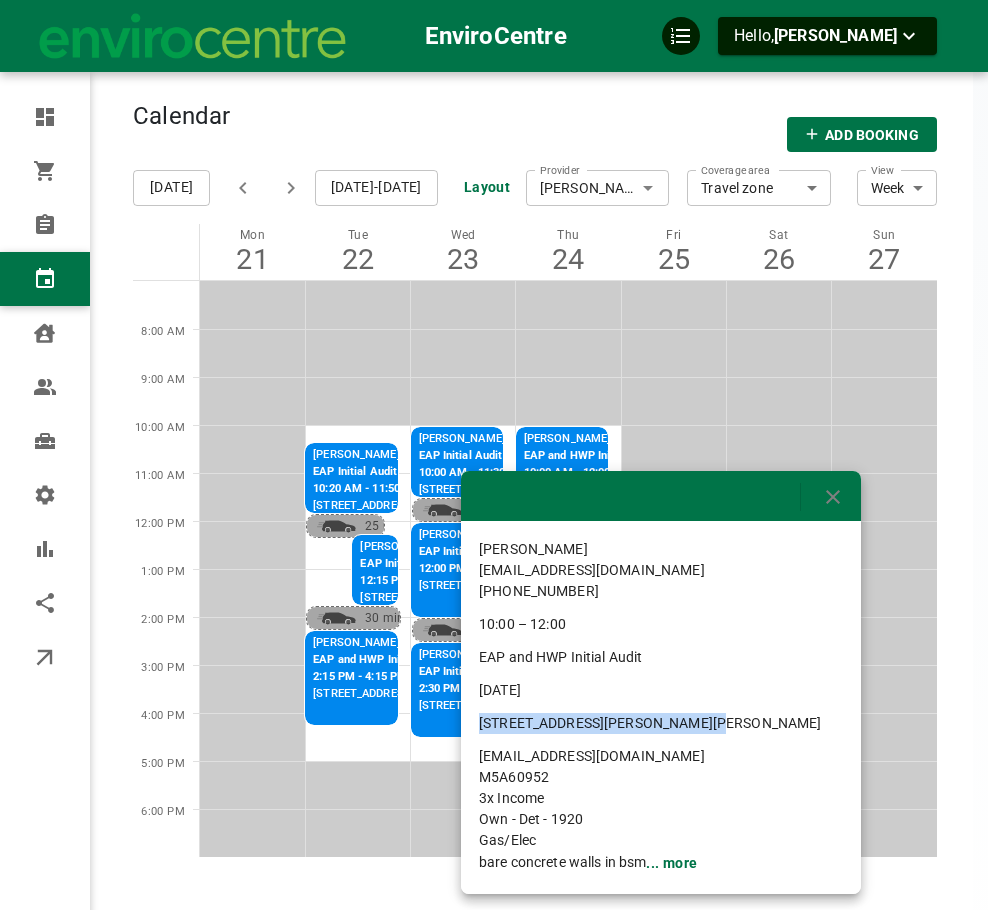 drag, startPoint x: 677, startPoint y: 719, endPoint x: 472, endPoint y: 726, distance: 205.11948 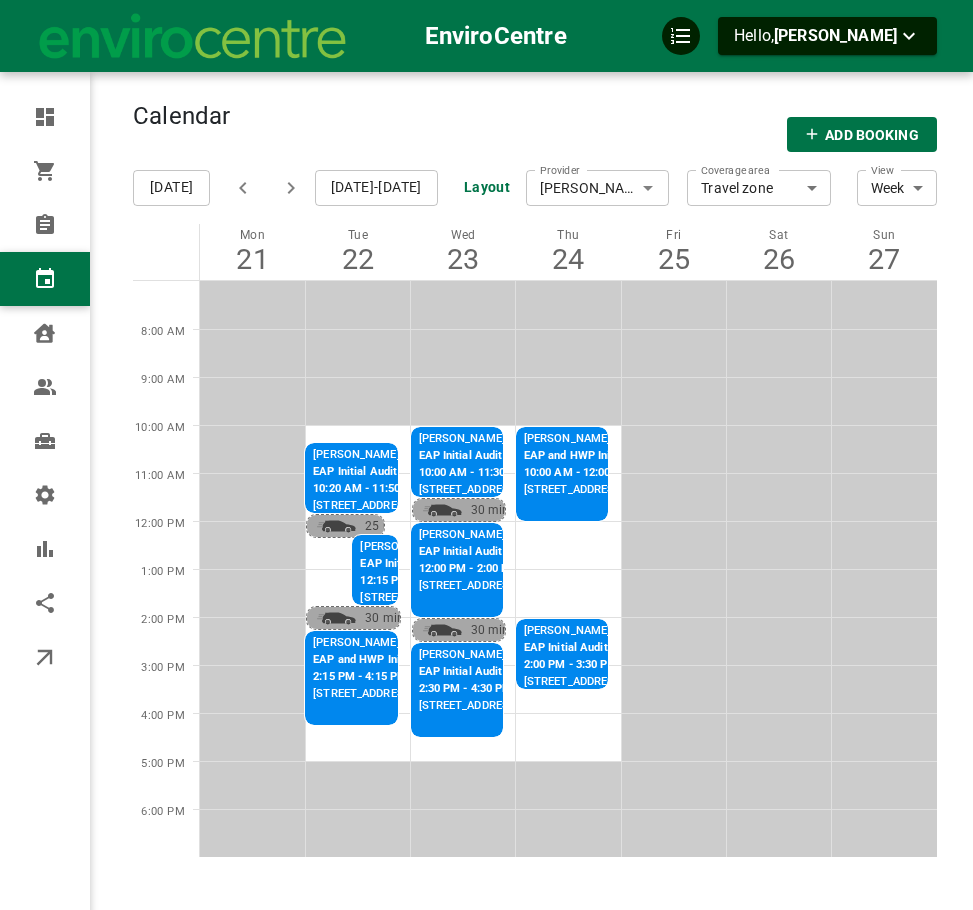 click 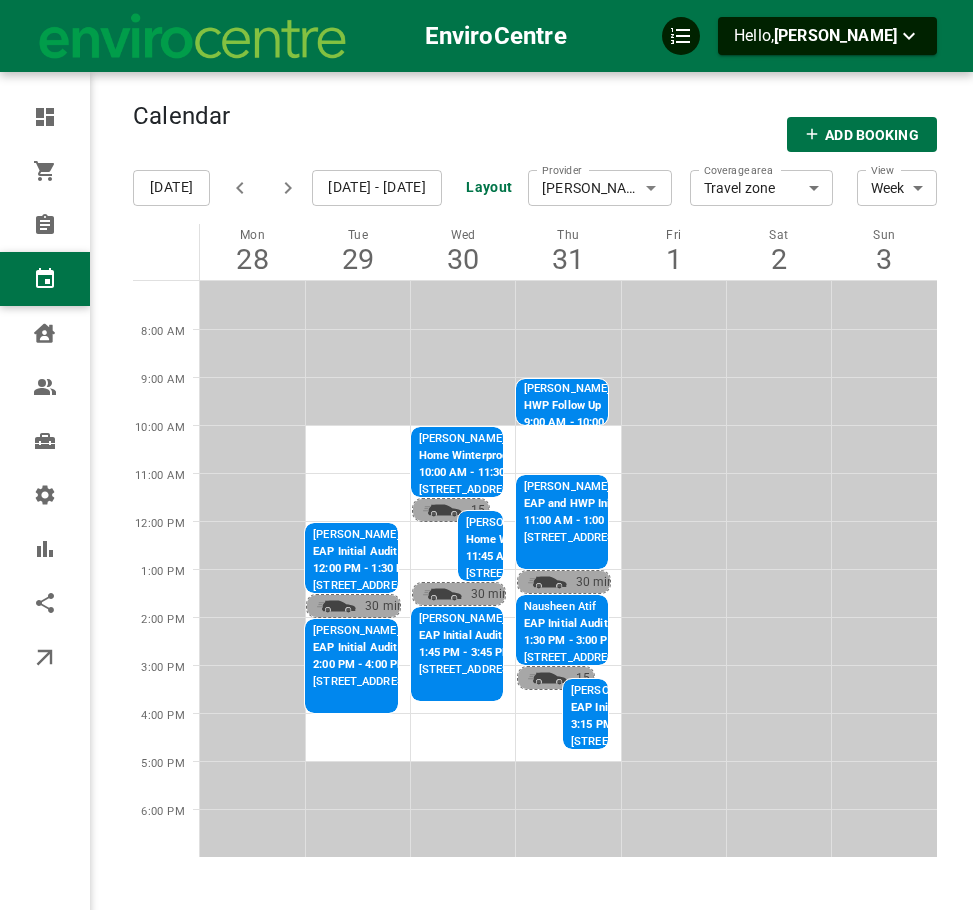click 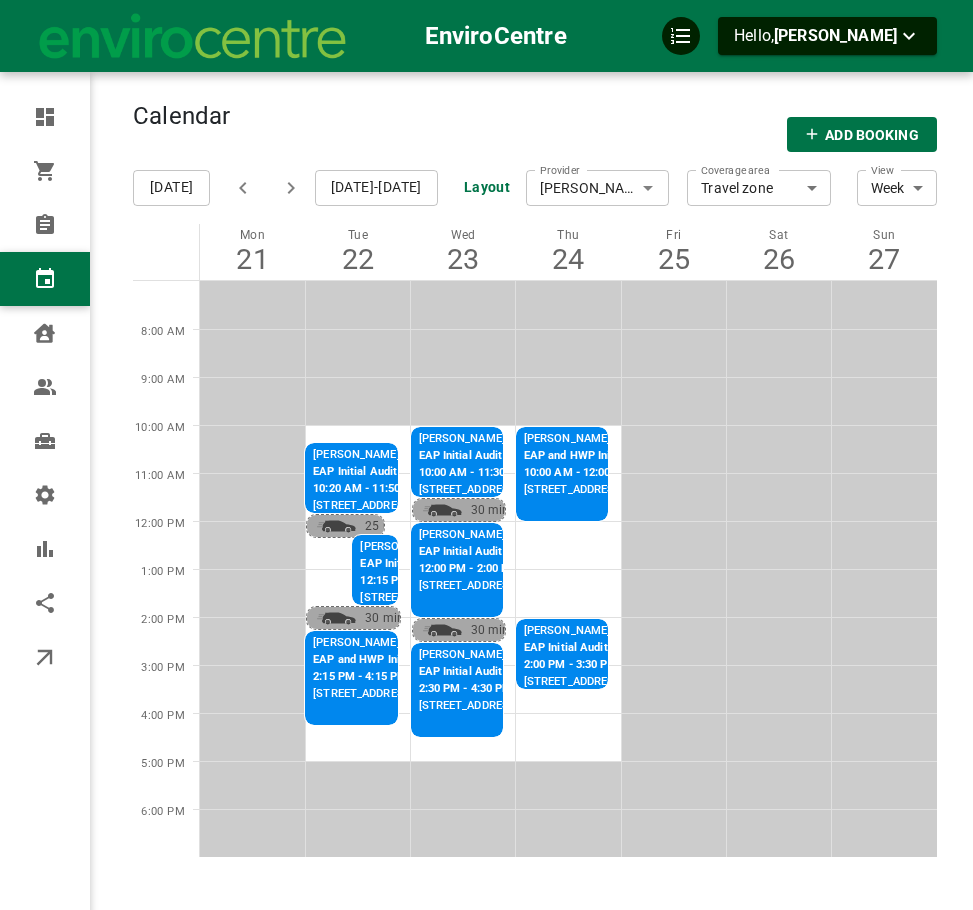 click 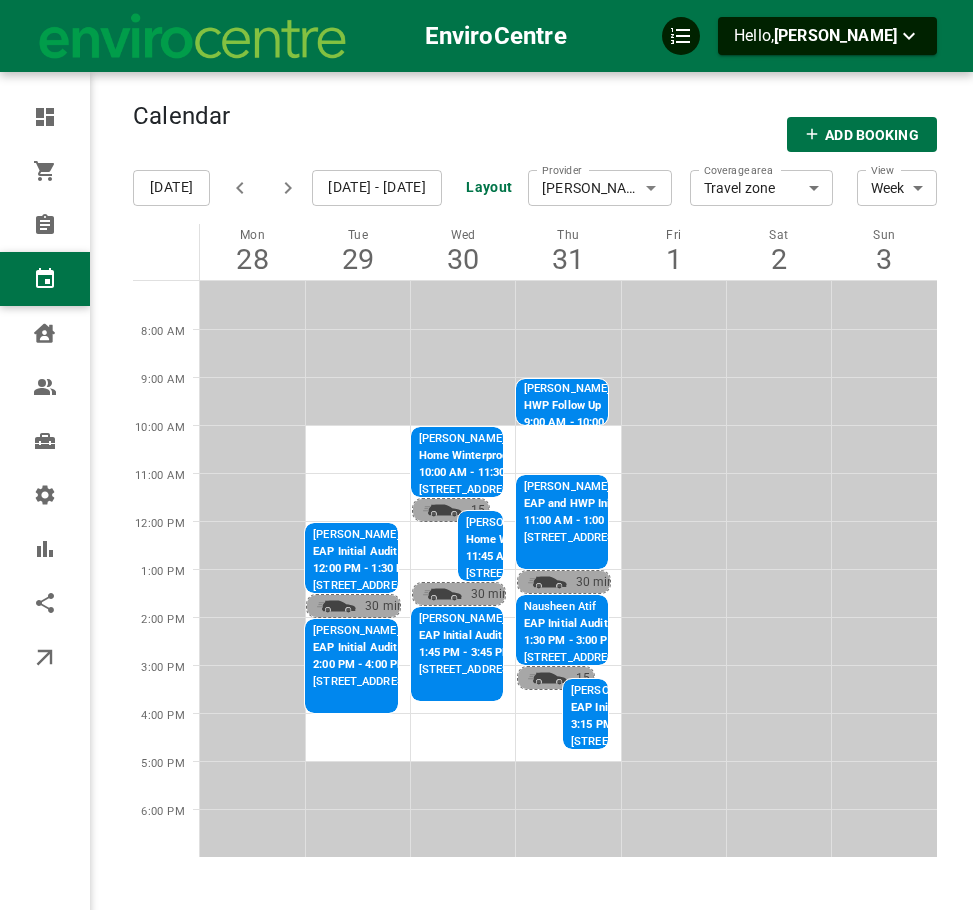 click on "EAP Initial Audit" at bounding box center (363, 552) 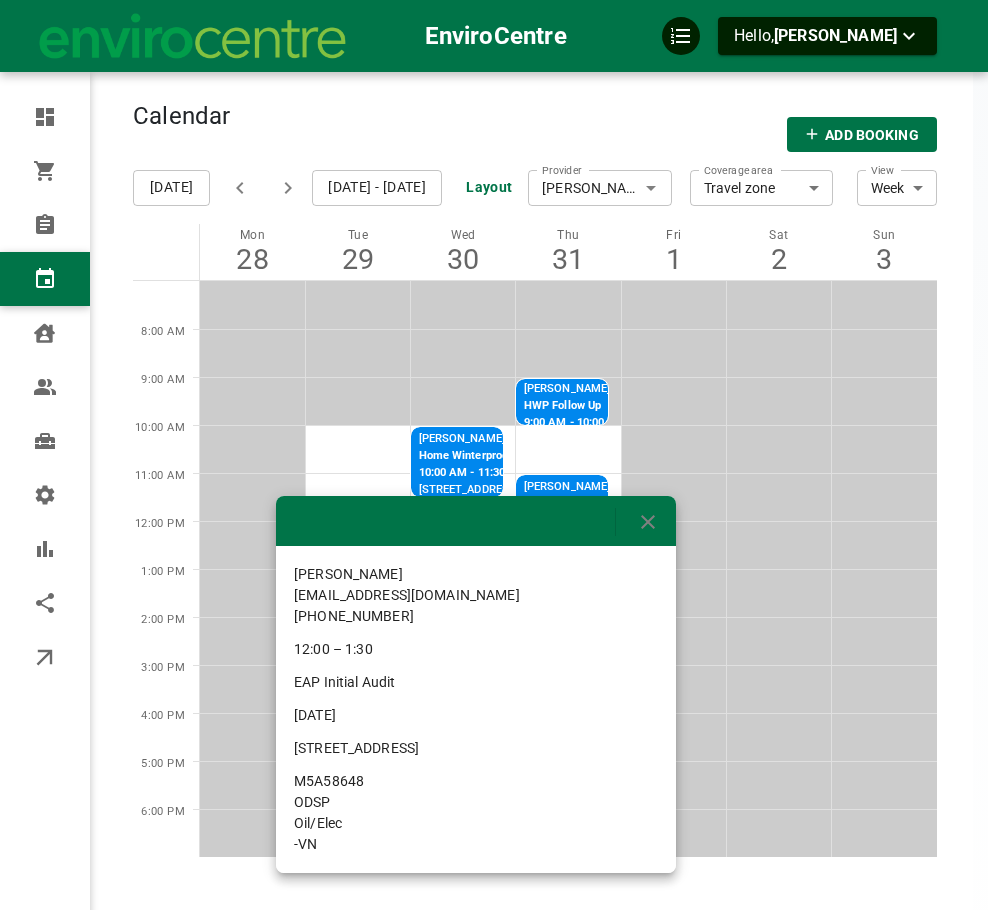 drag, startPoint x: 509, startPoint y: 750, endPoint x: 297, endPoint y: 751, distance: 212.00237 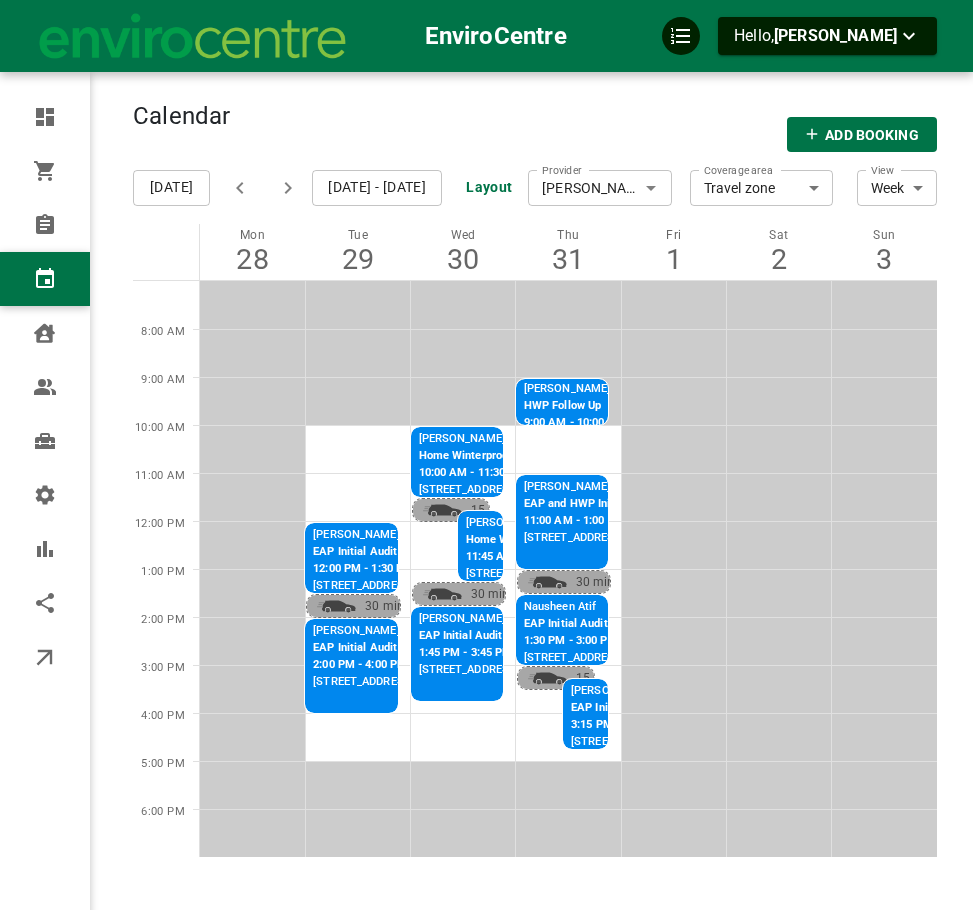 click 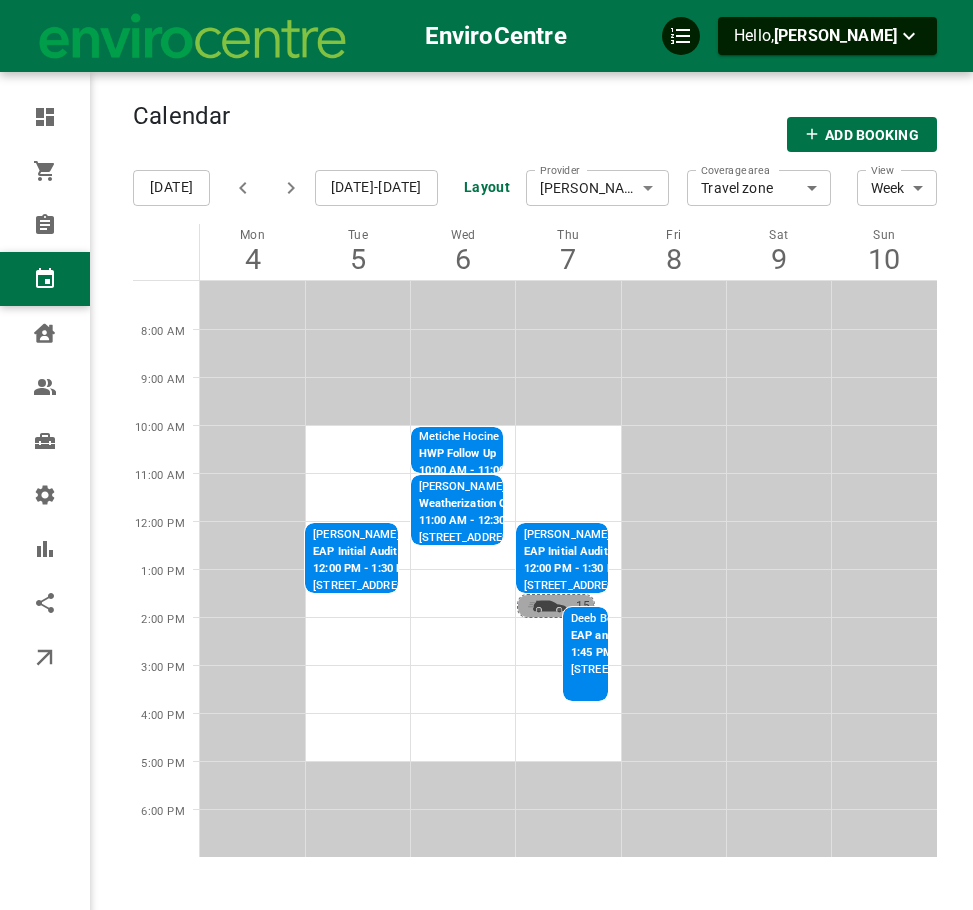 click on "12:00 PM - 1:30 PM" at bounding box center (363, 569) 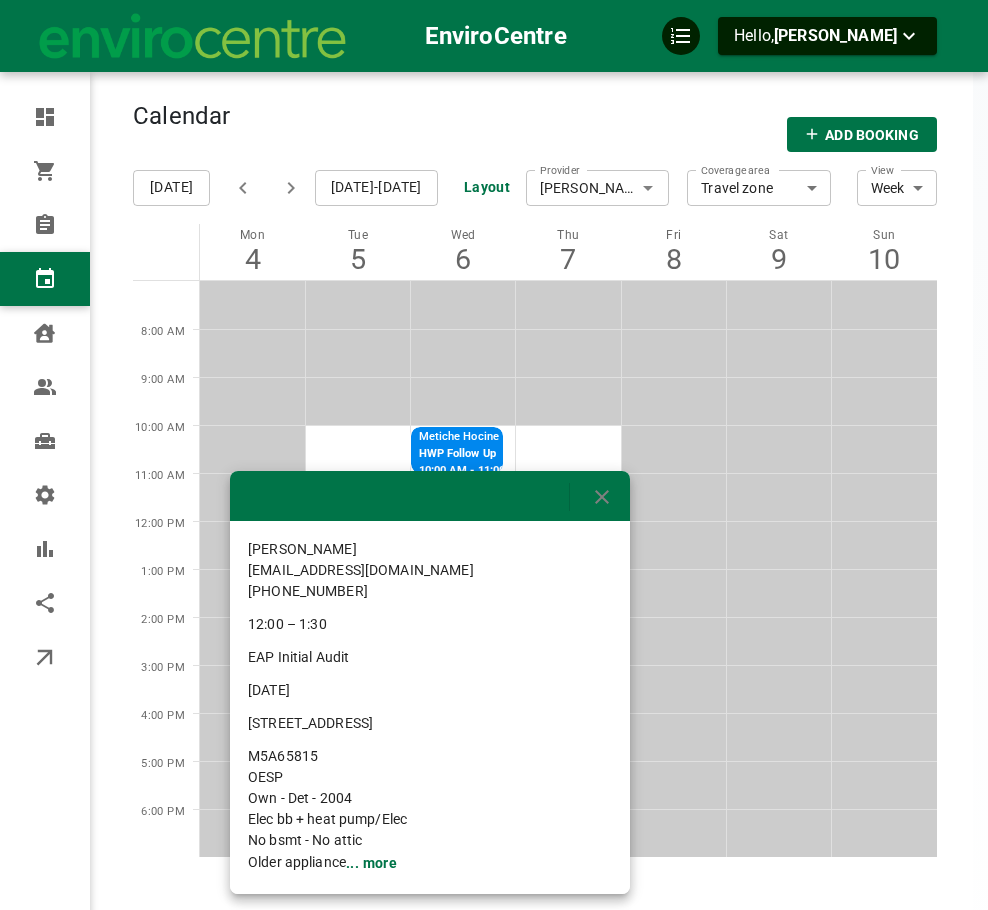 drag, startPoint x: 392, startPoint y: 724, endPoint x: 244, endPoint y: 721, distance: 148.0304 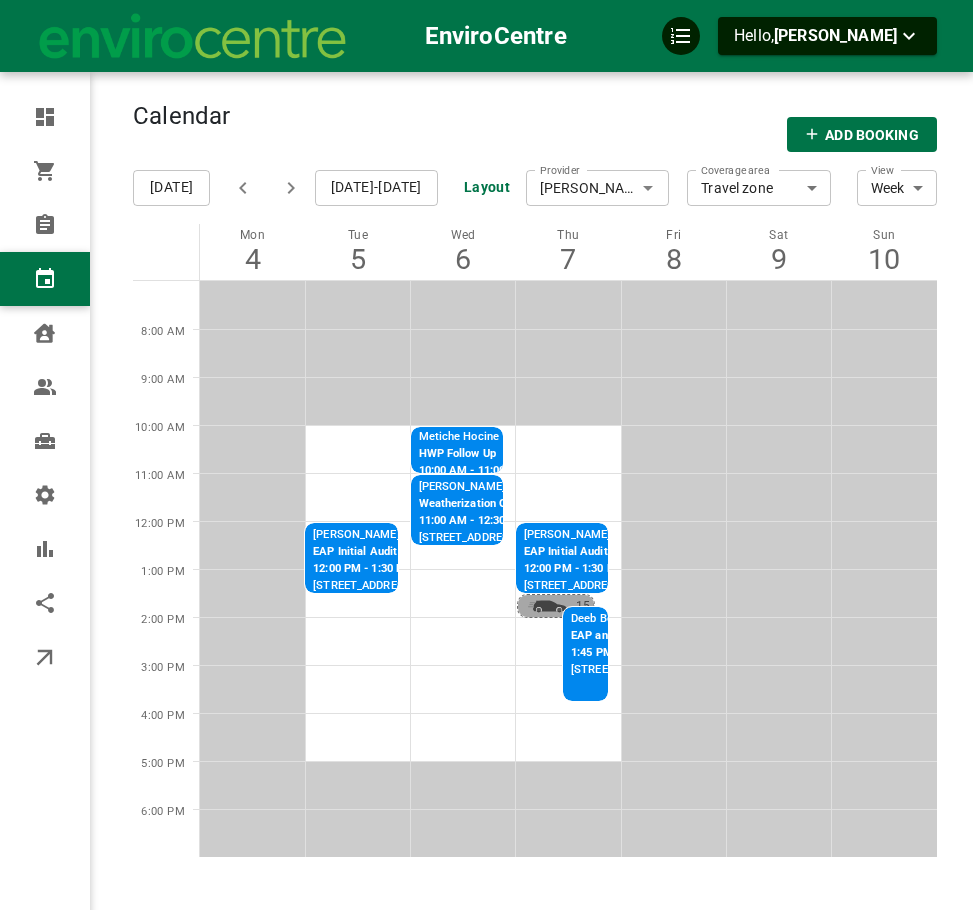 click on "[PERSON_NAME]" at bounding box center [472, 487] 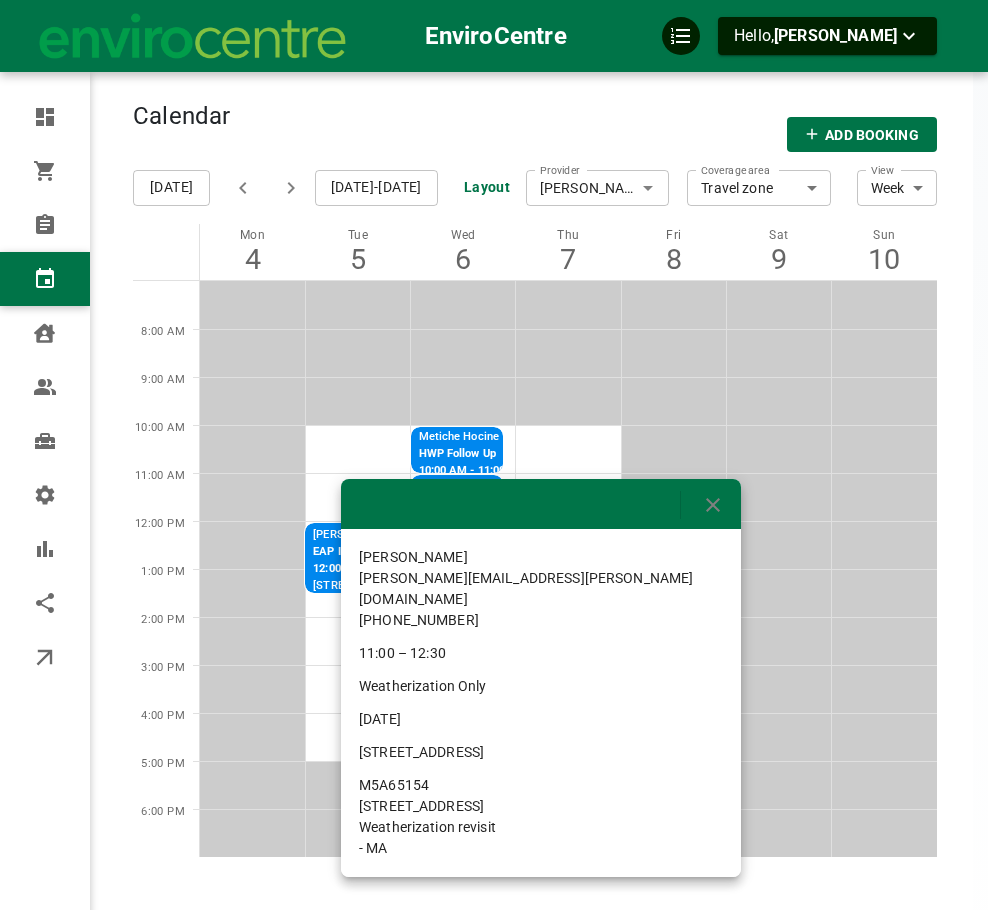 drag, startPoint x: 523, startPoint y: 735, endPoint x: 359, endPoint y: 733, distance: 164.01219 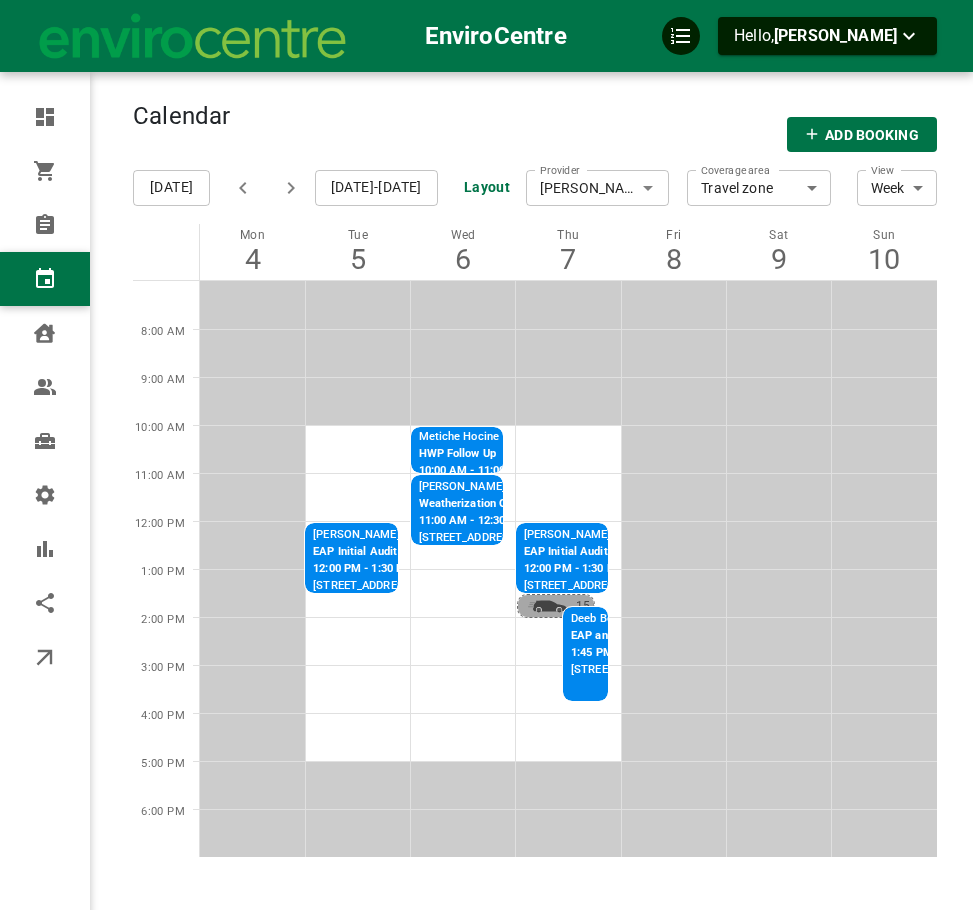 click on "[STREET_ADDRESS]" at bounding box center [574, 586] 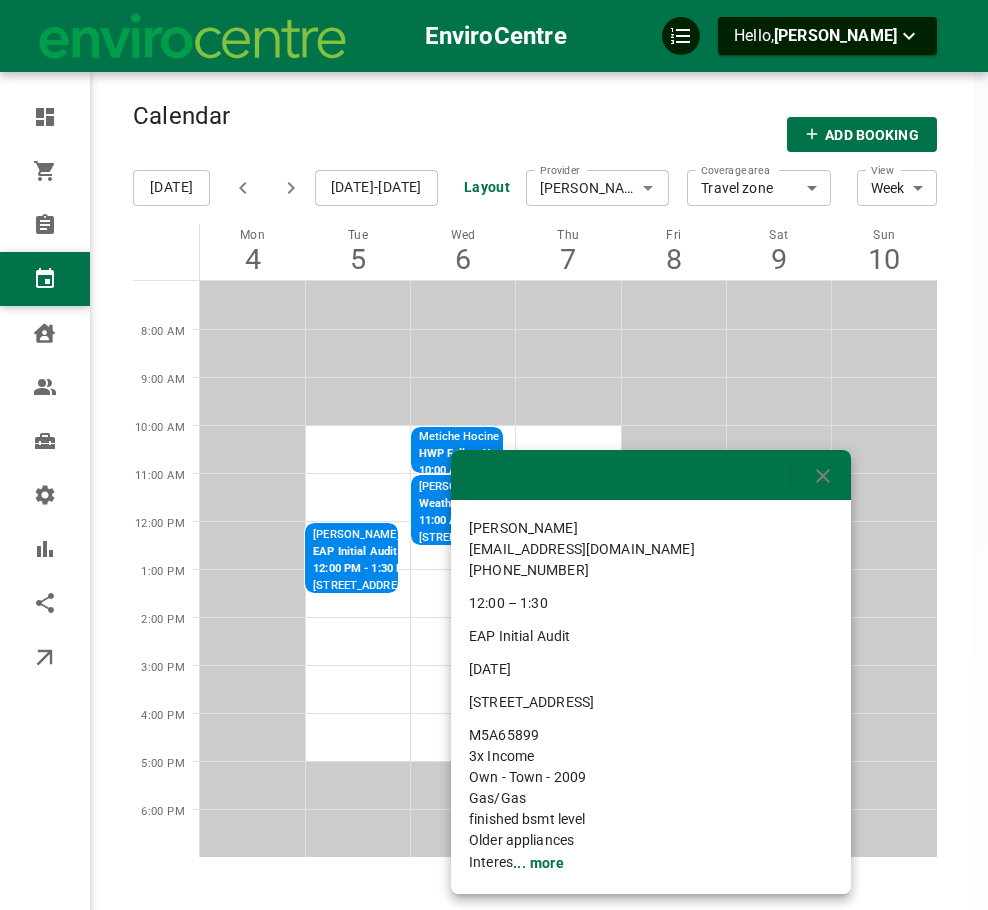 click at bounding box center [494, 455] 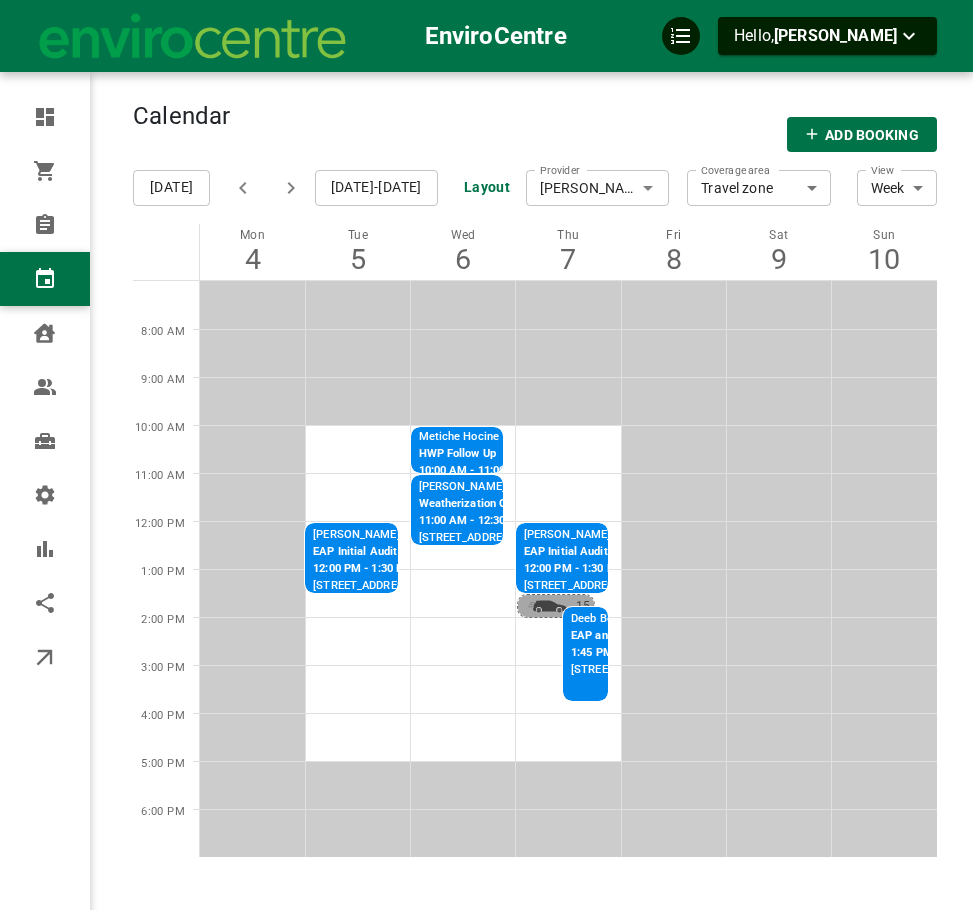 click at bounding box center (291, 188) 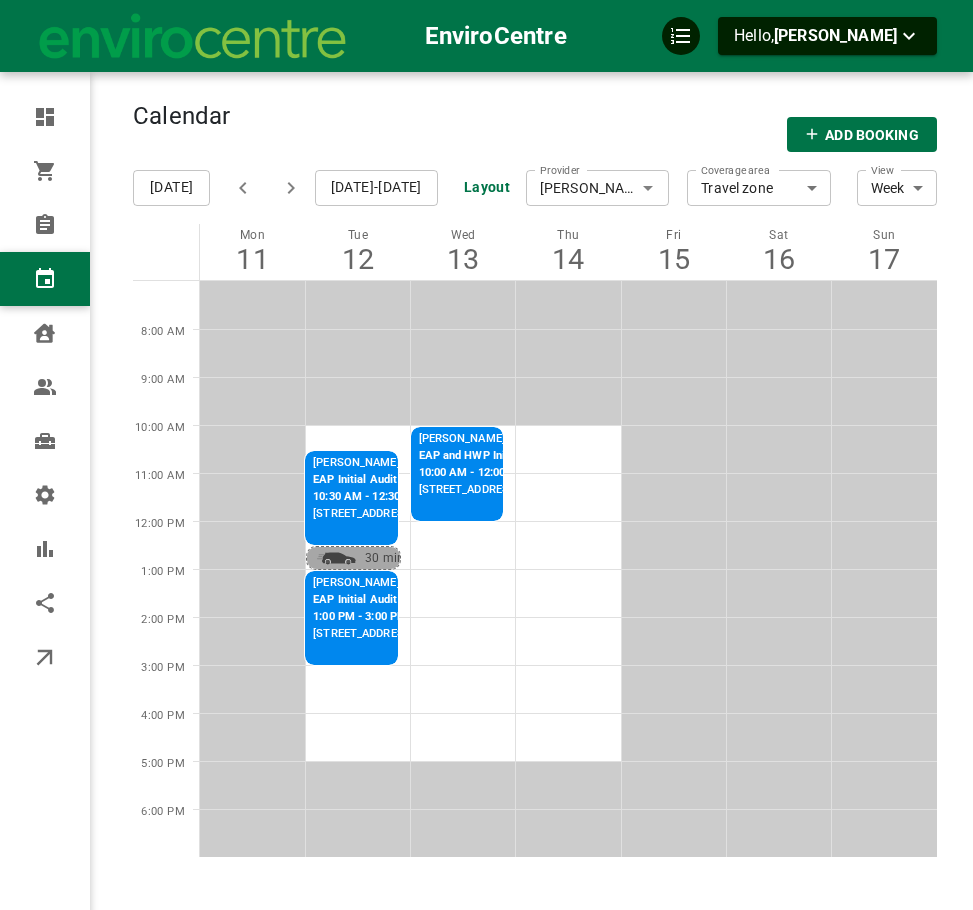 click on "[PERSON_NAME] EAP Initial Audit with Weatherization  1:00 PM - 3:00 PM [STREET_ADDRESS]" at bounding box center [351, 618] 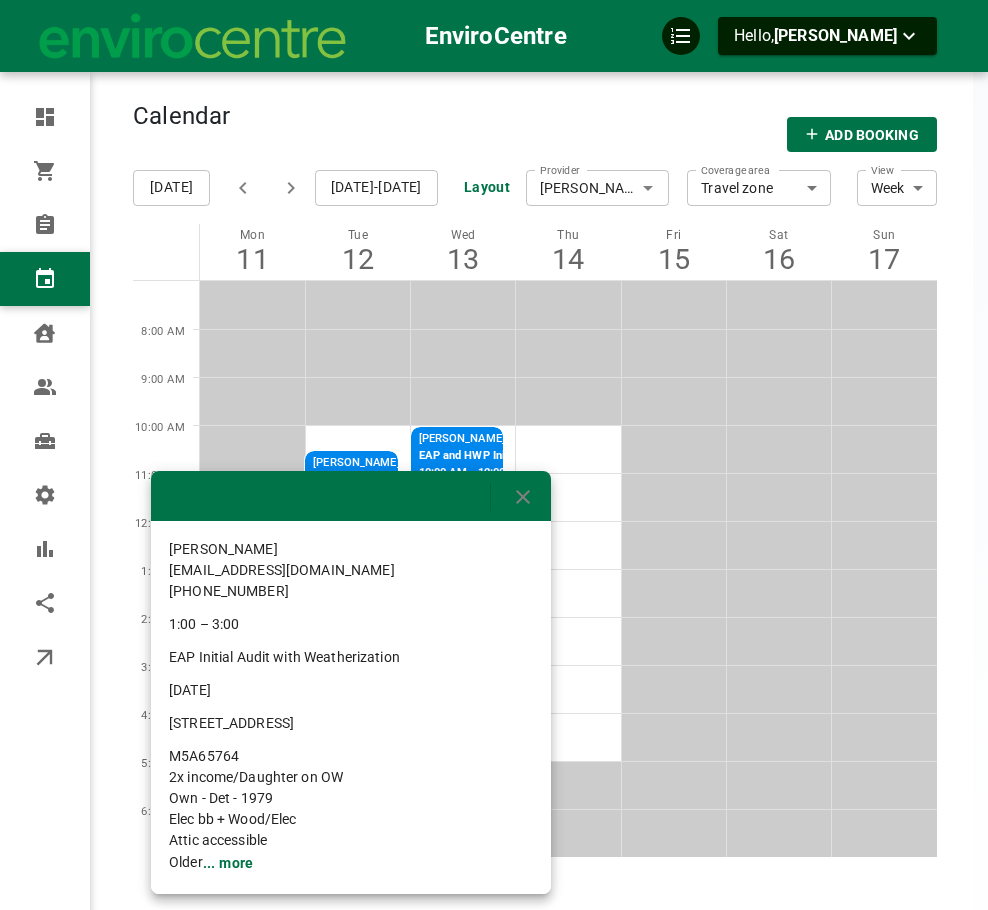 drag, startPoint x: 392, startPoint y: 725, endPoint x: 159, endPoint y: 735, distance: 233.2145 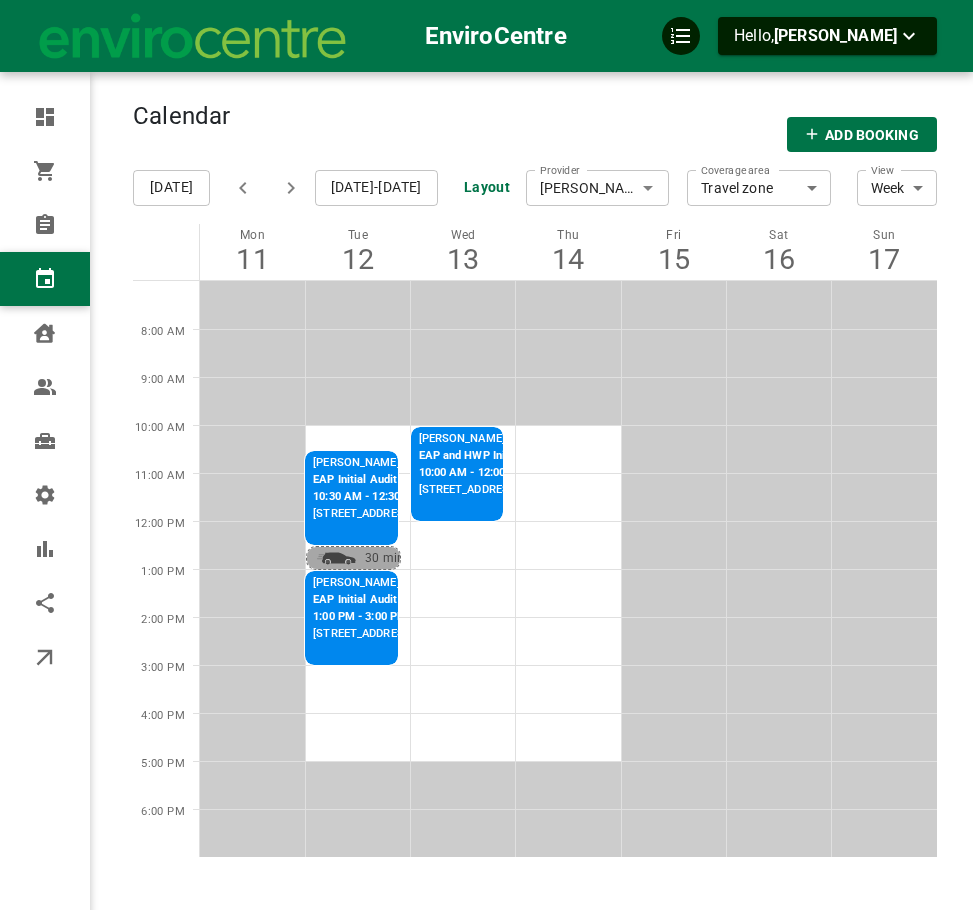 click on "[STREET_ADDRESS]" at bounding box center [486, 490] 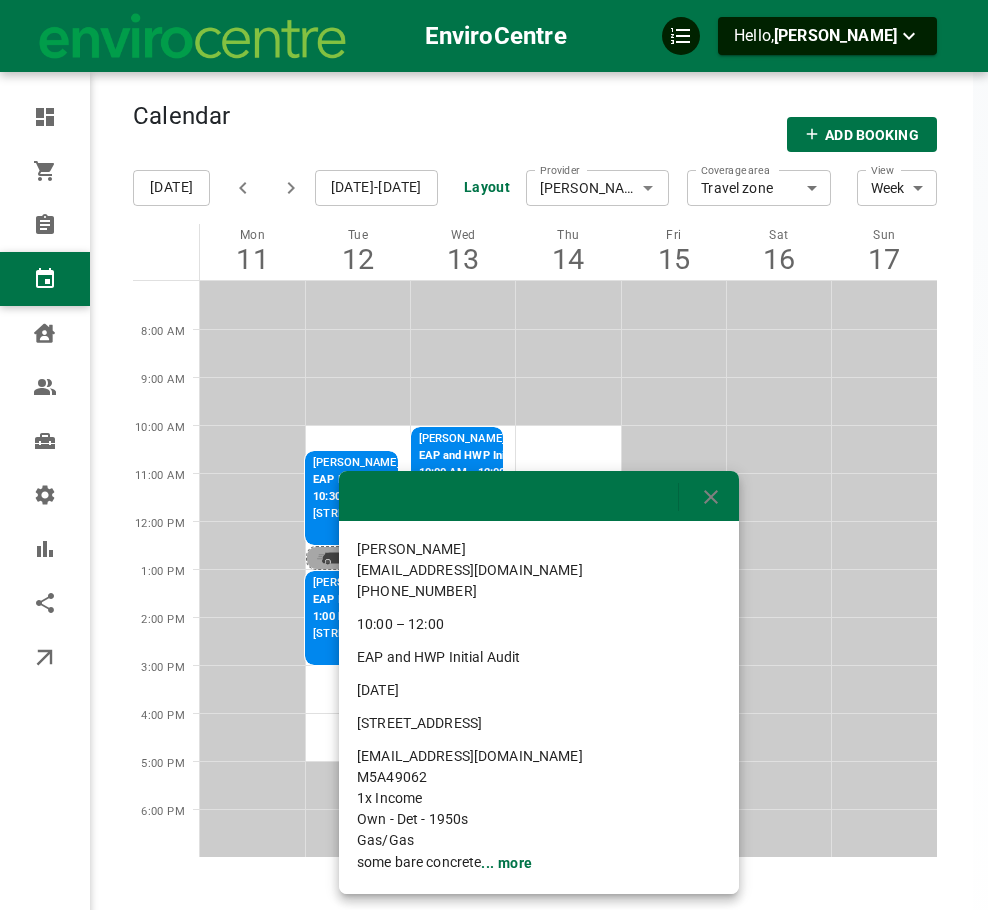 click at bounding box center [494, 455] 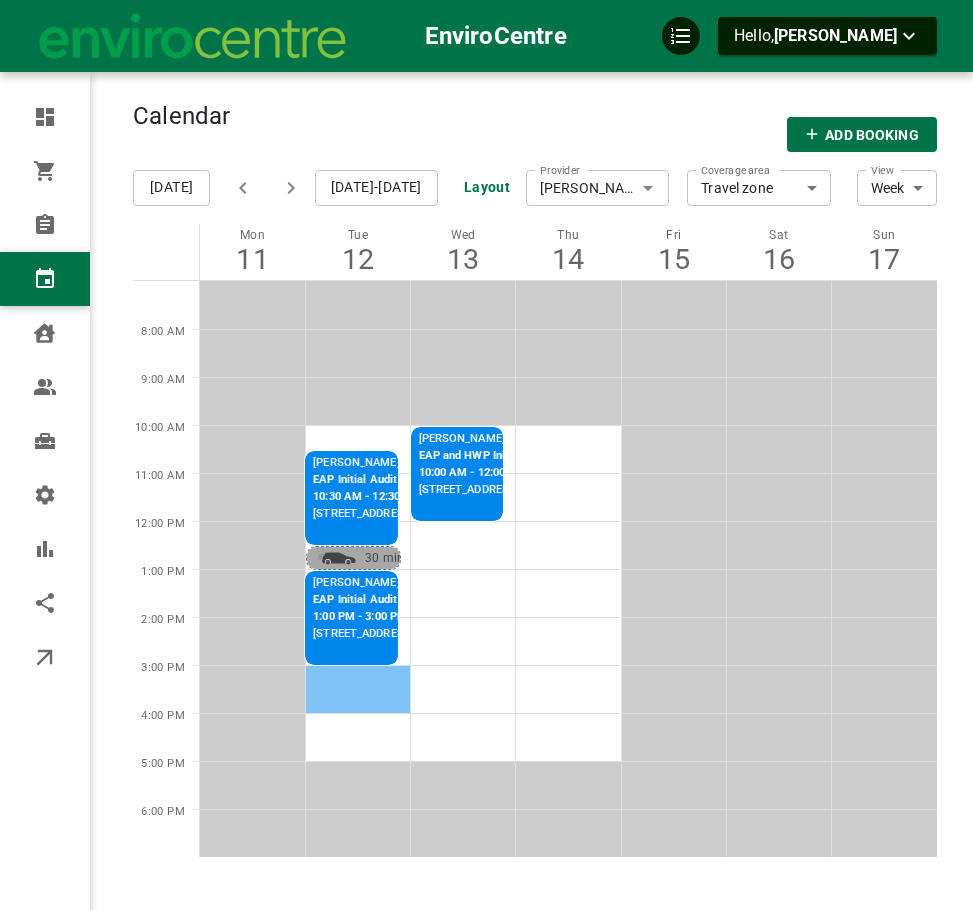 click at bounding box center (357, 689) 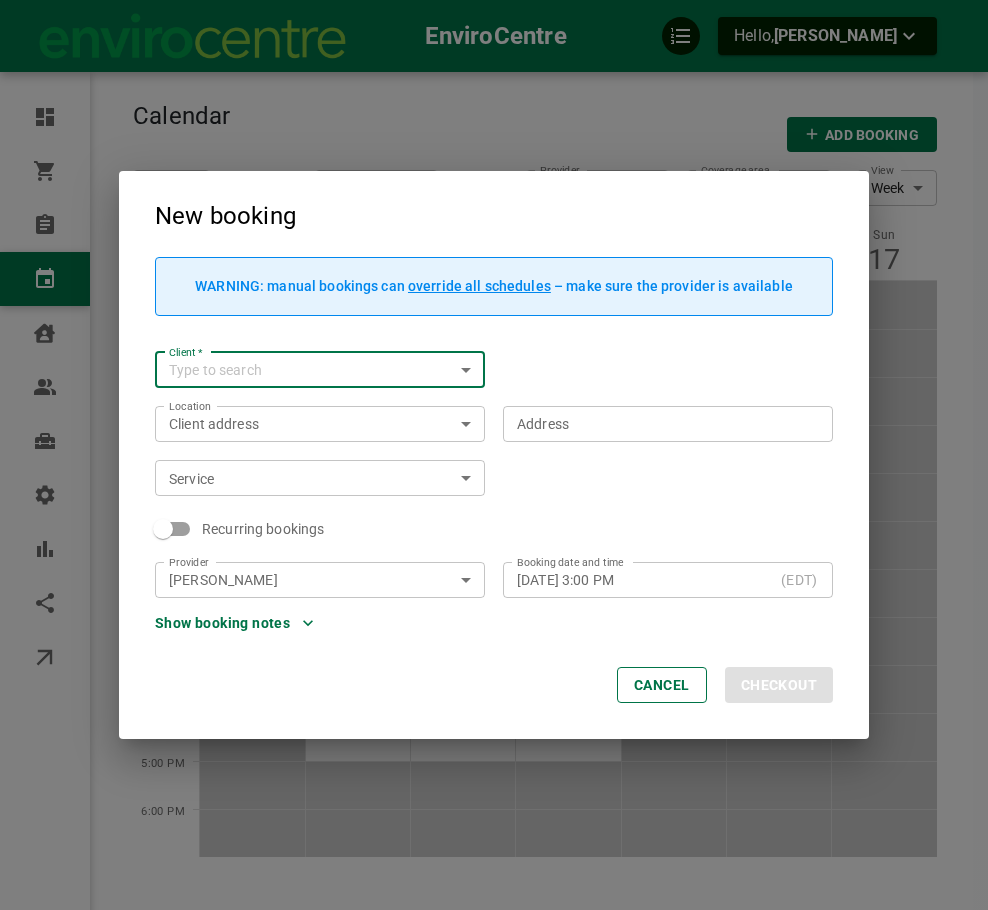 click on "Client   *" at bounding box center [303, 370] 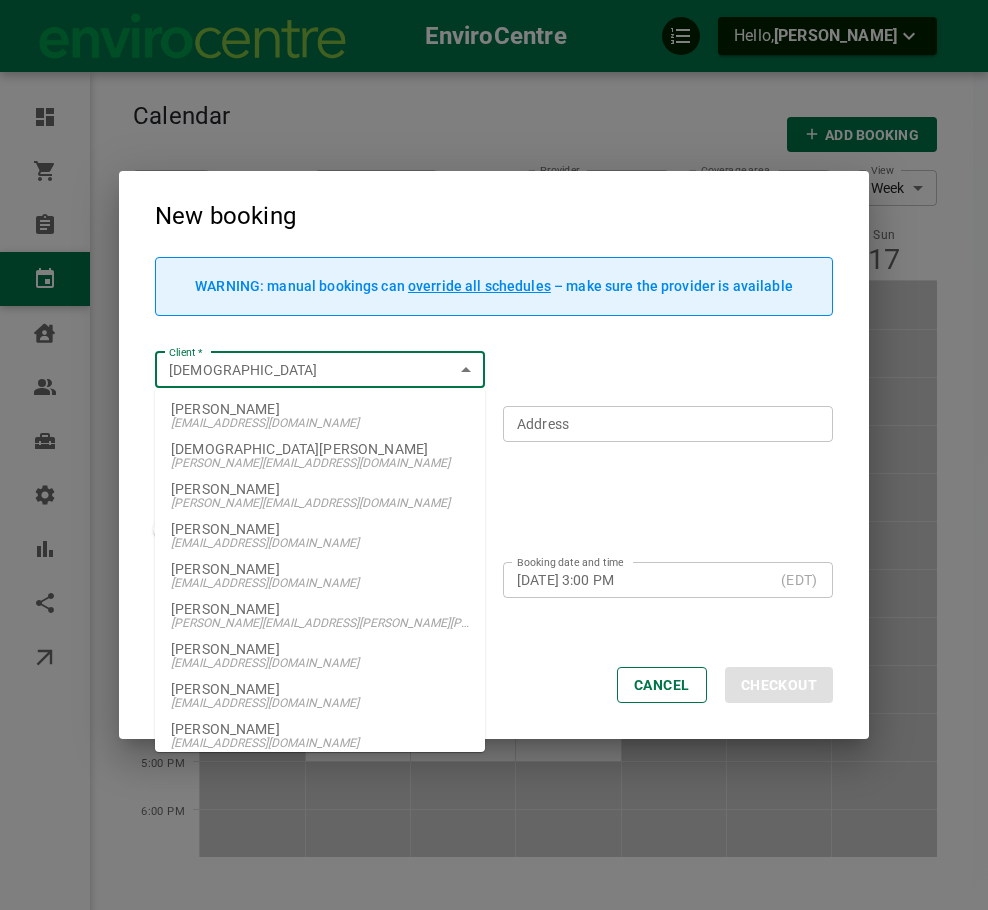 click on "[PERSON_NAME][EMAIL_ADDRESS][DOMAIN_NAME]" at bounding box center [320, 463] 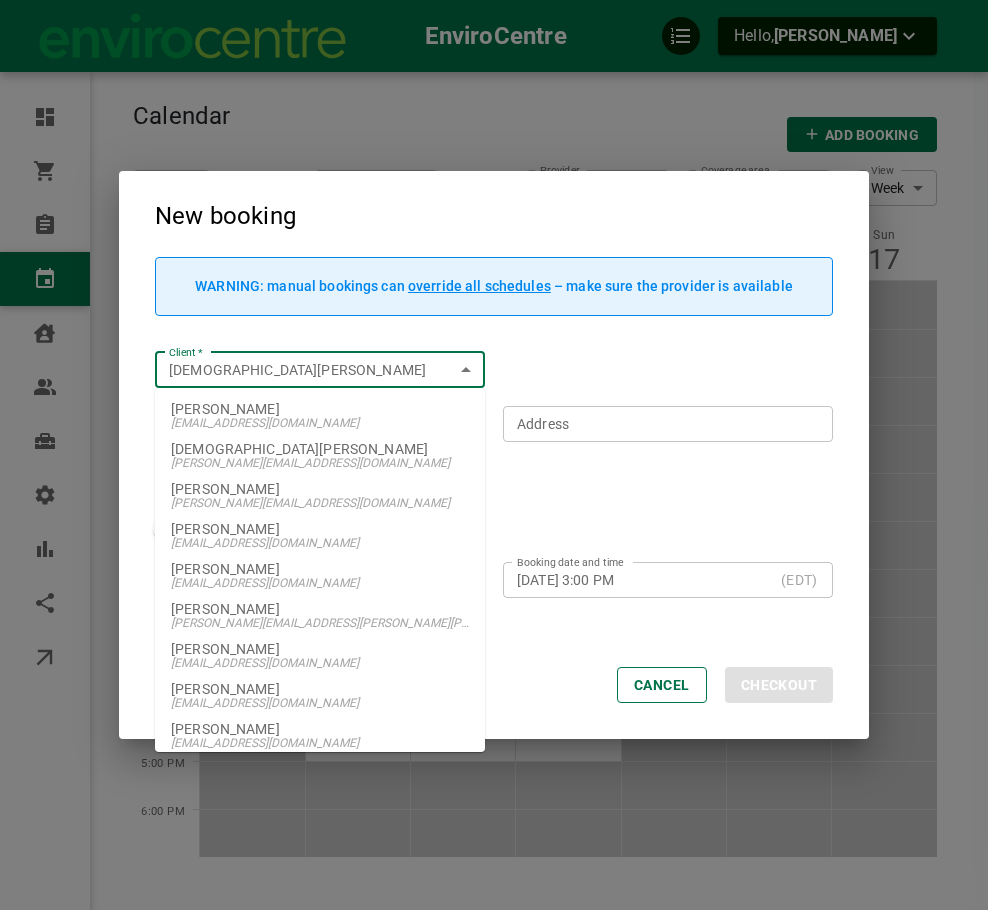 type on "[DEMOGRAPHIC_DATA][PERSON_NAME]" 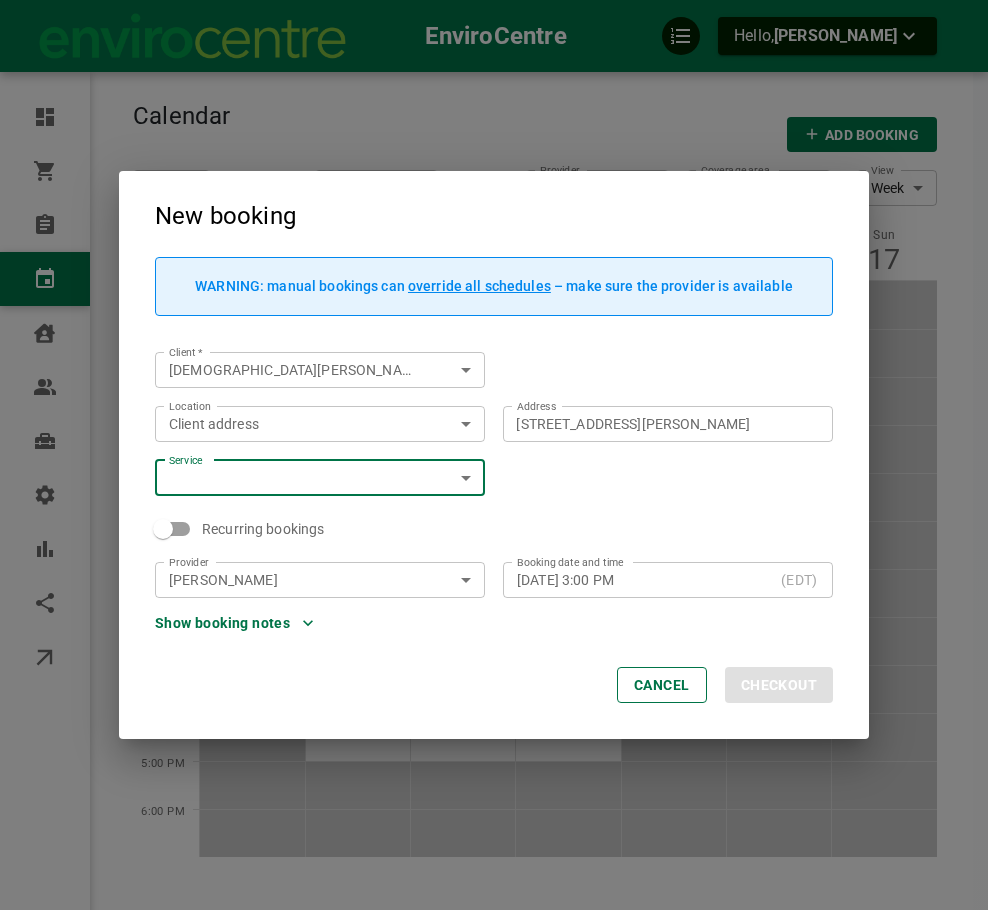 click on "EnviroCentre Hello,  [PERSON_NAME] Dashboard Orders Bookings Calendar Clients Users Services Settings Reports Integrations Online booking Calendar Add Booking [DATE] [DATE]-[DATE] Layout Provider [PERSON_NAME] Provider Coverage area Travel zone 7f70eed8-75e1-4c3b-bfec-91d6226c718e Coverage area View Week Week View Add Booking Mon 11 Tue 12 Wed 13 Thu 14 Fri 15 Sat 16 Sun 17 8:00 AM 9:00 AM 10:00 AM 11:00 AM 12:00 PM 1:00 PM 2:00 PM 3:00 PM 4:00 PM 5:00 PM 6:00 PM   [PERSON_NAME] EAP Initial Audit with Weatherization  10:30 AM - 12:30 PM [STREET_ADDRESS] 30 mins   [PERSON_NAME] EAP Initial Audit with Weatherization  1:00 PM - 3:00 PM [STREET_ADDRESS]   [PERSON_NAME] EAP and HWP Initial Audit 10:00 AM - 12:00 PM [STREET_ADDRESS] Profile My account New booking  WARNING: manual bookings can   override all schedules   – make sure the provider is available Client   * [PERSON_NAME] Client   *" at bounding box center (494, 516) 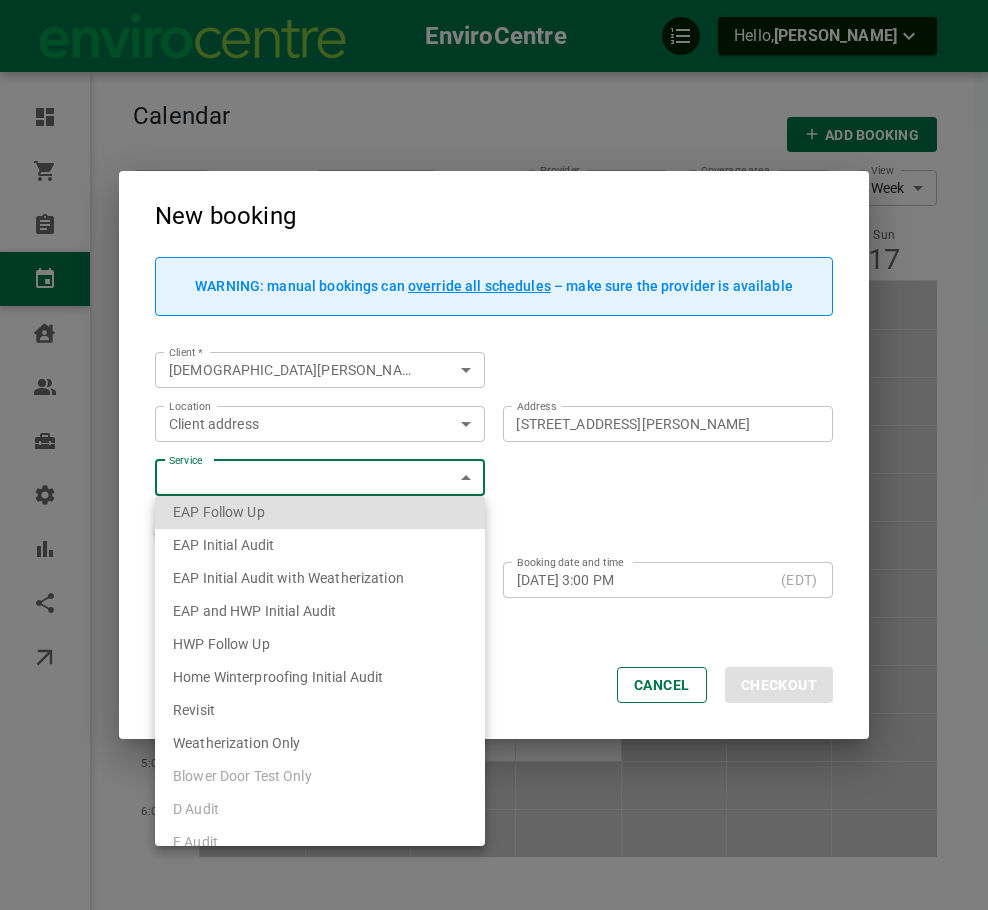 click on "EAP Initial Audit with Weatherization" at bounding box center (320, 578) 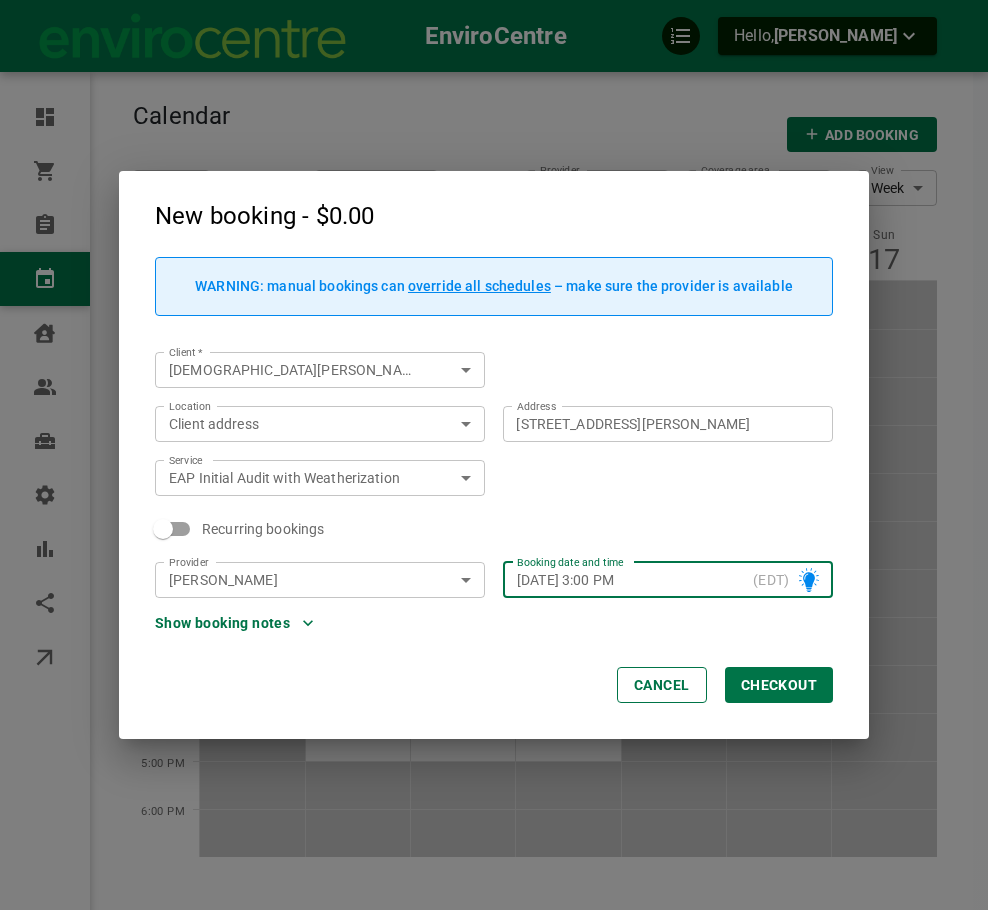 type on "7717167f-2de7-4e2e-a0ff-8587b56cb249" 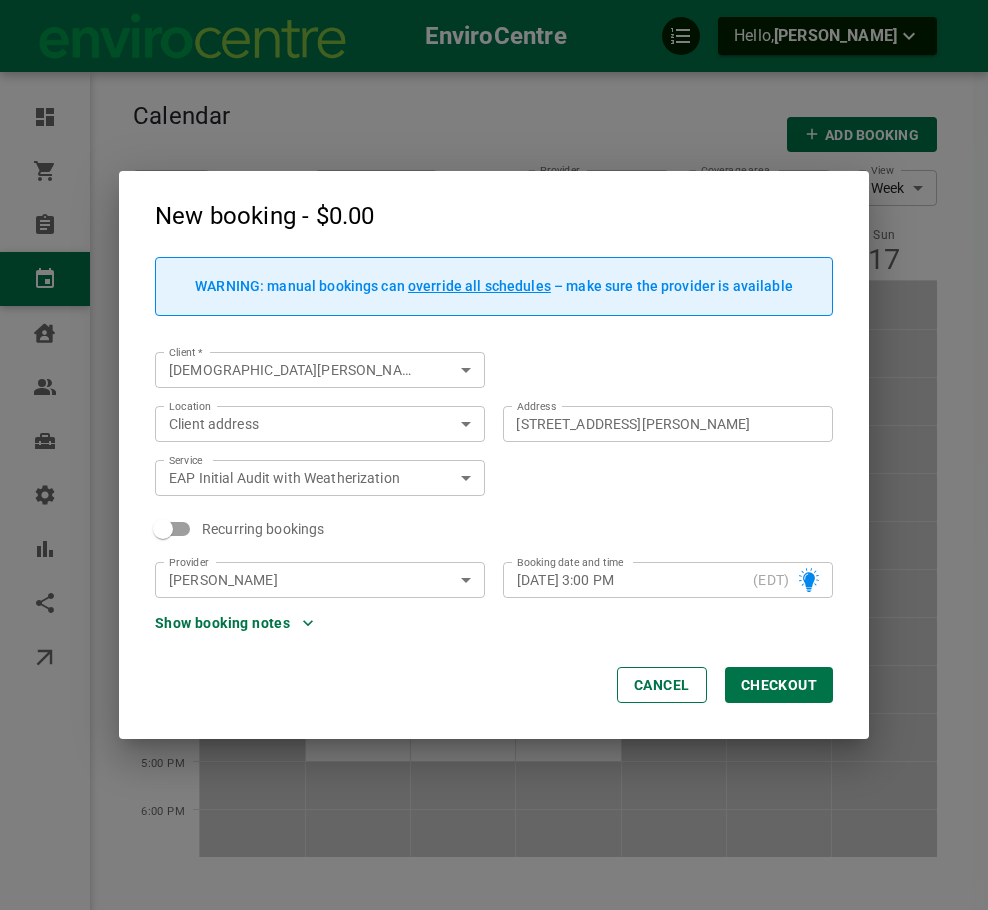 click on "Show booking notes" at bounding box center [234, 623] 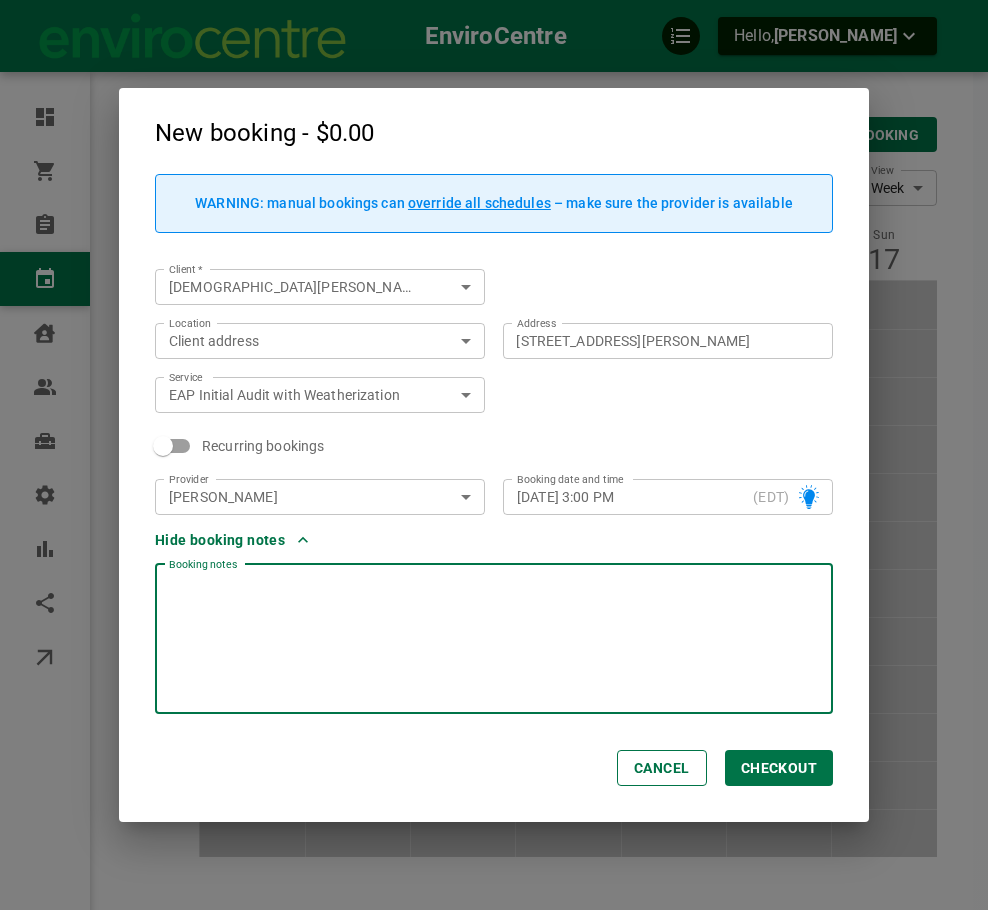 click at bounding box center [494, 639] 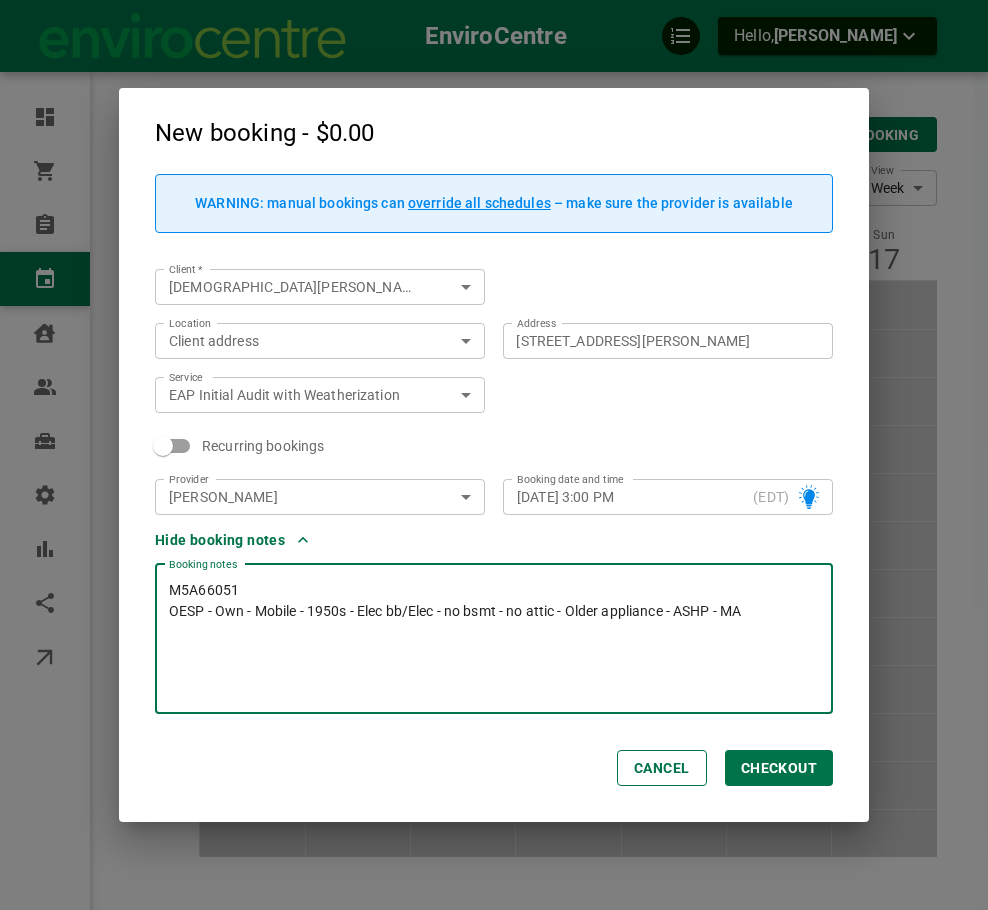 click on "M5A66051 OESP - Own - Mobile - 1950s - Elec bb/Elec - no bsmt - no attic - Older appliance - ASHP - MA" at bounding box center [494, 639] 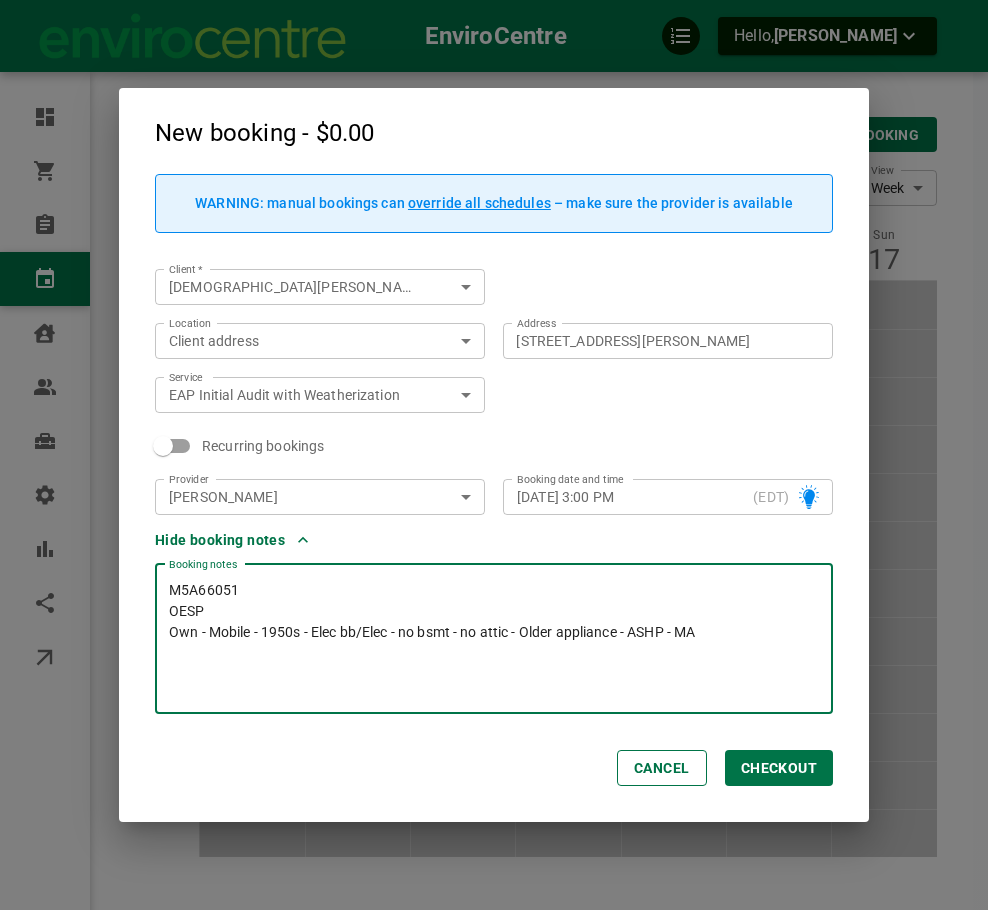 click on "M5A66051 OESP Own - Mobile - 1950s - Elec bb/Elec - no bsmt - no attic - Older appliance - ASHP - MA" at bounding box center [494, 639] 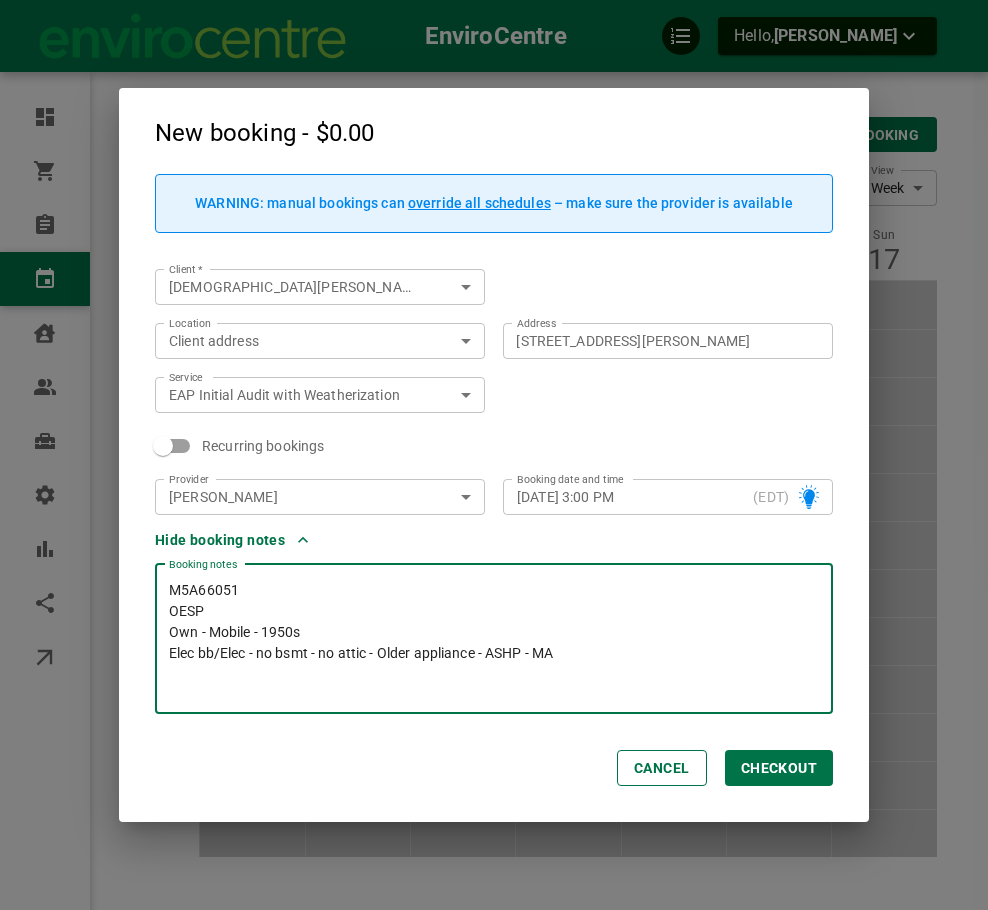 click on "M5A66051 OESP Own - Mobile - 1950s Elec bb/Elec - no bsmt - no attic - Older appliance - ASHP - MA" at bounding box center (494, 639) 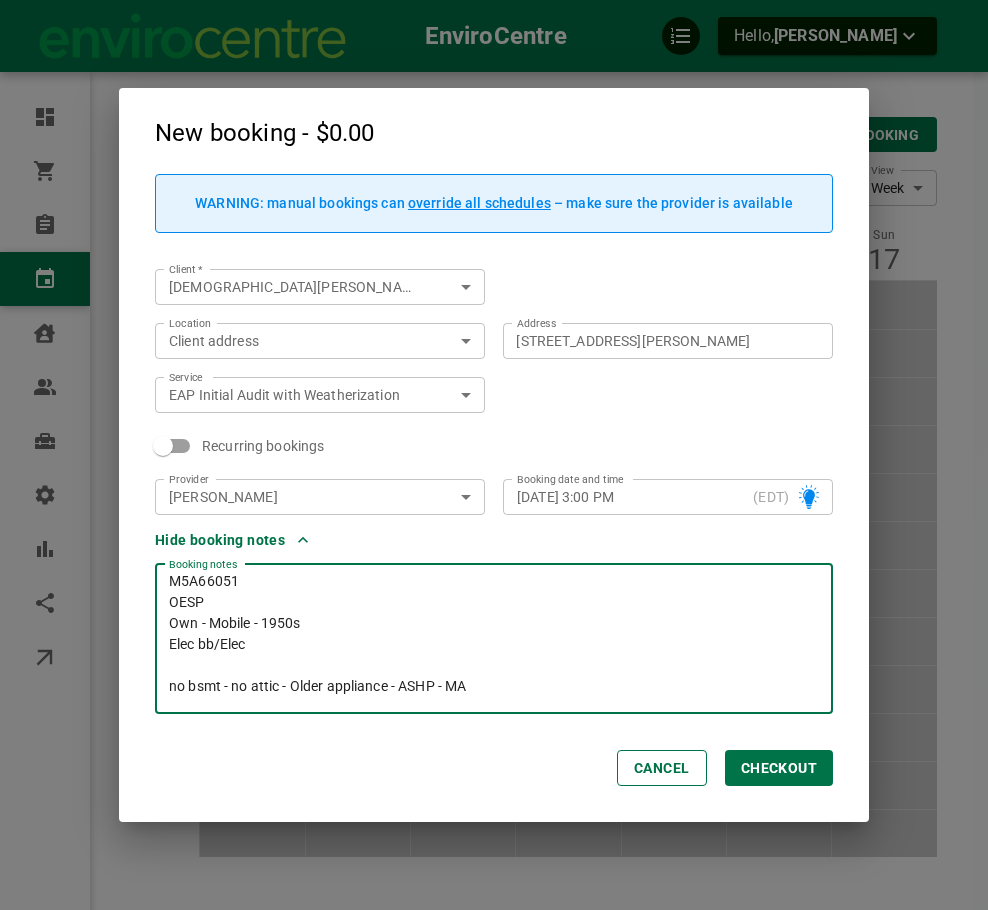 scroll, scrollTop: 0, scrollLeft: 0, axis: both 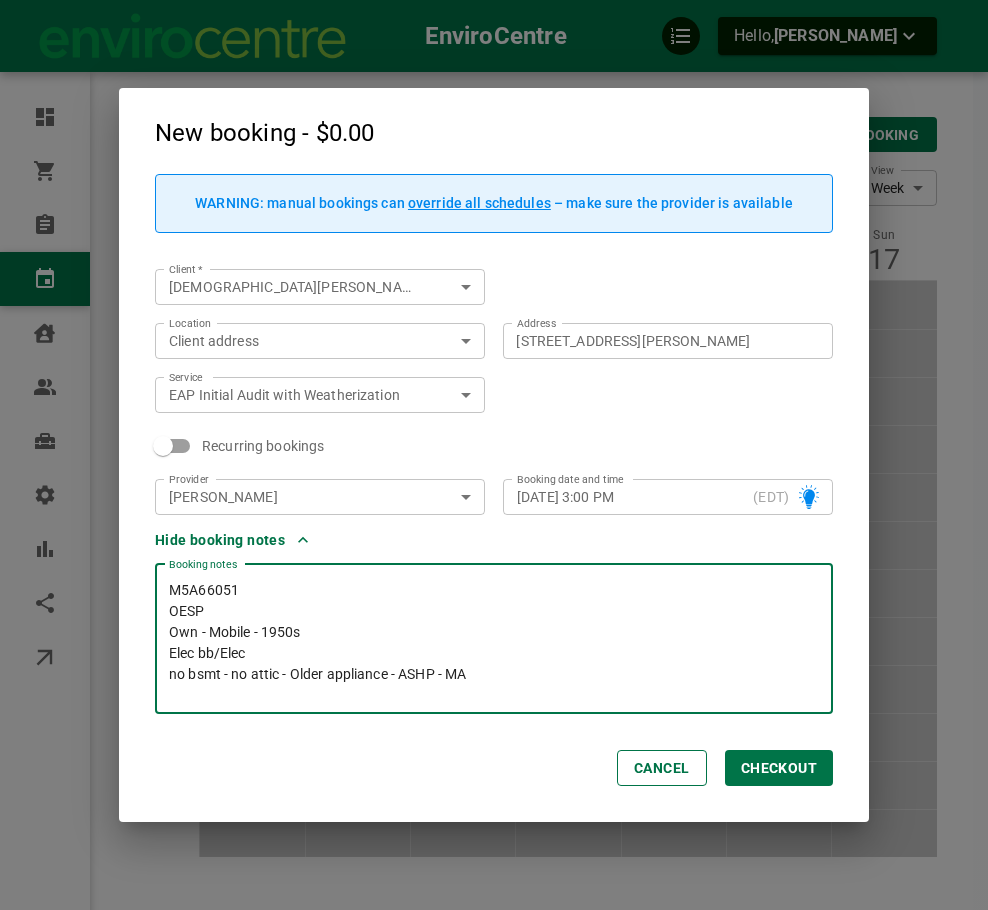 click on "M5A66051 OESP Own - Mobile - 1950s Elec bb/Elec no bsmt - no attic - Older appliance - ASHP - MA" at bounding box center [494, 639] 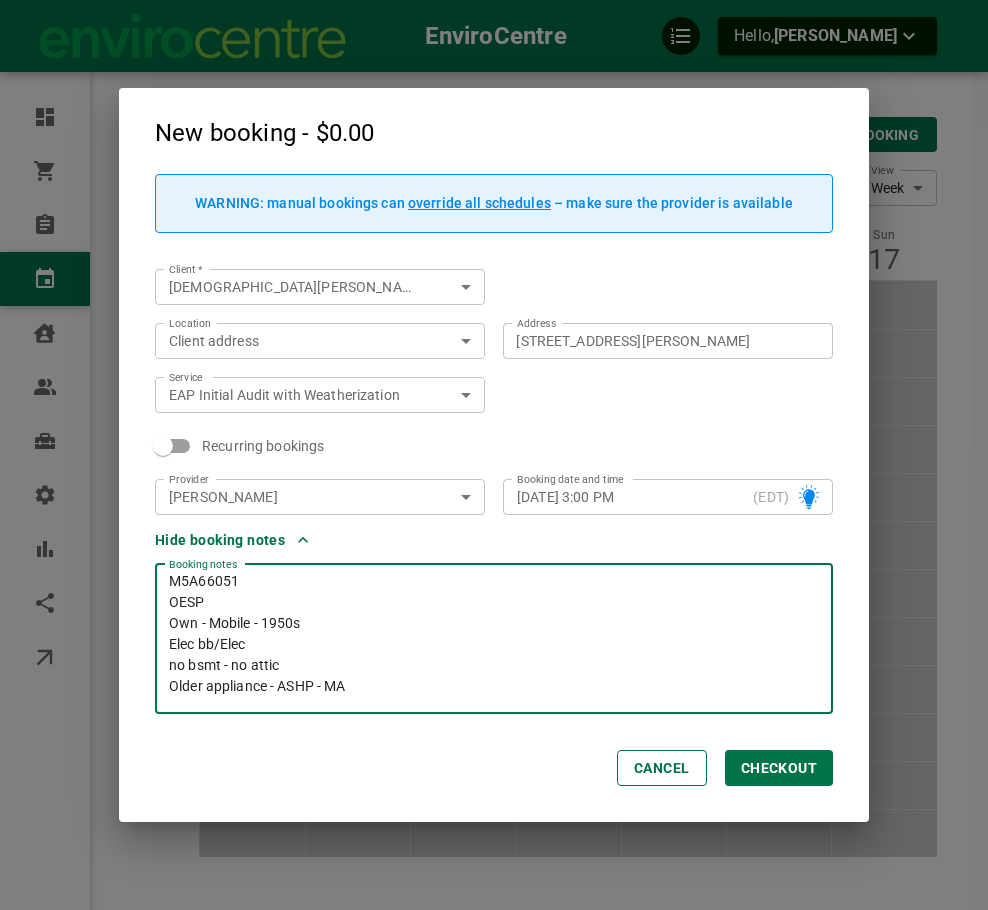 scroll, scrollTop: 9, scrollLeft: 0, axis: vertical 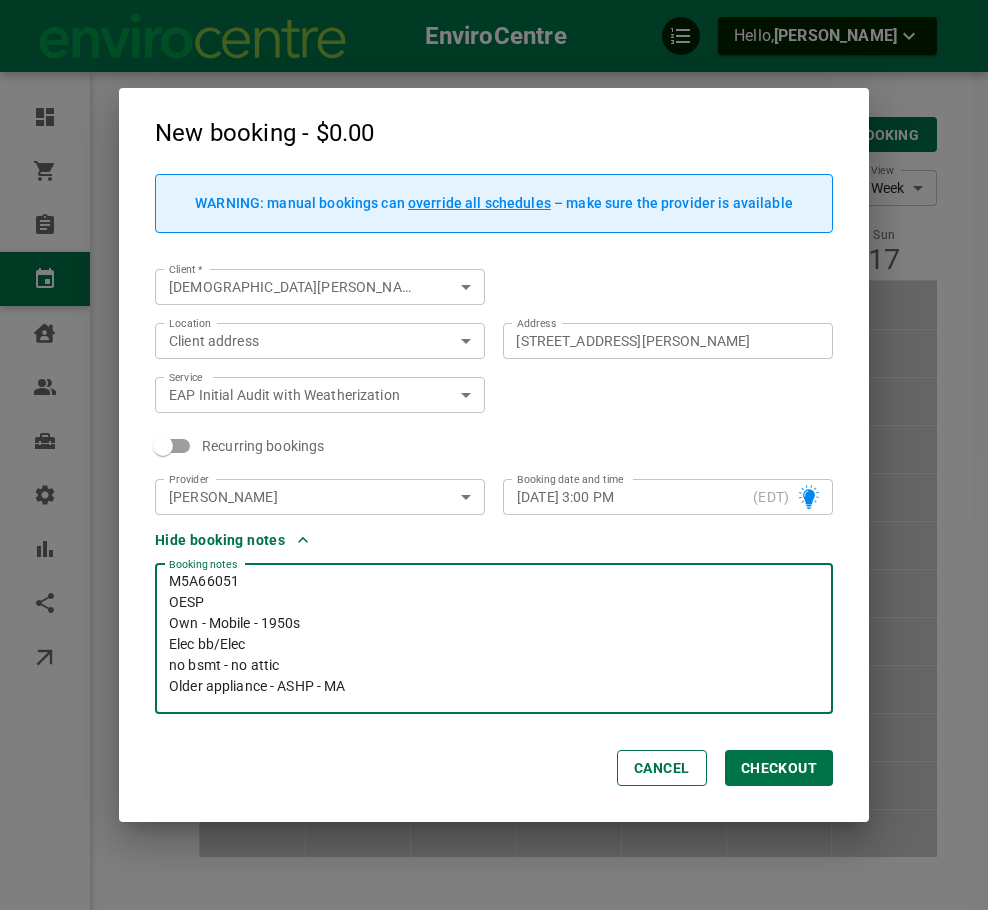 click on "M5A66051 OESP Own - Mobile - 1950s Elec bb/Elec no bsmt - no attic Older appliance - ASHP - MA" at bounding box center [494, 639] 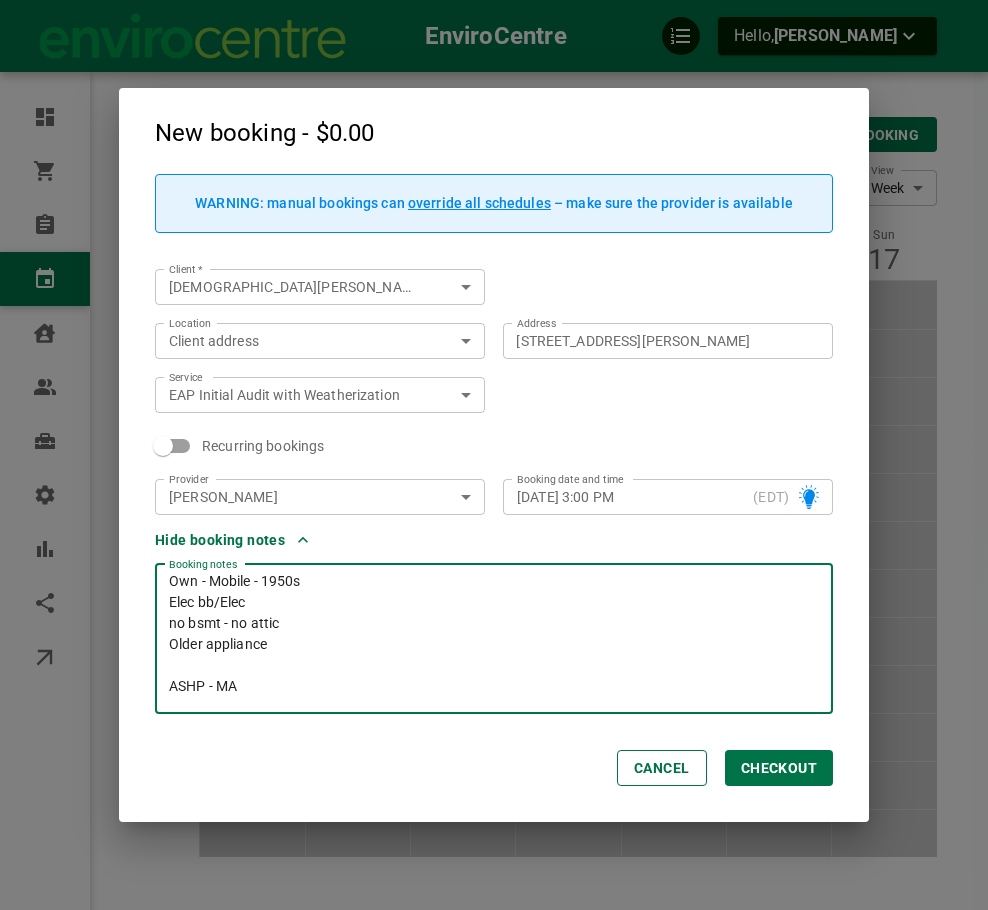 scroll, scrollTop: 30, scrollLeft: 0, axis: vertical 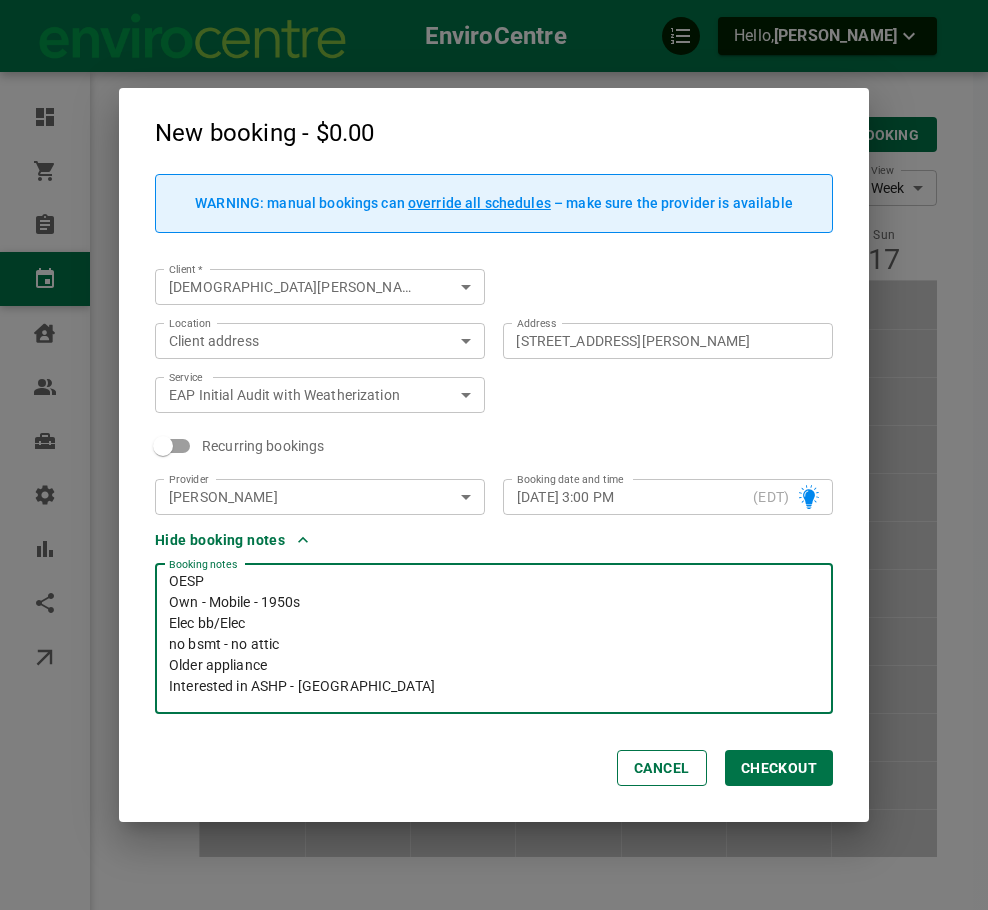 click on "M5A66051 OESP Own - Mobile - 1950s Elec bb/Elec no bsmt - no attic Older appliance Interested in ASHP - [GEOGRAPHIC_DATA]" at bounding box center (494, 639) 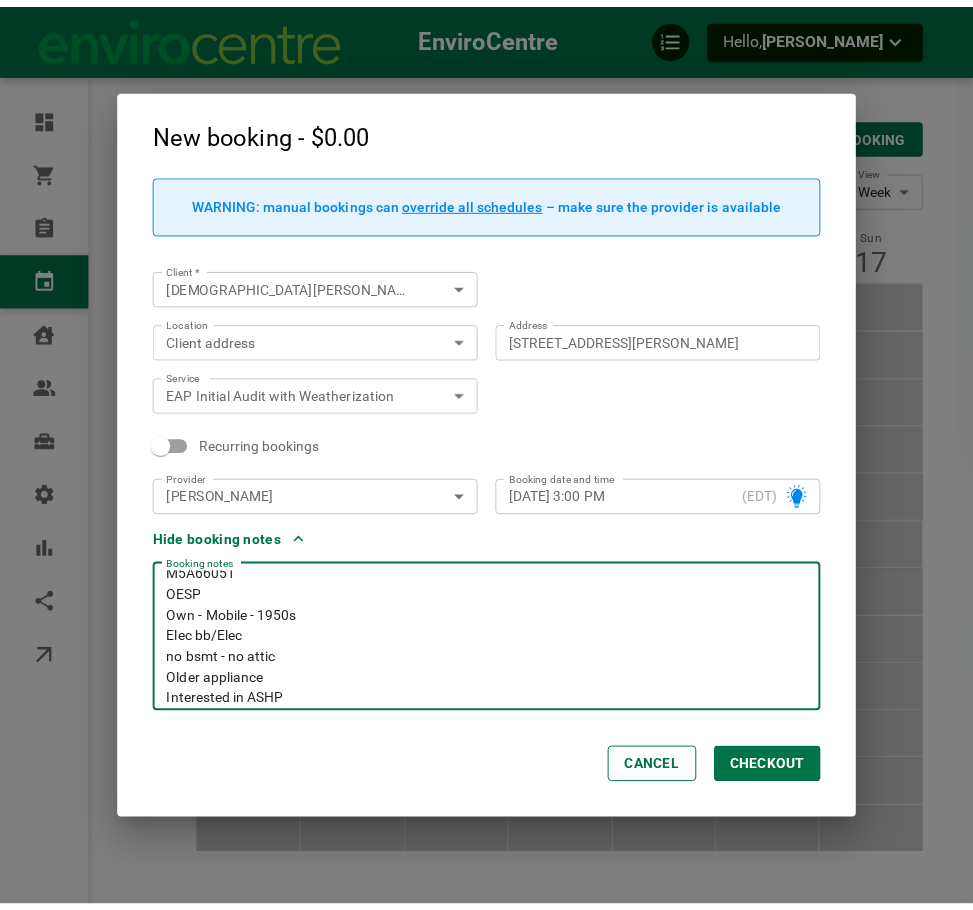 scroll, scrollTop: 0, scrollLeft: 0, axis: both 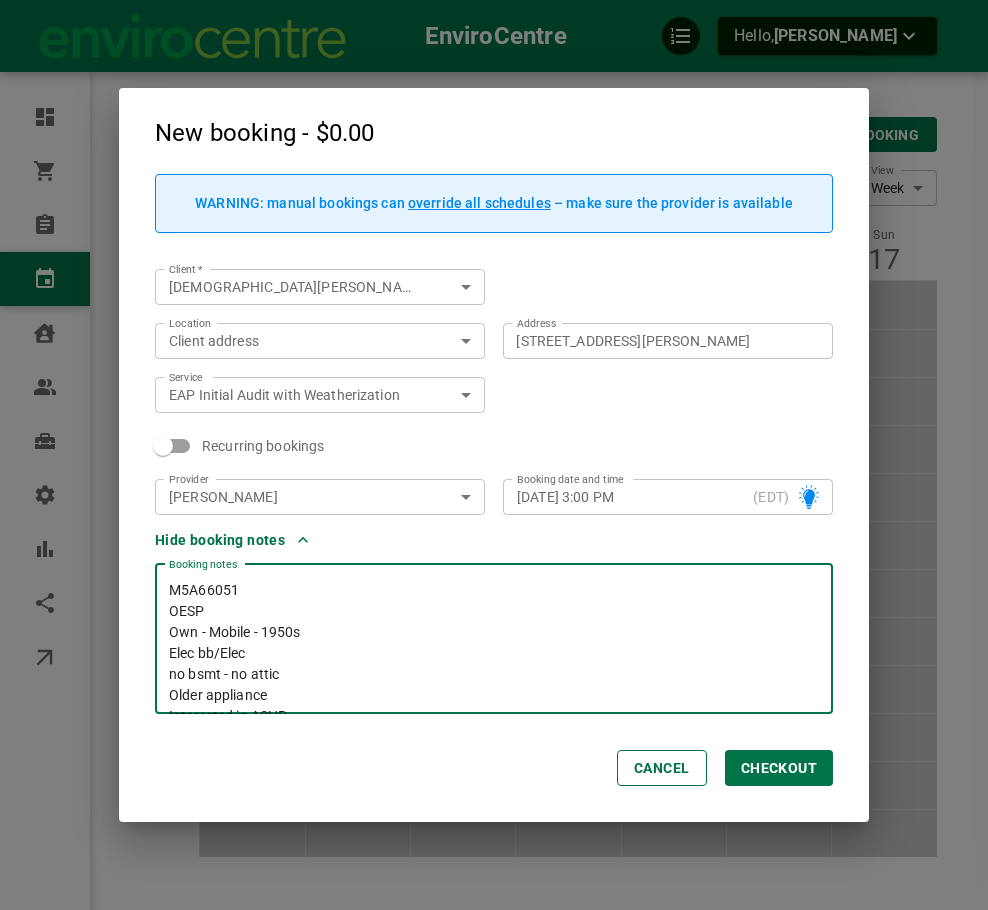 click on "Checkout" at bounding box center [779, 768] 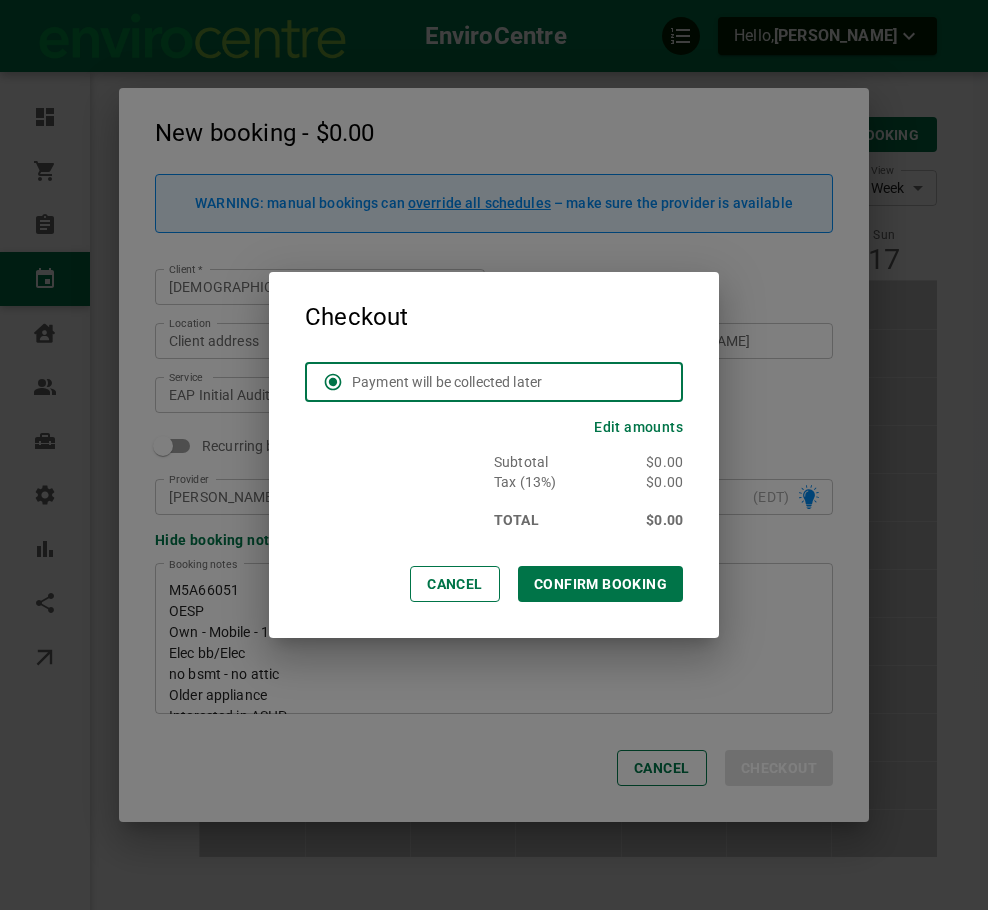 click on "CONFIRM BOOKING" at bounding box center [600, 584] 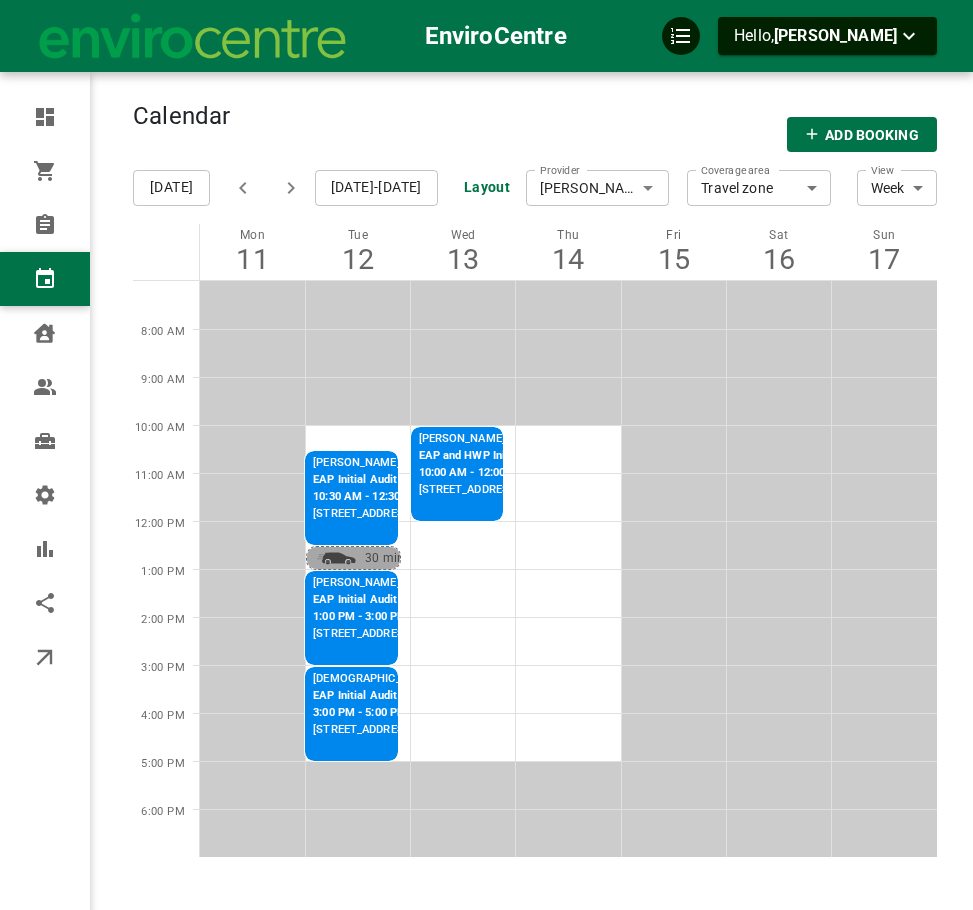 click on "EAP Initial Audit with Weatherization" at bounding box center (414, 696) 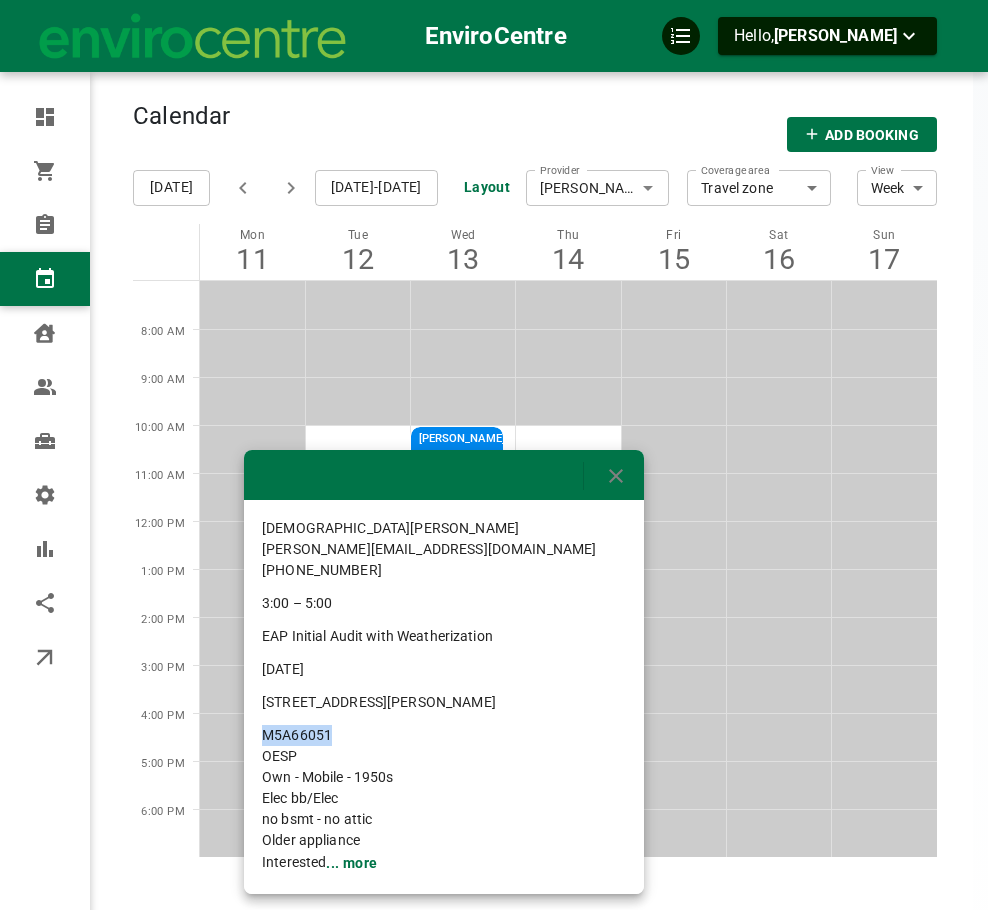 drag, startPoint x: 343, startPoint y: 729, endPoint x: 265, endPoint y: 735, distance: 78.23043 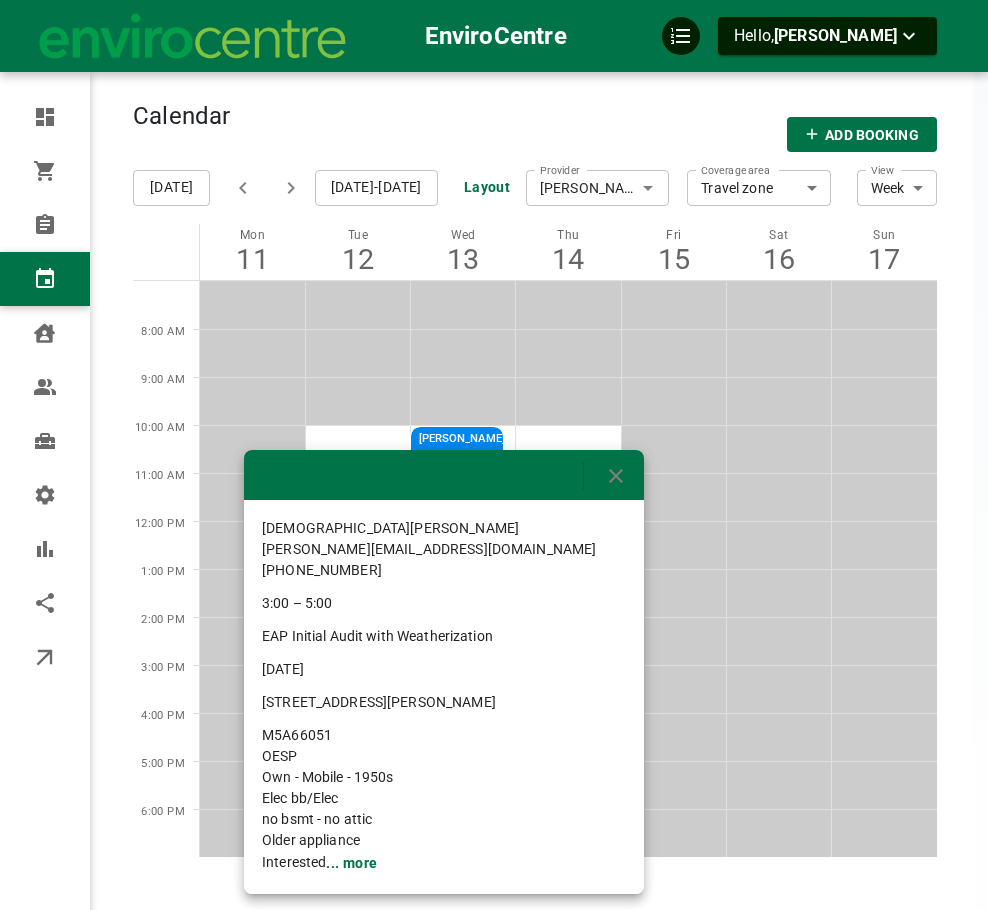 click at bounding box center [494, 455] 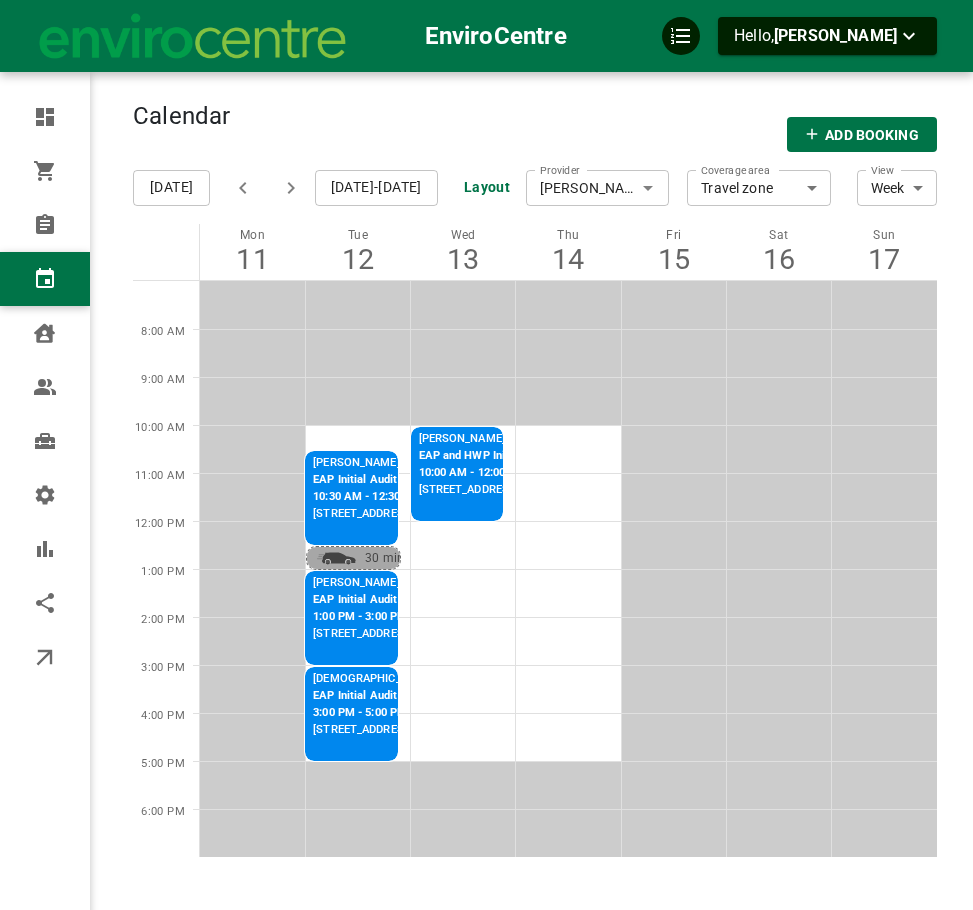 click on "[PERSON_NAME]" at bounding box center (598, 188) 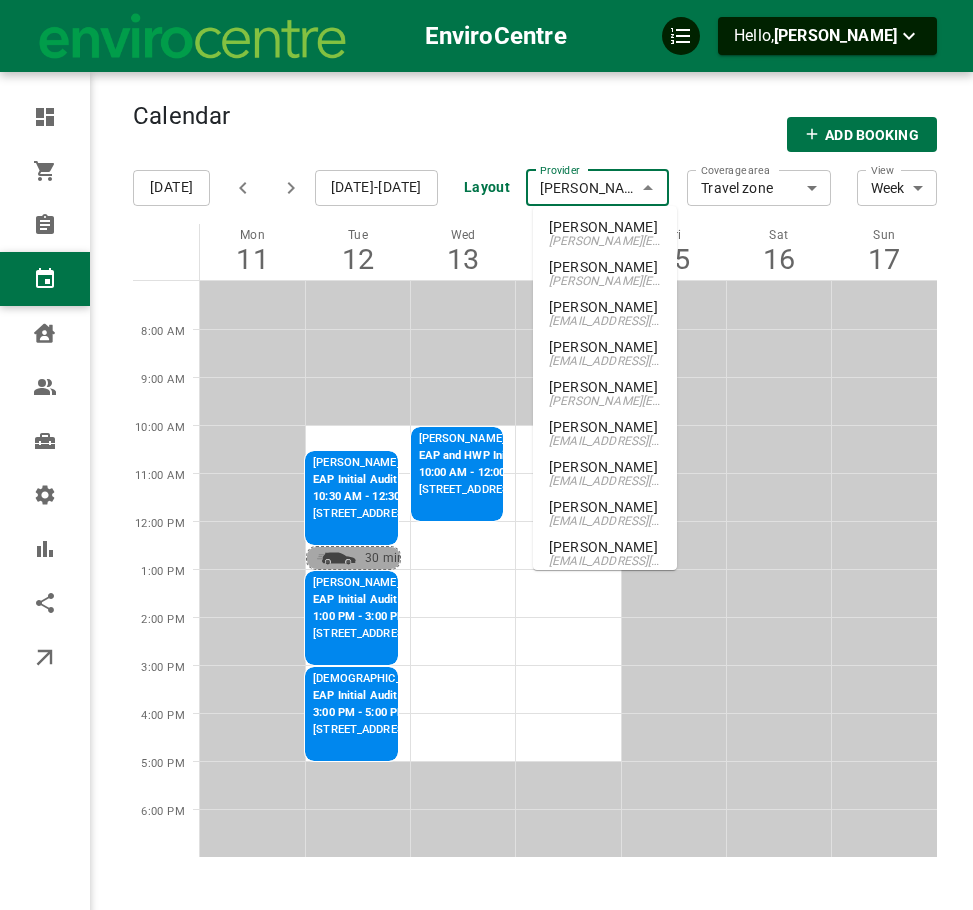scroll, scrollTop: 284, scrollLeft: 0, axis: vertical 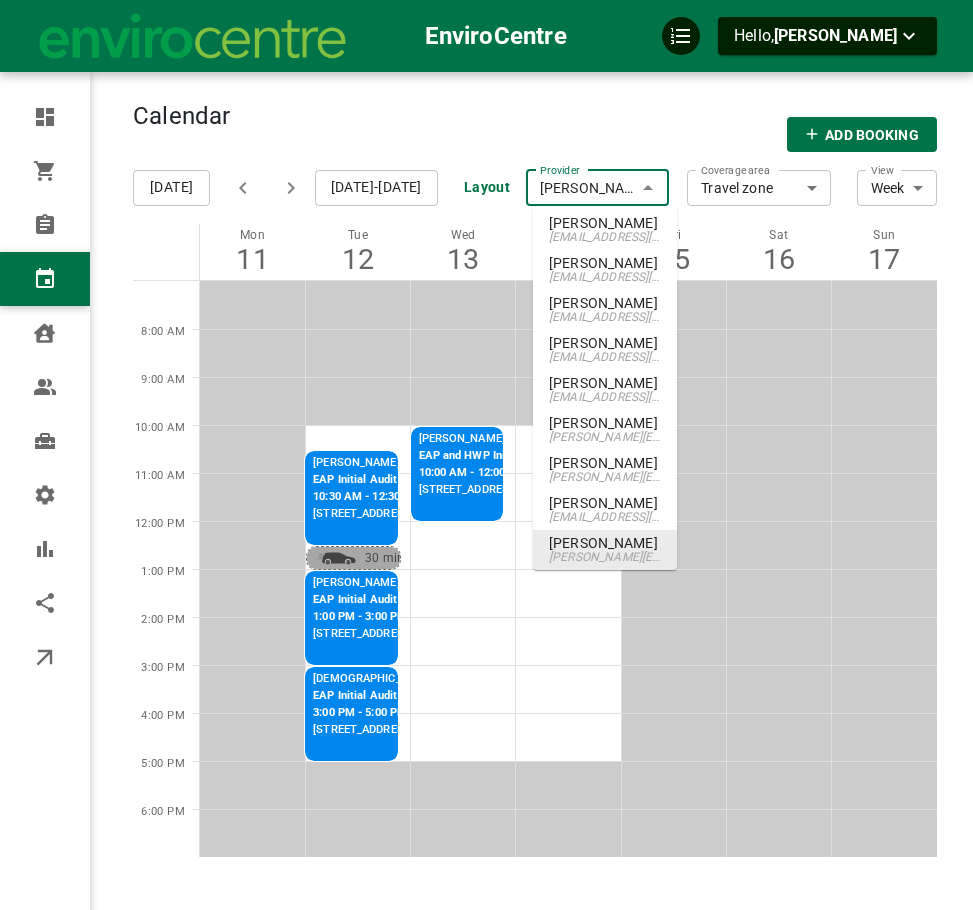 click on "[PERSON_NAME]" at bounding box center (598, 188) 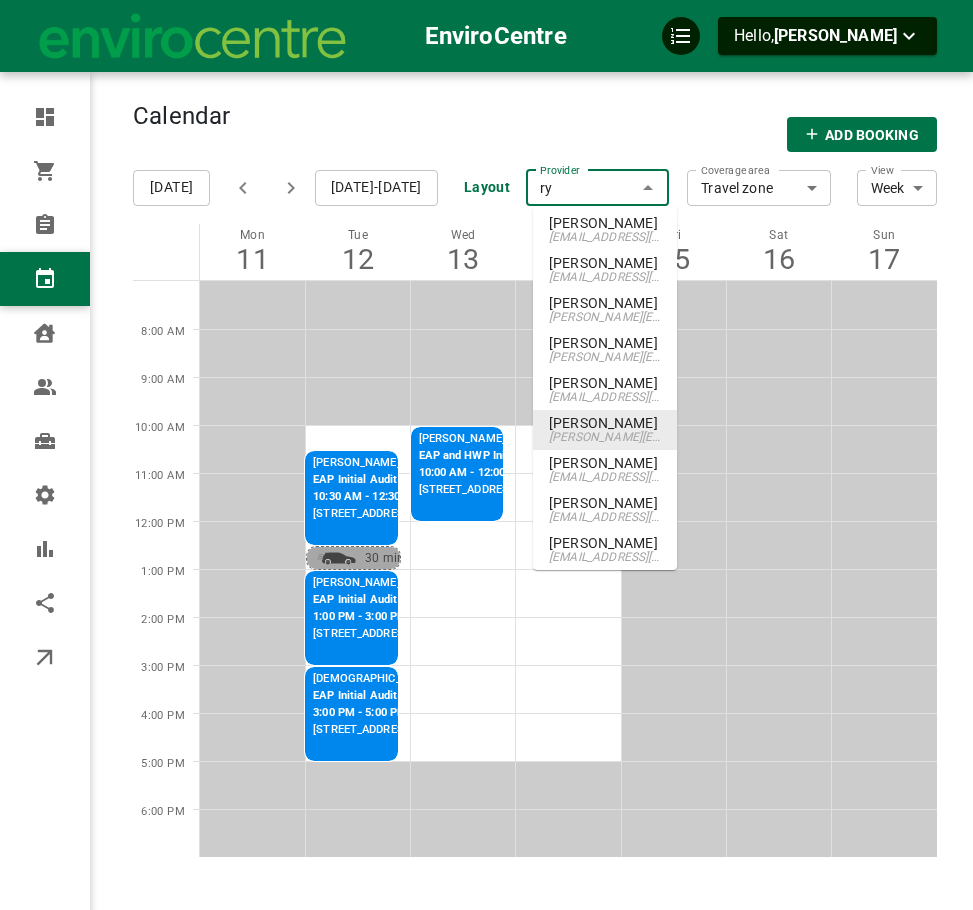 scroll, scrollTop: 0, scrollLeft: 0, axis: both 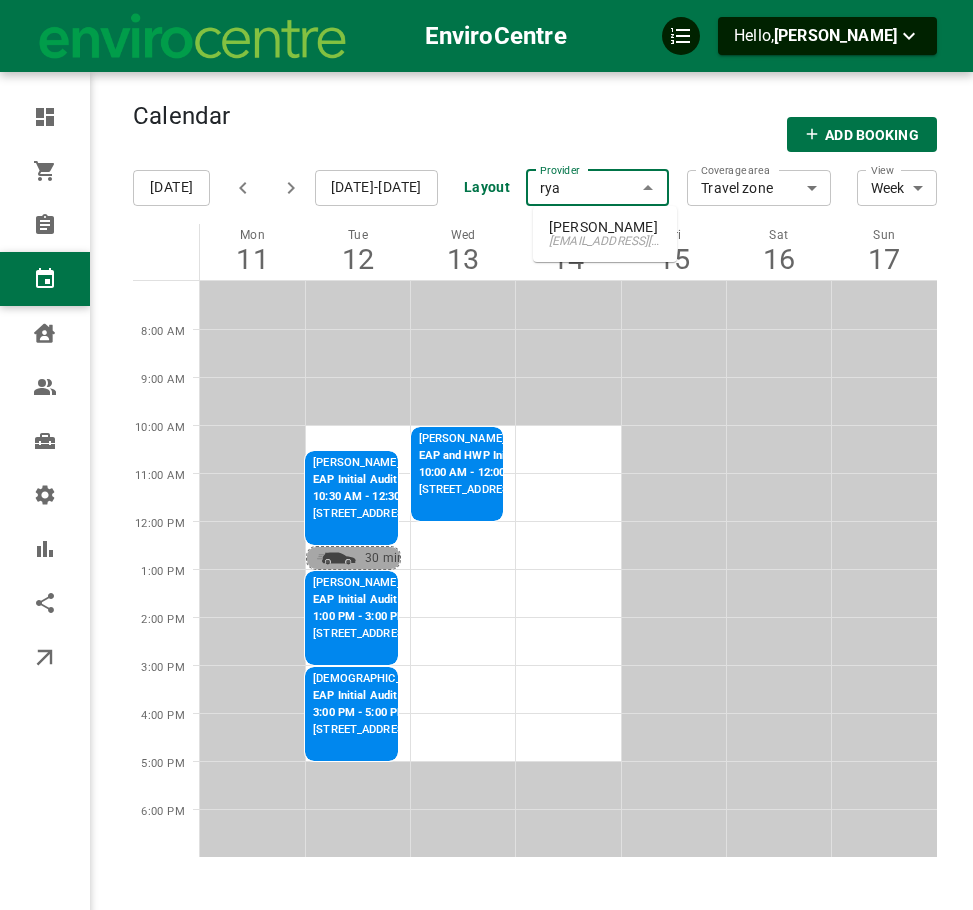 type on "[PERSON_NAME]" 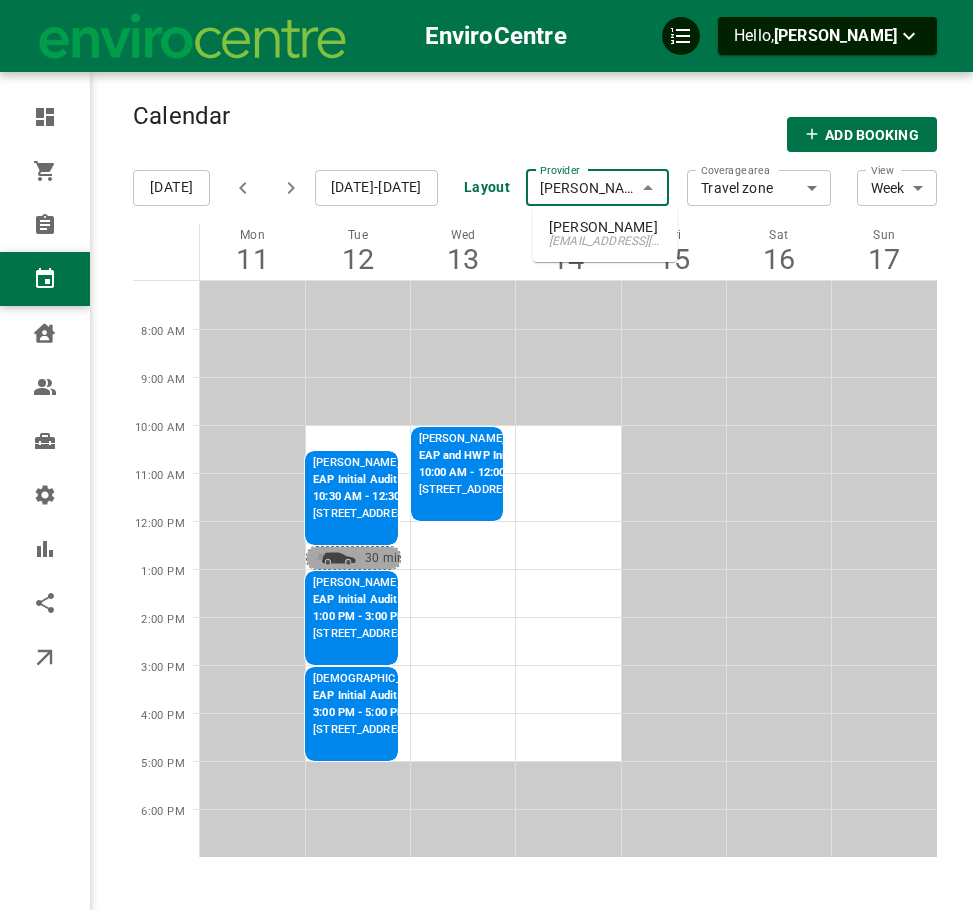 click on "[EMAIL_ADDRESS][DOMAIN_NAME]" at bounding box center (605, 241) 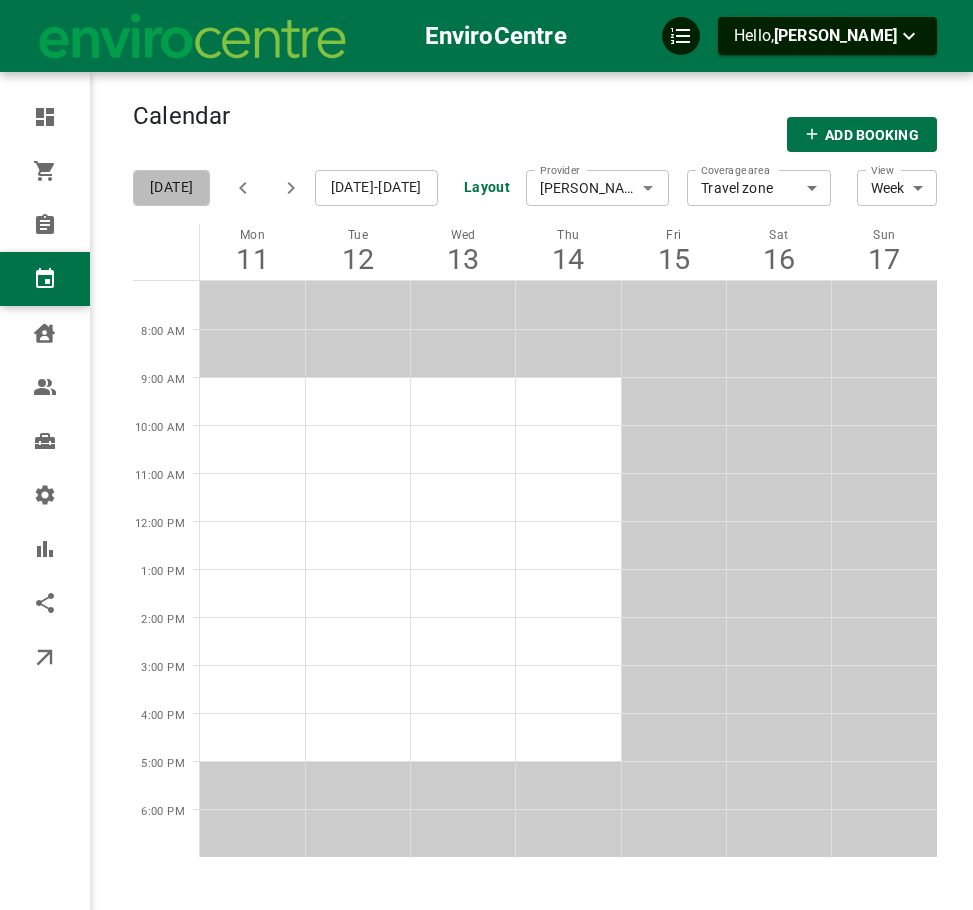 click on "[DATE]" at bounding box center (171, 188) 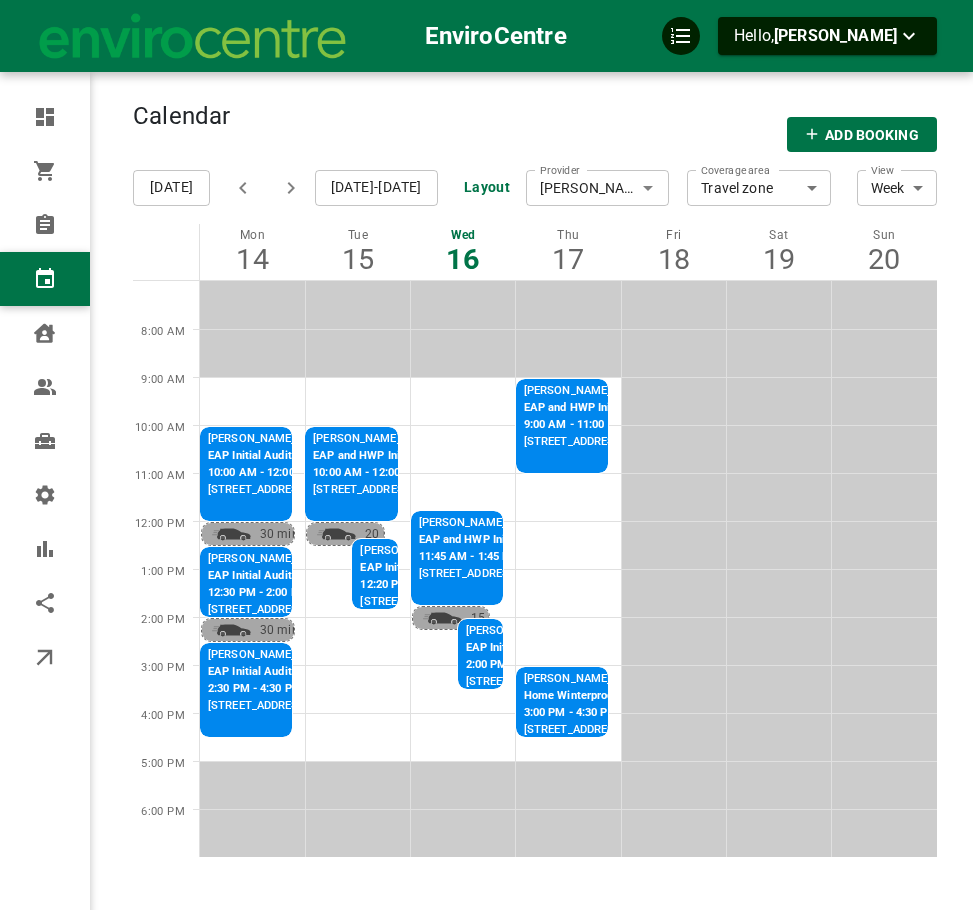 click on "[STREET_ADDRESS][PERSON_NAME]" at bounding box center (617, 442) 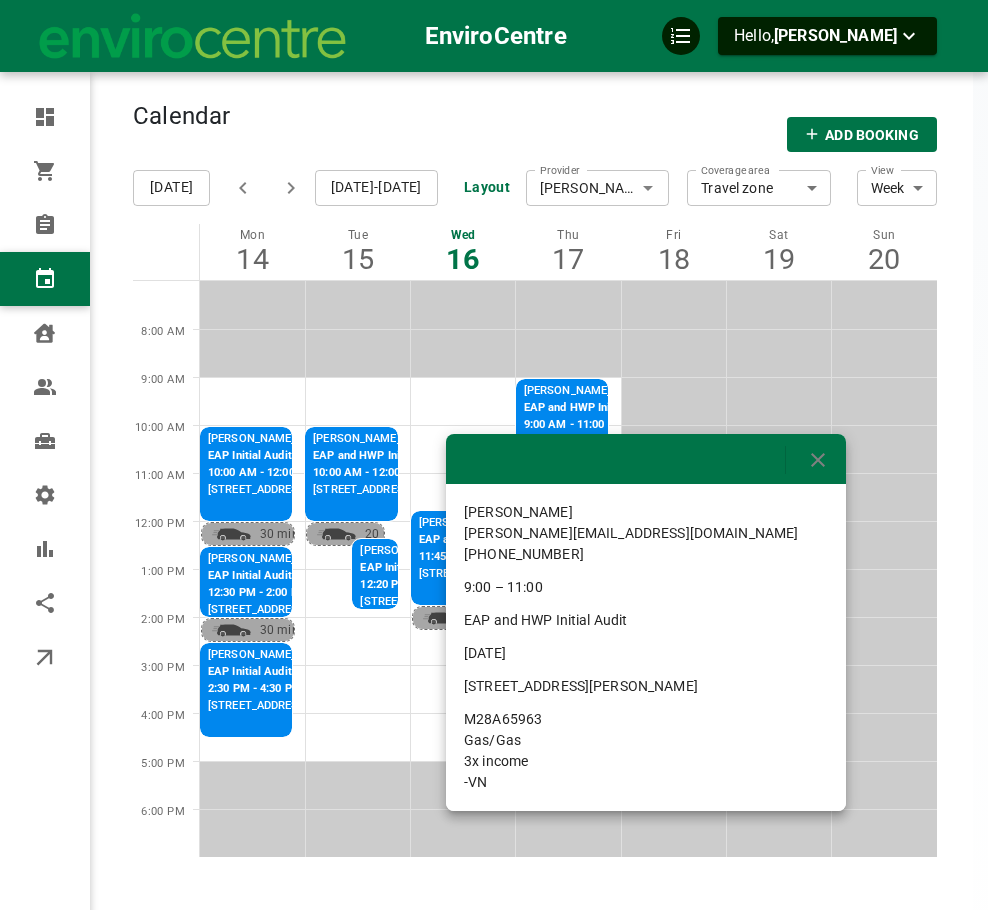 click at bounding box center (494, 455) 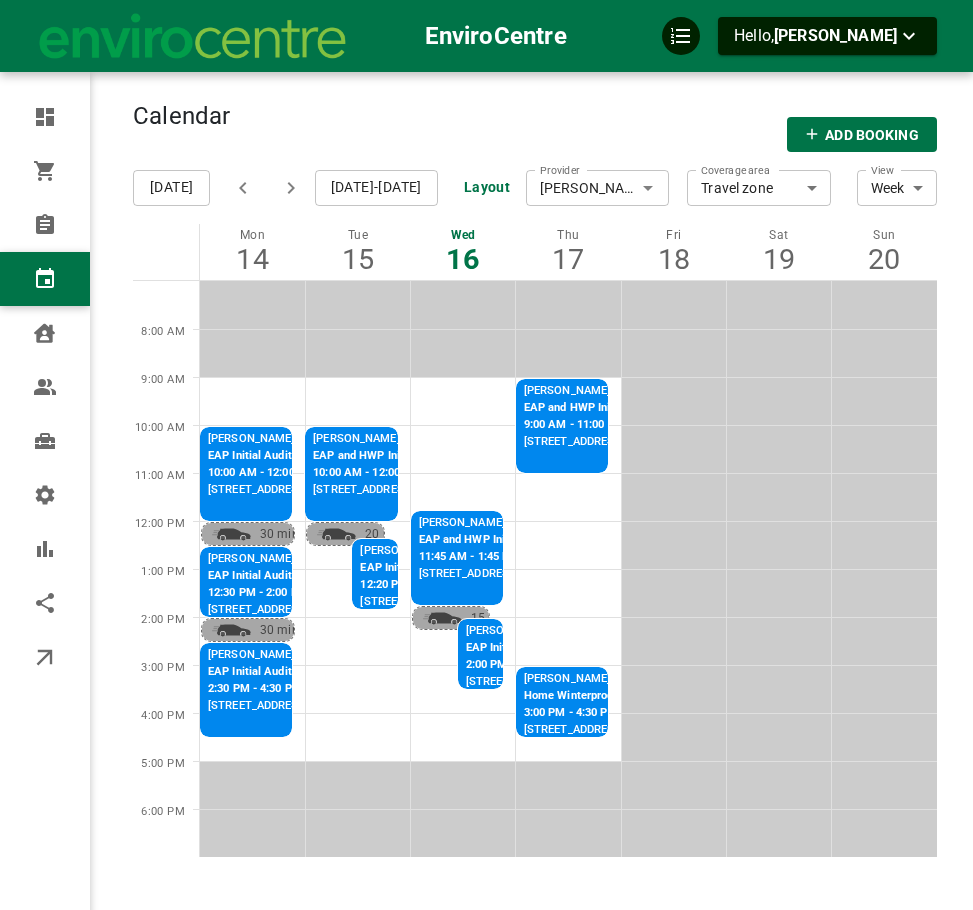 click on "Calendar Add Booking [DATE] [DATE]-[DATE] Layout Provider [PERSON_NAME] Provider Coverage area Travel zone a5e016ad-4c64-4602-9b0c-9237c5094c0b Coverage area View Week Week View Add Booking Mon 14 Tue 15 Wed 16 Thu 17 Fri 18 Sat 19 Sun 20 8:00 AM 9:00 AM 10:00 AM 11:00 AM 12:00 PM 1:00 PM 2:00 PM 3:00 PM 4:00 PM 5:00 PM 6:00 PM   [PERSON_NAME] EAP Initial Audit with Weatherization  10:00 AM - 12:00 PM [STREET_ADDRESS] 30 mins   [PERSON_NAME] EAP Initial Audit 12:30 PM - 2:00 PM [STREET_ADDRESS] 30 mins   [PERSON_NAME] EAP Initial Audit with Weatherization  2:30 PM - 4:30 PM [STREET_ADDRESS]   [PERSON_NAME] EAP and HWP Initial Audit 10:00 AM - 12:00 PM [STREET_ADDRESS][PERSON_NAME] 20 mins   [PERSON_NAME] EAP and HWP Initial Audit 11:45 AM - 1:45 PM [STREET_ADDRESS] 15 mins   [PERSON_NAME] EAP and HWP Initial Audit 9:00 AM - 11:00 AM [STREET_ADDRESS][PERSON_NAME]" at bounding box center [535, 485] 